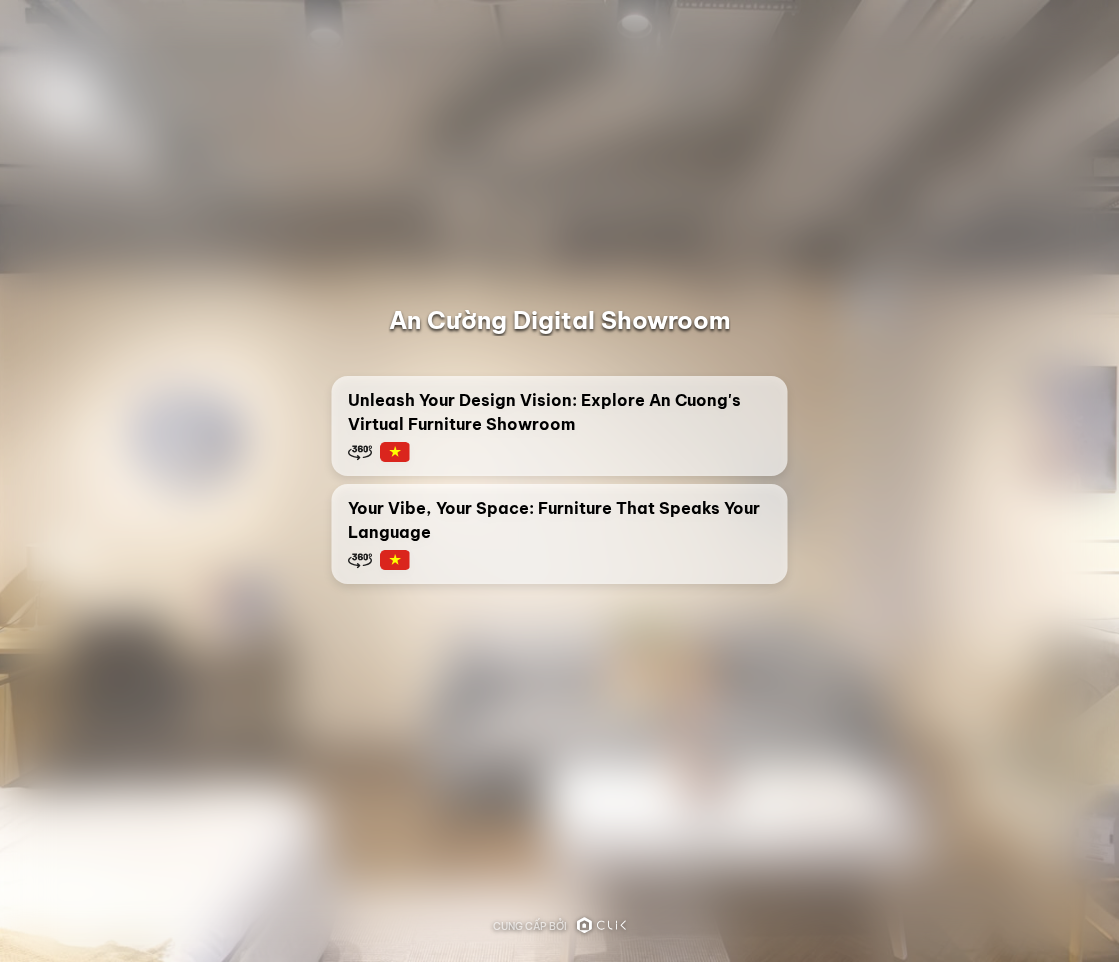 scroll, scrollTop: 0, scrollLeft: 0, axis: both 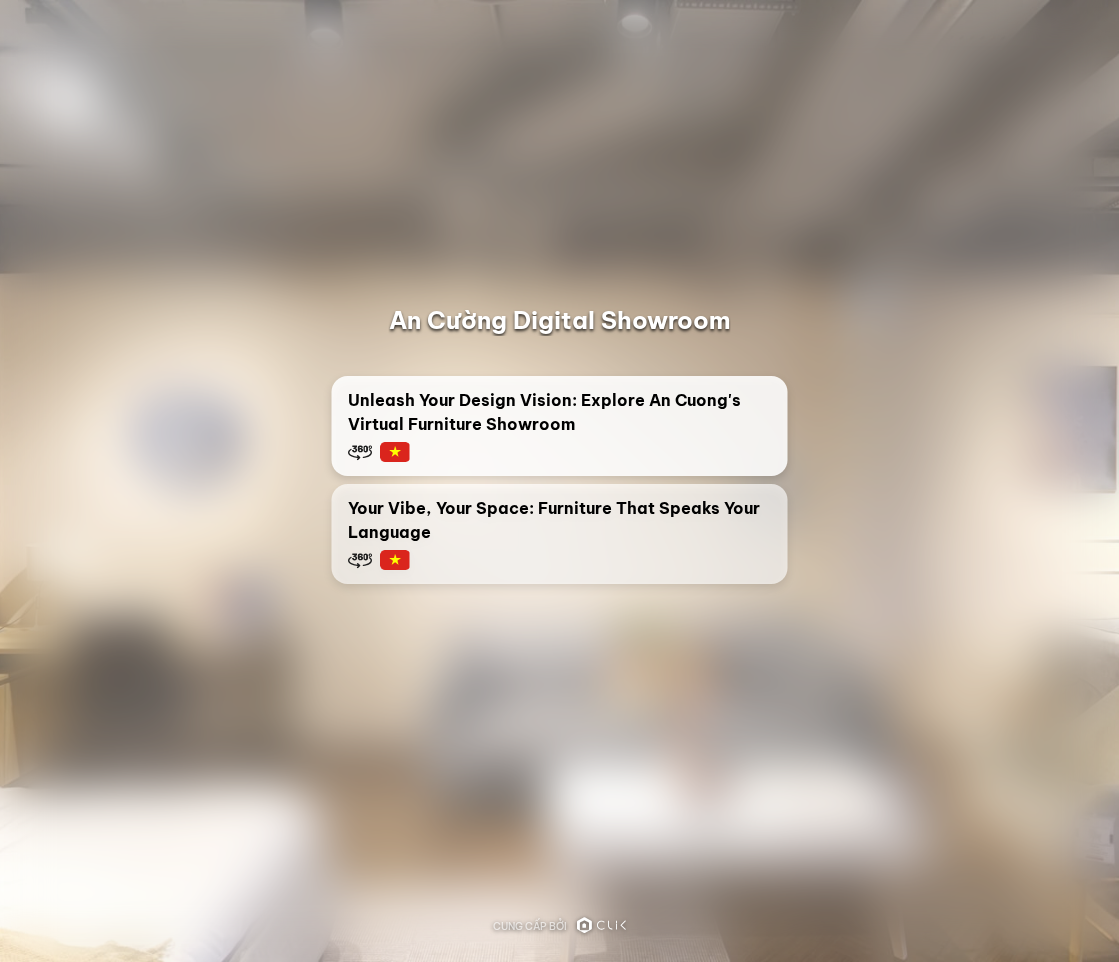 click on "Unleash Your Design Vision: Explore An Cuong's Virtual Furniture Showroom" at bounding box center [560, 412] 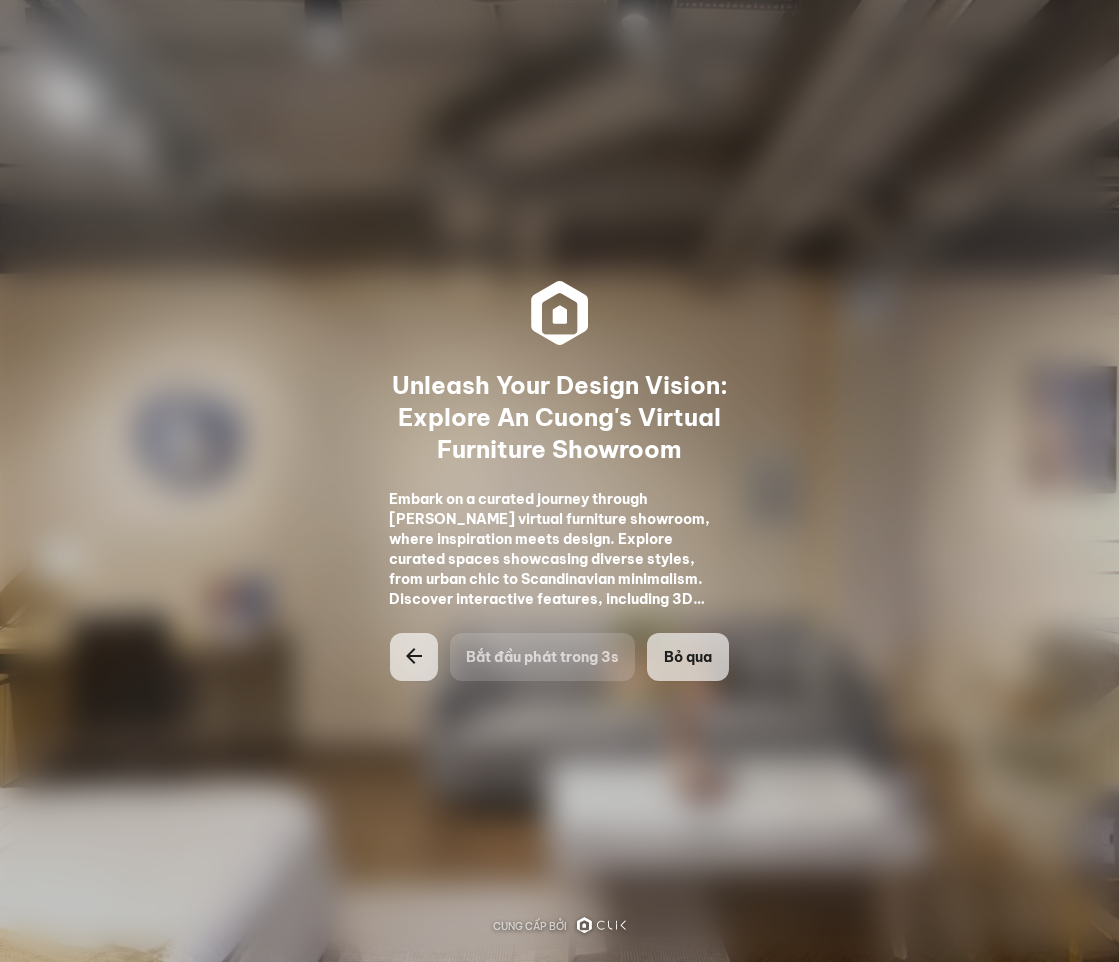 click on "Bỏ qua" at bounding box center (688, 657) 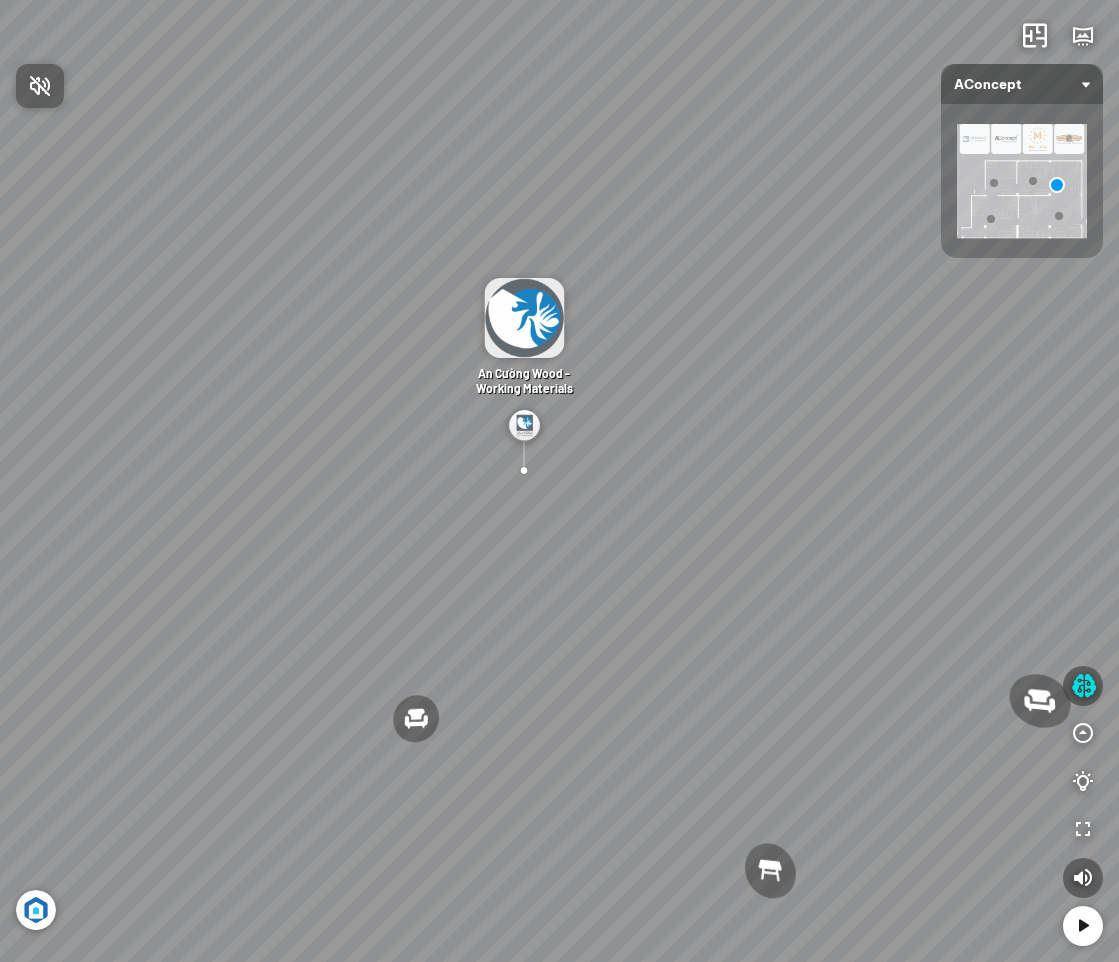 click at bounding box center (559, 481) 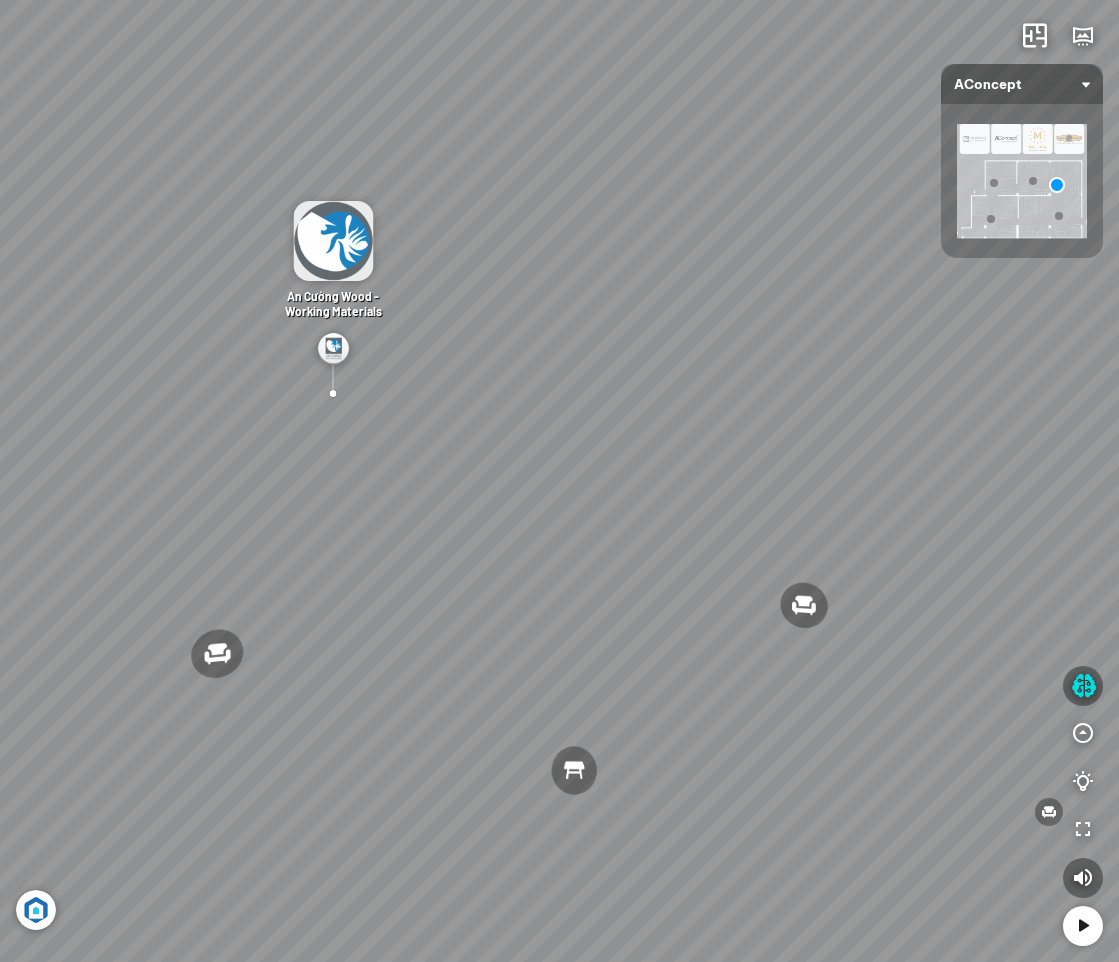 drag, startPoint x: 582, startPoint y: 585, endPoint x: 392, endPoint y: 508, distance: 205.00975 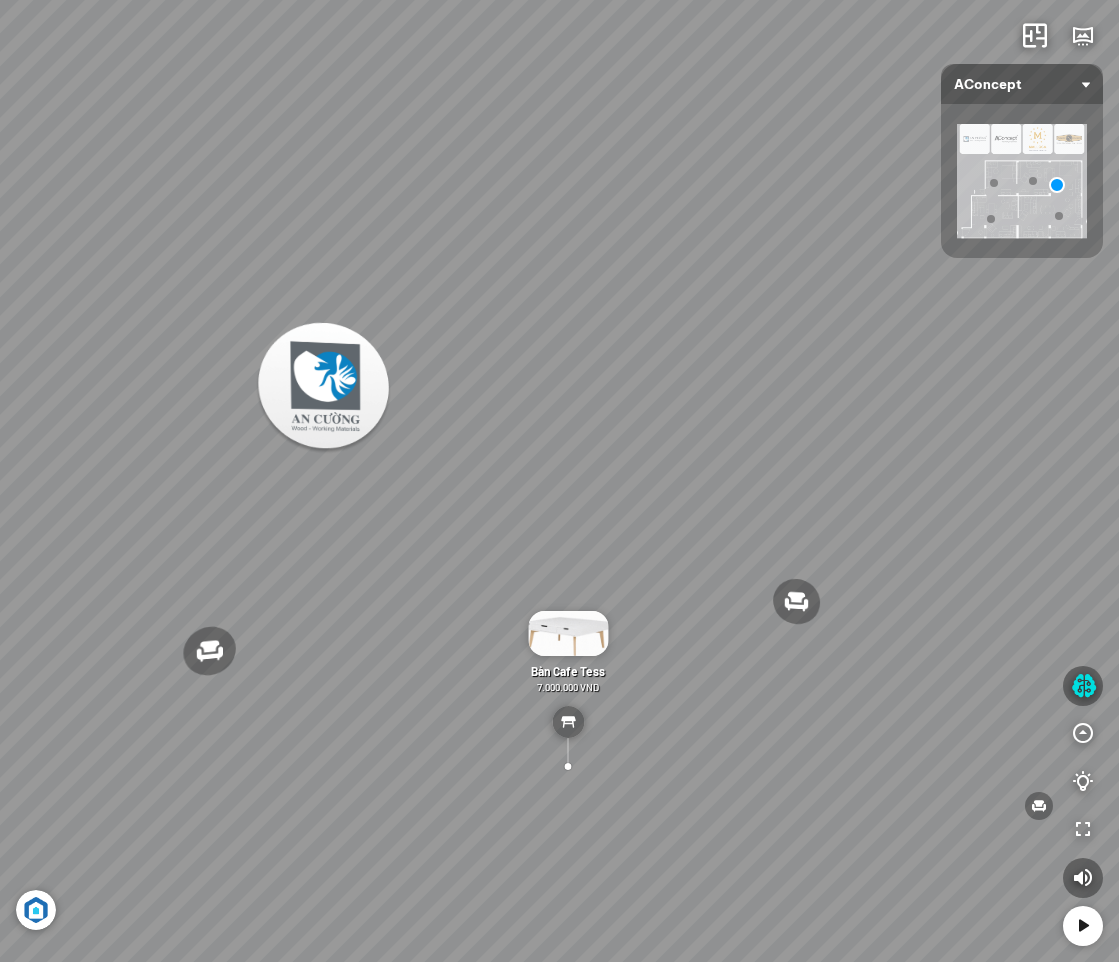 drag, startPoint x: 783, startPoint y: 689, endPoint x: 381, endPoint y: 626, distance: 406.90662 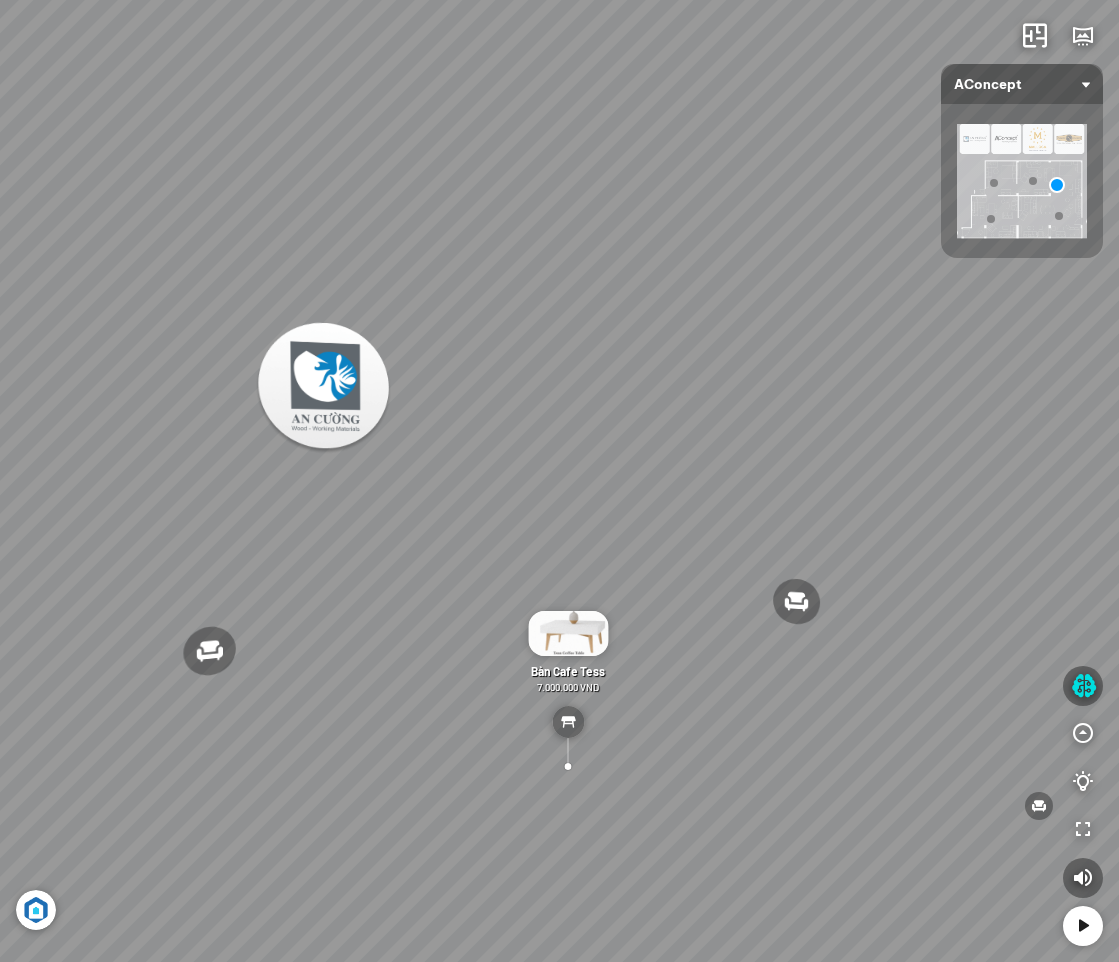 click on "Đèn [PERSON_NAME]
5.300.000 VND
Giường ngủ Palima
19.000.000 VND
Bàn Cafe Tess
7.000.000 VND
Ghế làm việc Winslow
3.200.000 VND" at bounding box center (559, 481) 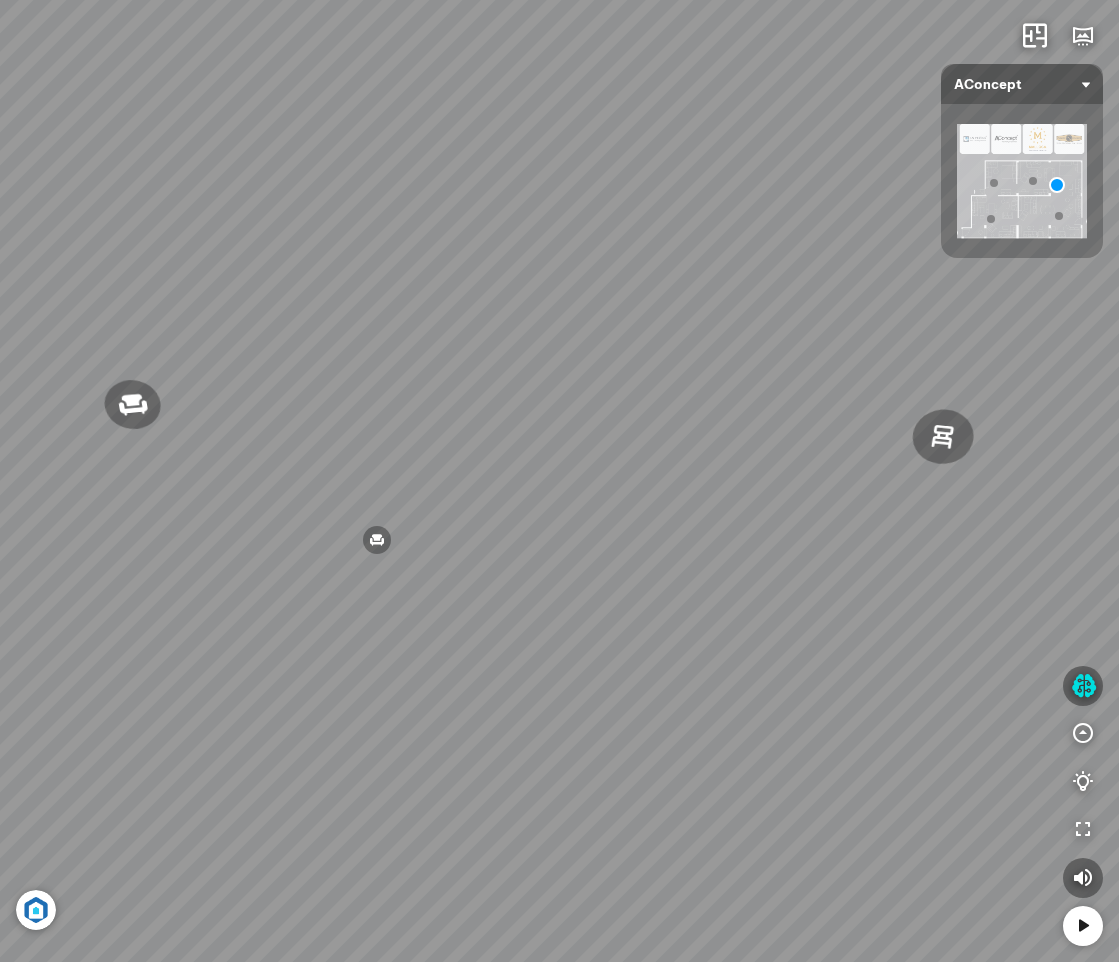 drag, startPoint x: 312, startPoint y: 641, endPoint x: 257, endPoint y: 630, distance: 56.089214 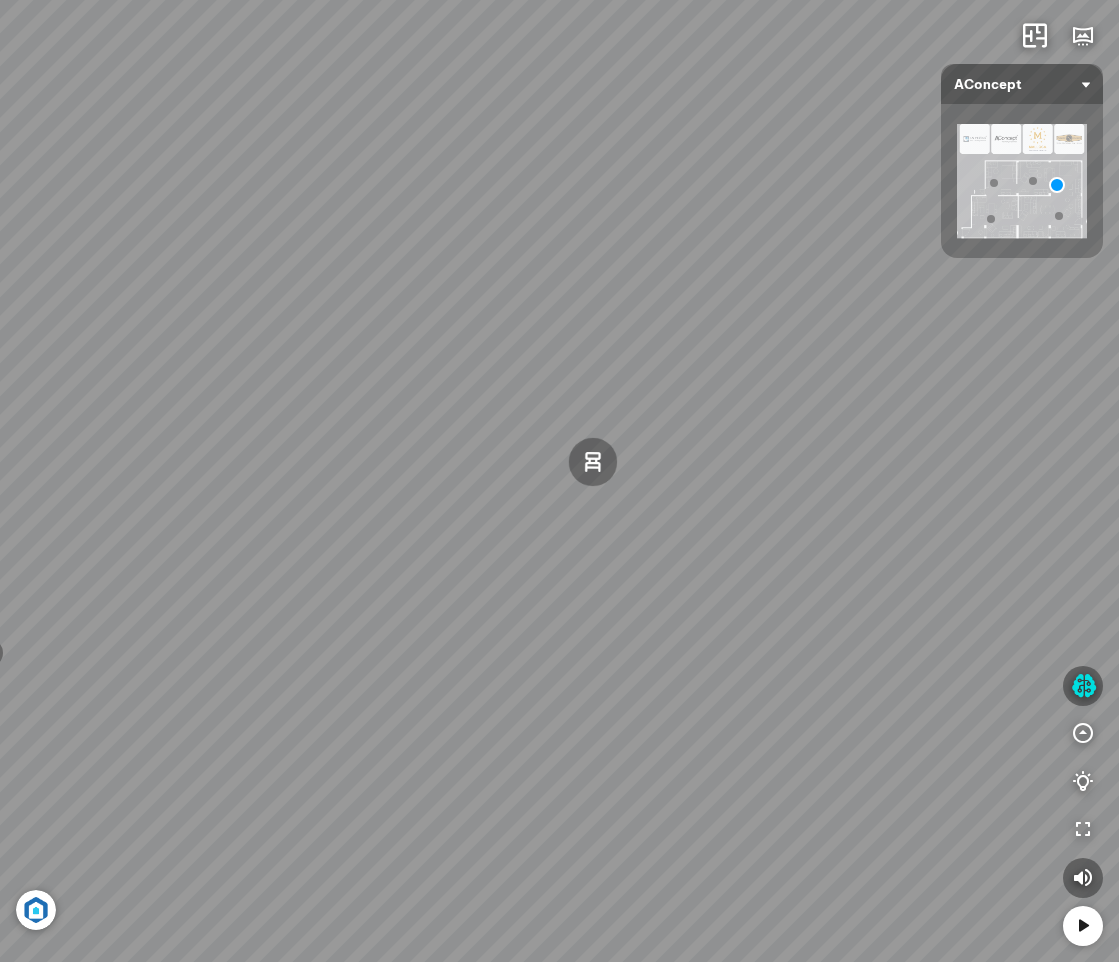 drag, startPoint x: 656, startPoint y: 655, endPoint x: 399, endPoint y: 726, distance: 266.62708 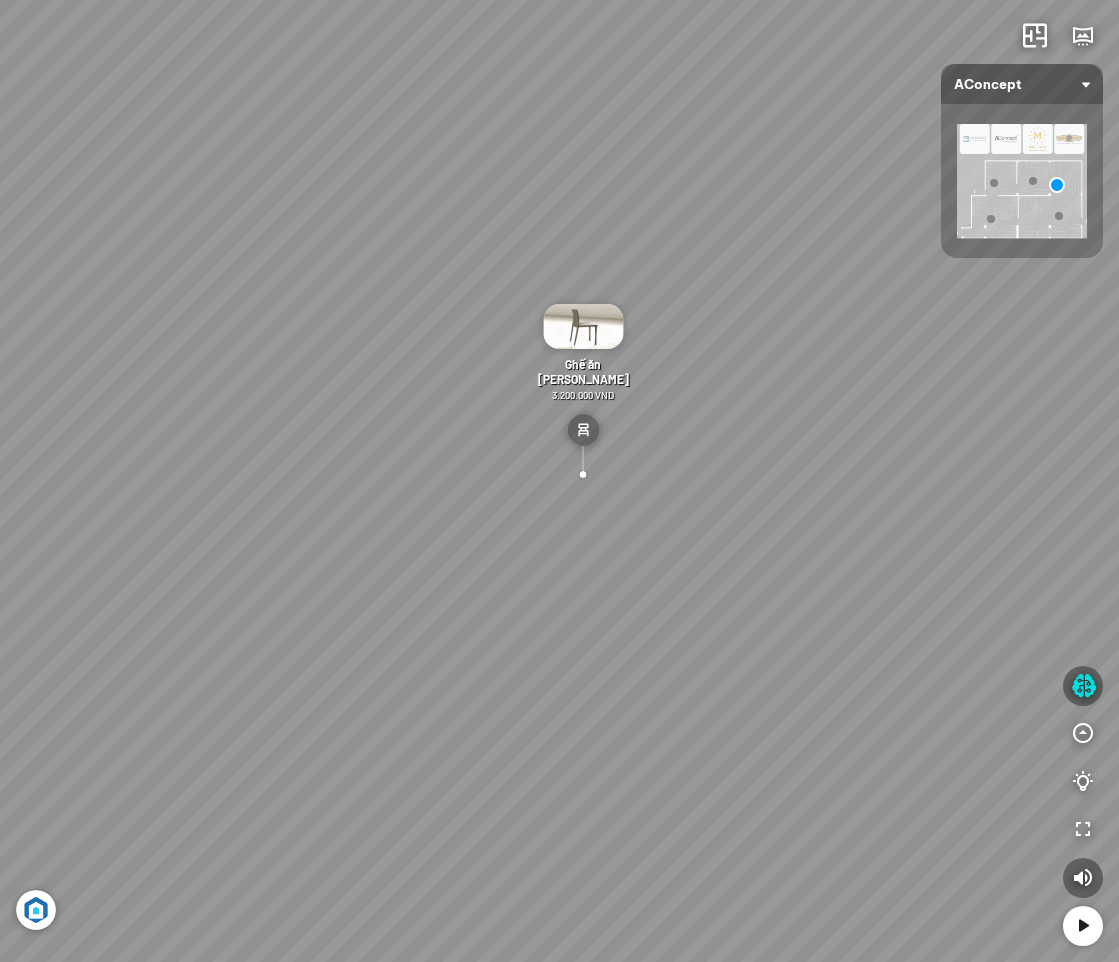 click on "Đèn [PERSON_NAME]
5.300.000 VND
Giường ngủ Palima
19.000.000 VND
Bàn Cafe Tess
7.000.000 VND
Ghế làm việc Winslow
3.200.000 VND" at bounding box center (559, 481) 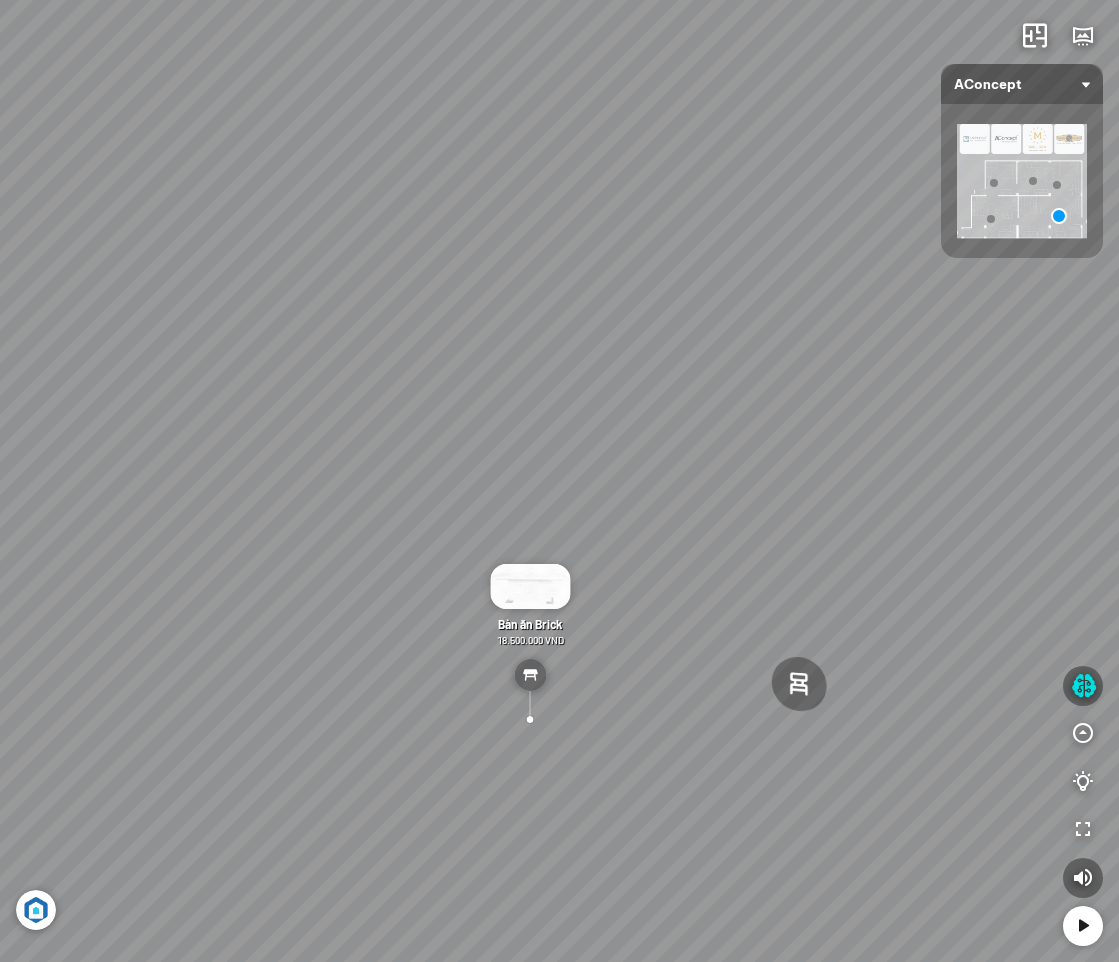 drag, startPoint x: 243, startPoint y: 742, endPoint x: 543, endPoint y: 704, distance: 302.3971 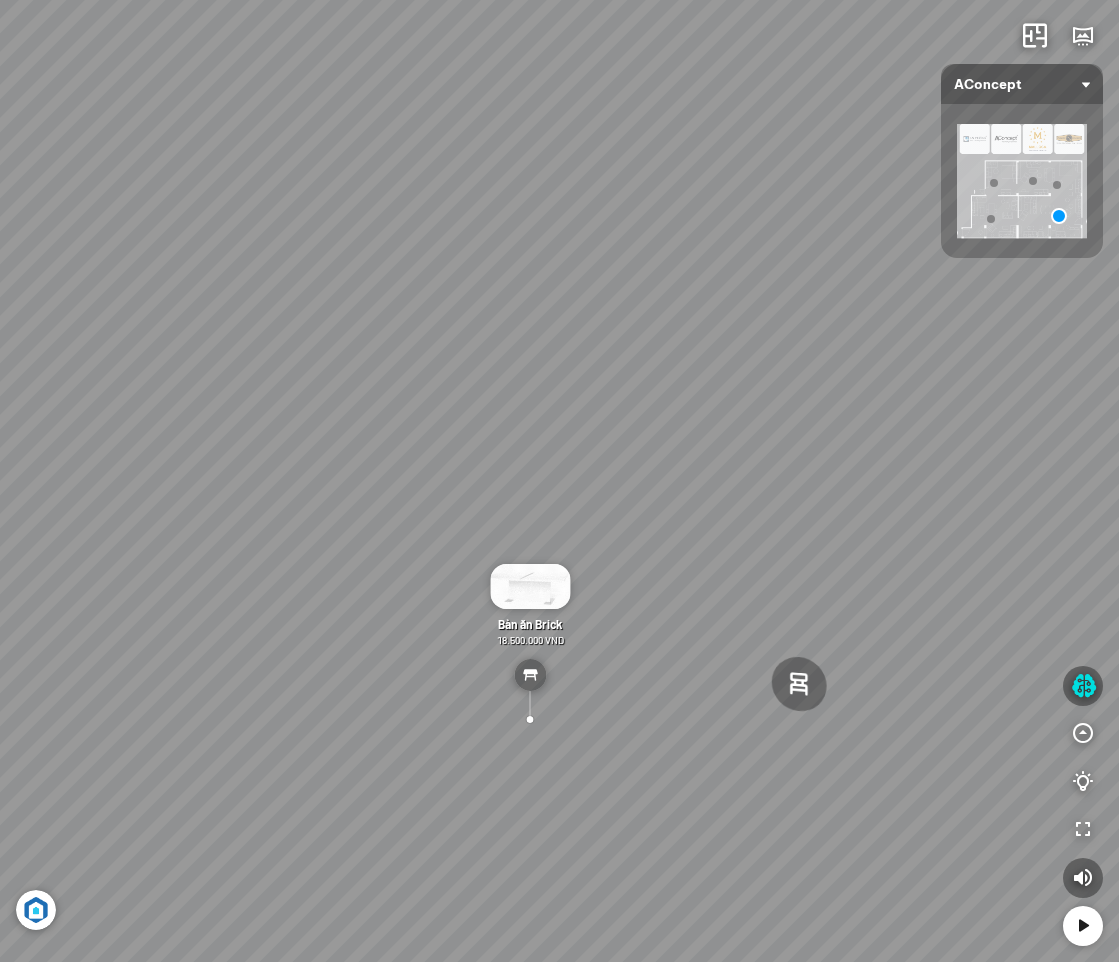 click on "Ghế ăn Andrew
3.200.000 VND
Sofa 3 chỗ Jonna vải Holly
19.500.000 VND
Bàn Cafe Tinka
3.600.000 VND
Bàn ăn Kính Asama
4.600.000 VND" at bounding box center [559, 481] 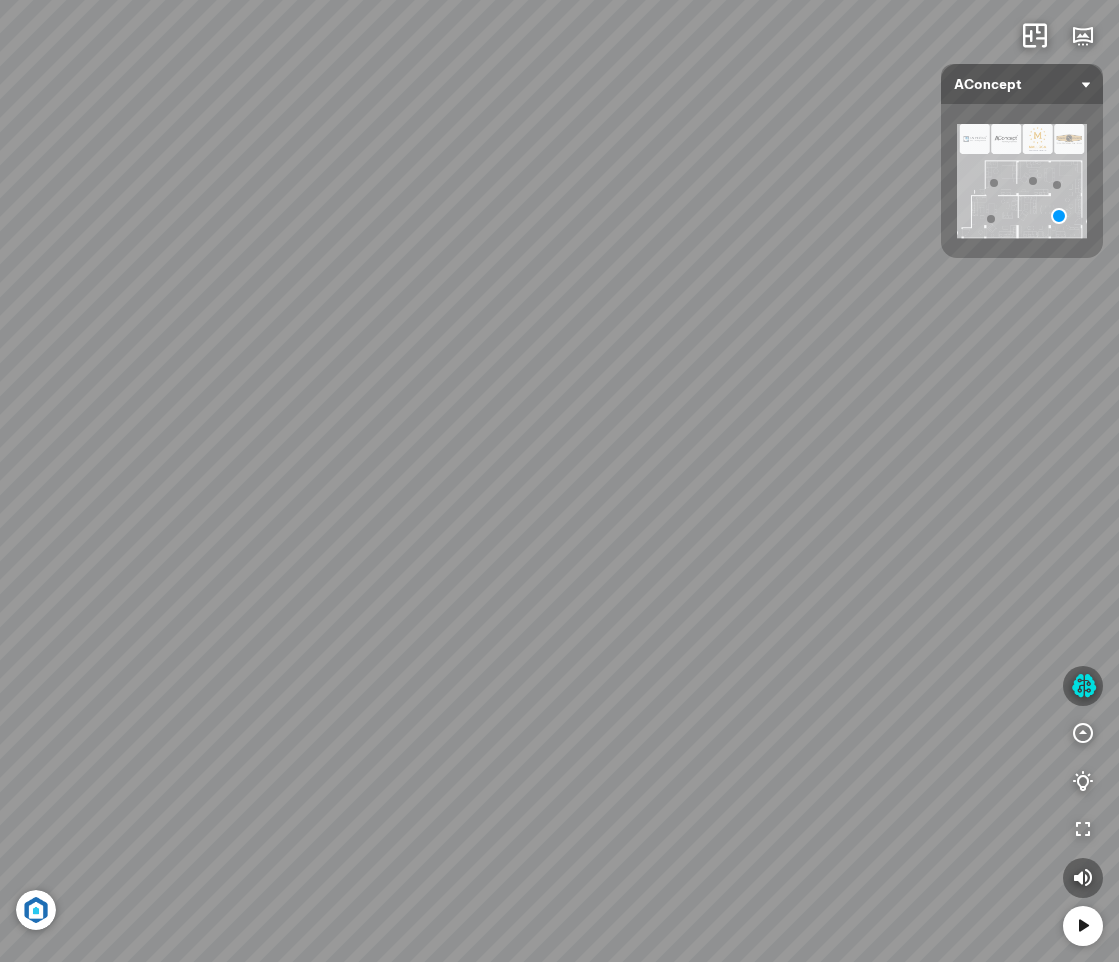 drag, startPoint x: 531, startPoint y: 666, endPoint x: 715, endPoint y: 647, distance: 184.97838 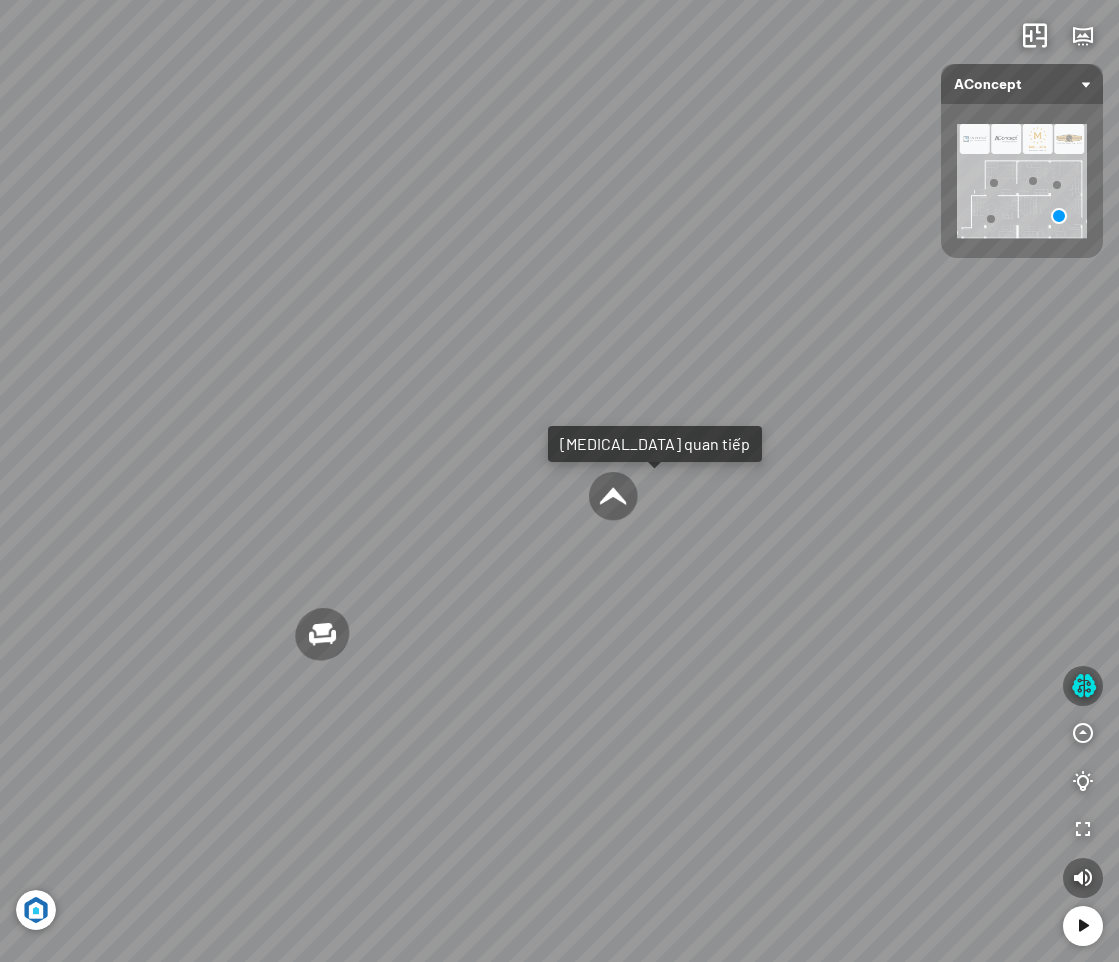 drag, startPoint x: 708, startPoint y: 674, endPoint x: 333, endPoint y: 694, distance: 375.53296 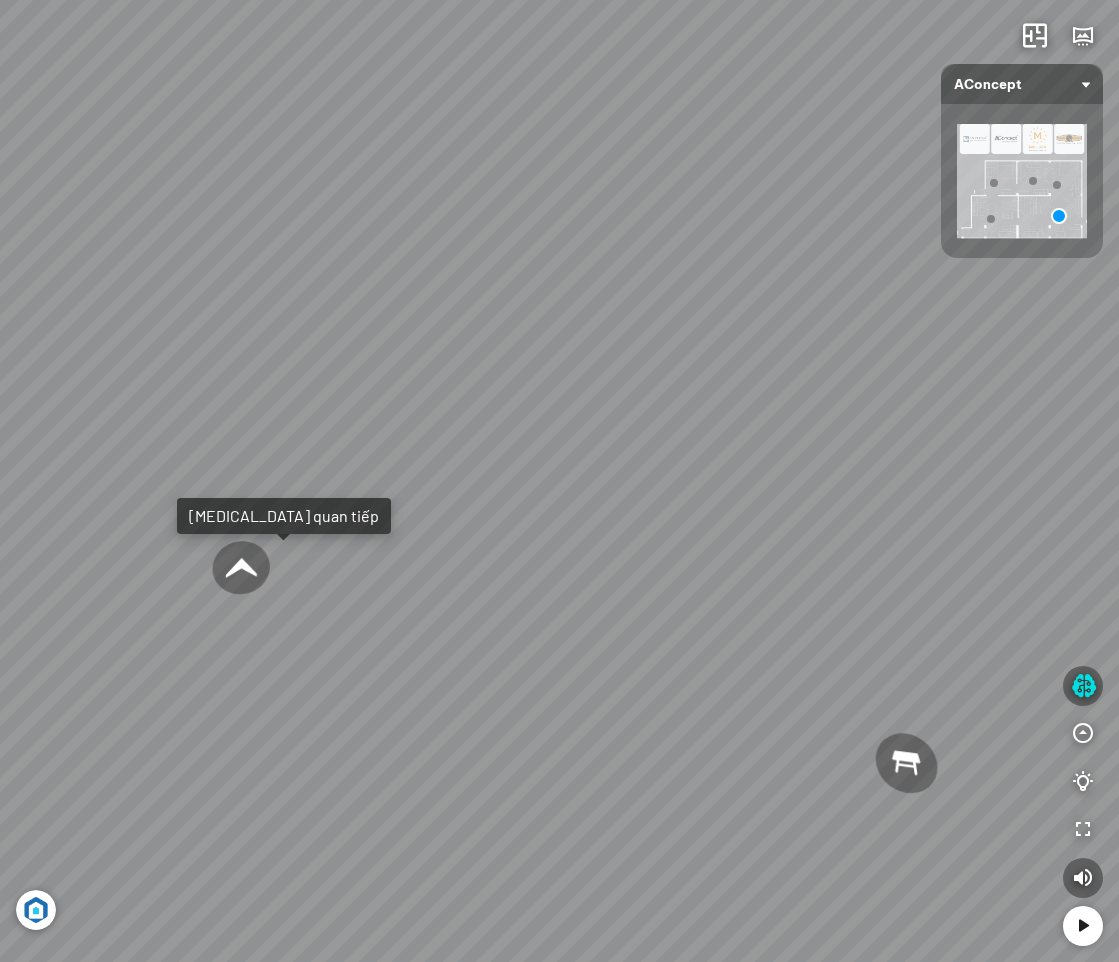 drag, startPoint x: 595, startPoint y: 648, endPoint x: 510, endPoint y: 716, distance: 108.85311 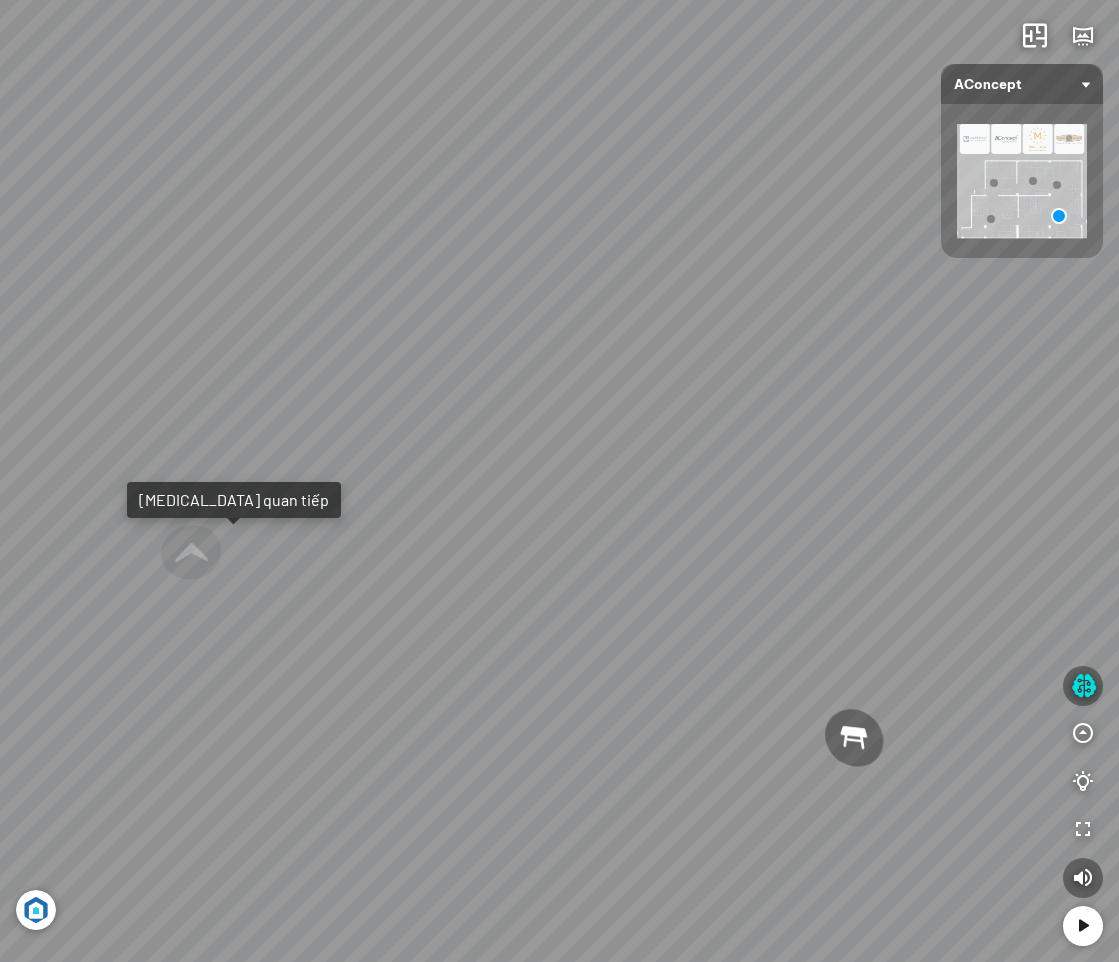 drag, startPoint x: 645, startPoint y: 697, endPoint x: 603, endPoint y: 678, distance: 46.09772 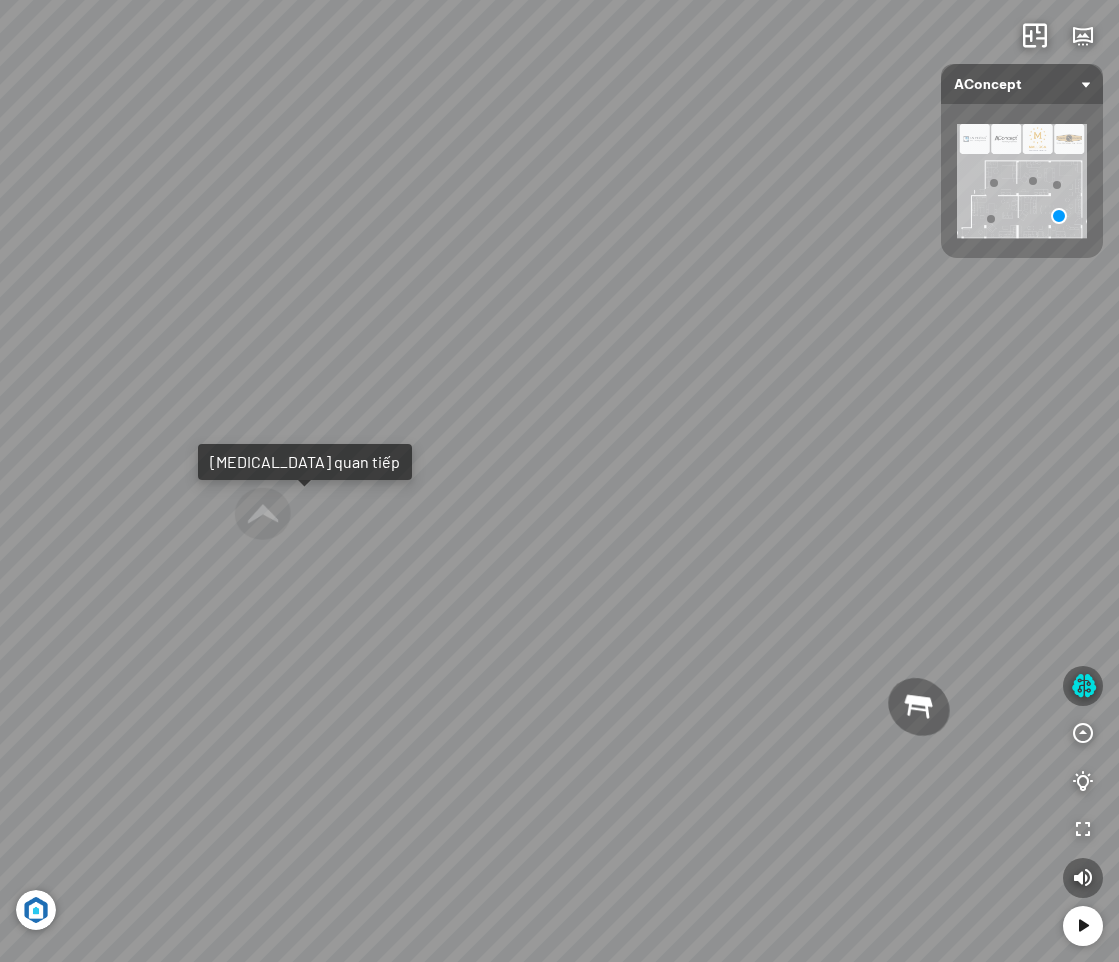 drag, startPoint x: 312, startPoint y: 552, endPoint x: 567, endPoint y: 430, distance: 282.6818 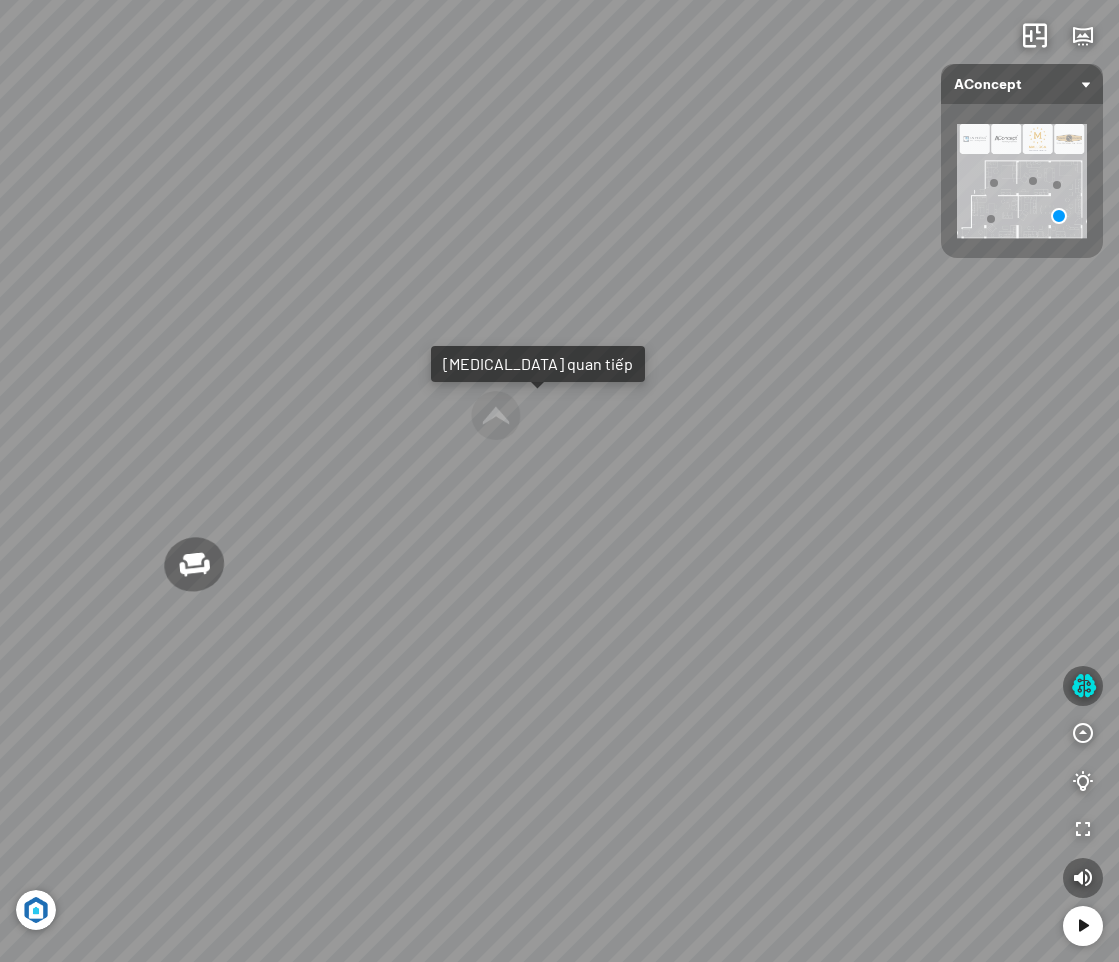 drag, startPoint x: 483, startPoint y: 515, endPoint x: 817, endPoint y: 445, distance: 341.2565 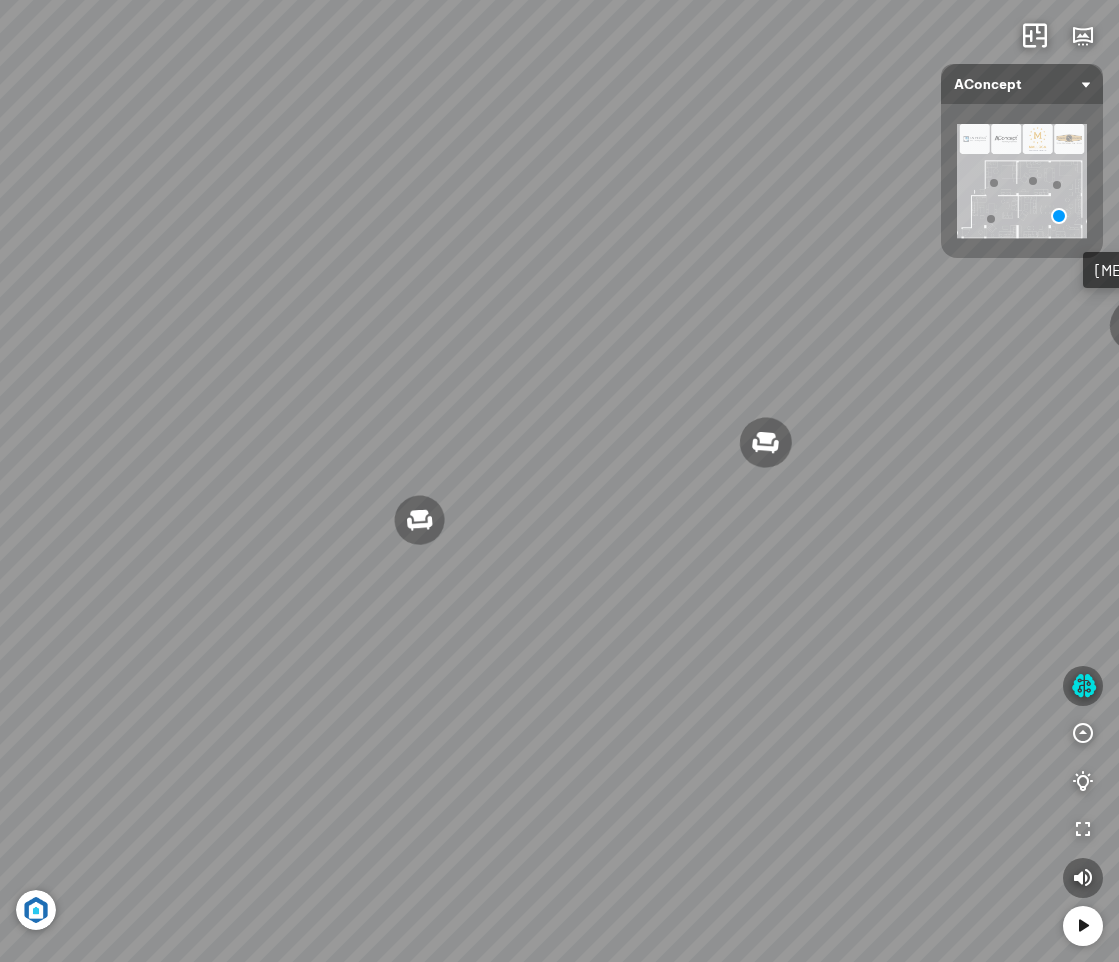 drag, startPoint x: 616, startPoint y: 470, endPoint x: 853, endPoint y: 453, distance: 237.60892 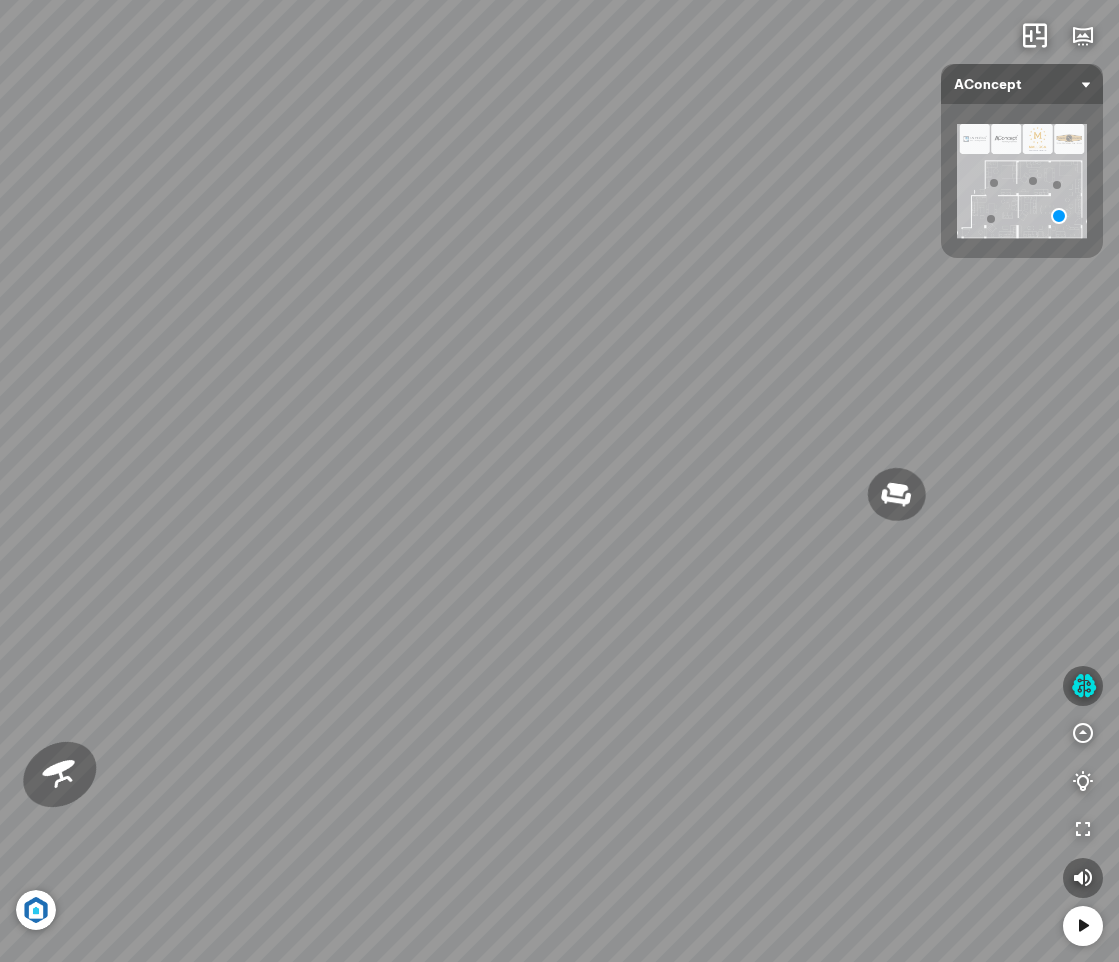 drag, startPoint x: 601, startPoint y: 443, endPoint x: 848, endPoint y: 451, distance: 247.12952 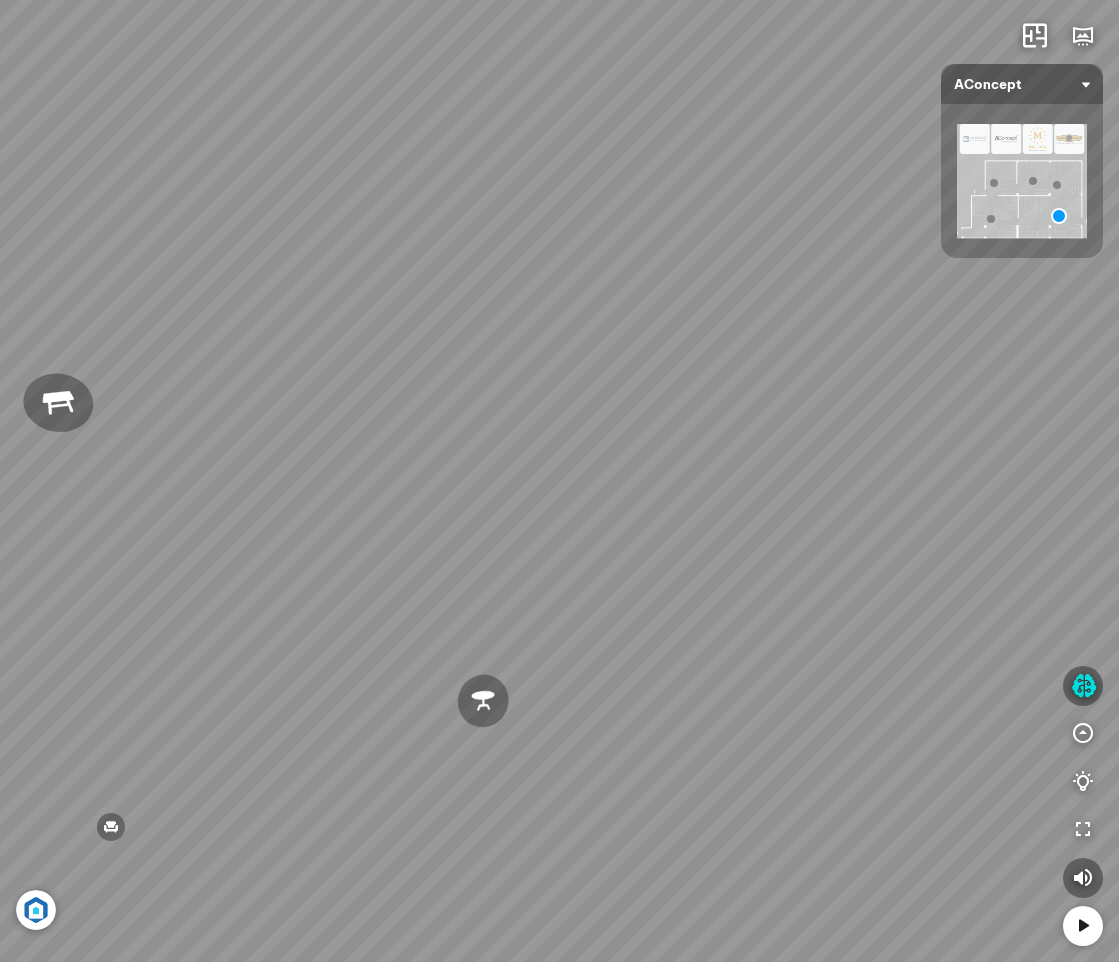 drag, startPoint x: 526, startPoint y: 427, endPoint x: 605, endPoint y: 421, distance: 79.22752 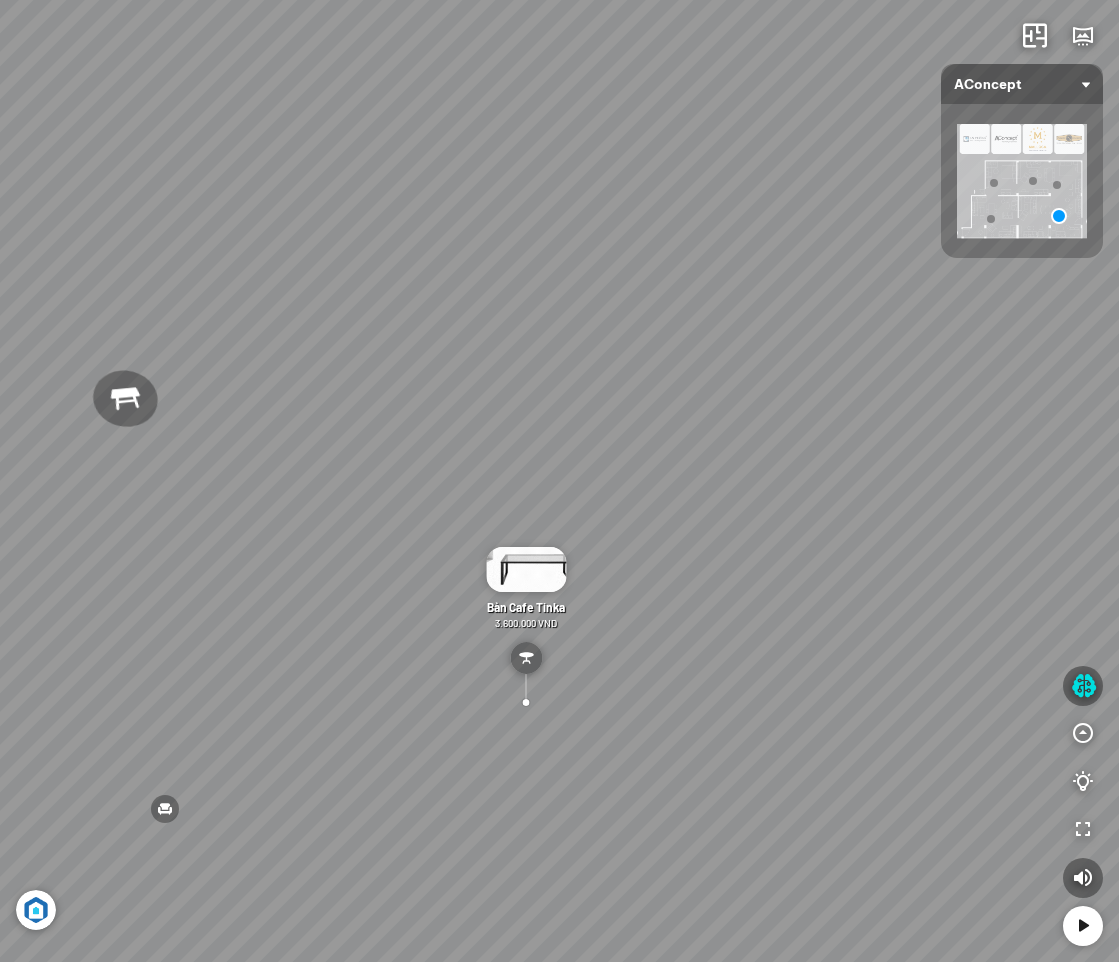 drag, startPoint x: 440, startPoint y: 515, endPoint x: 723, endPoint y: 716, distance: 347.1167 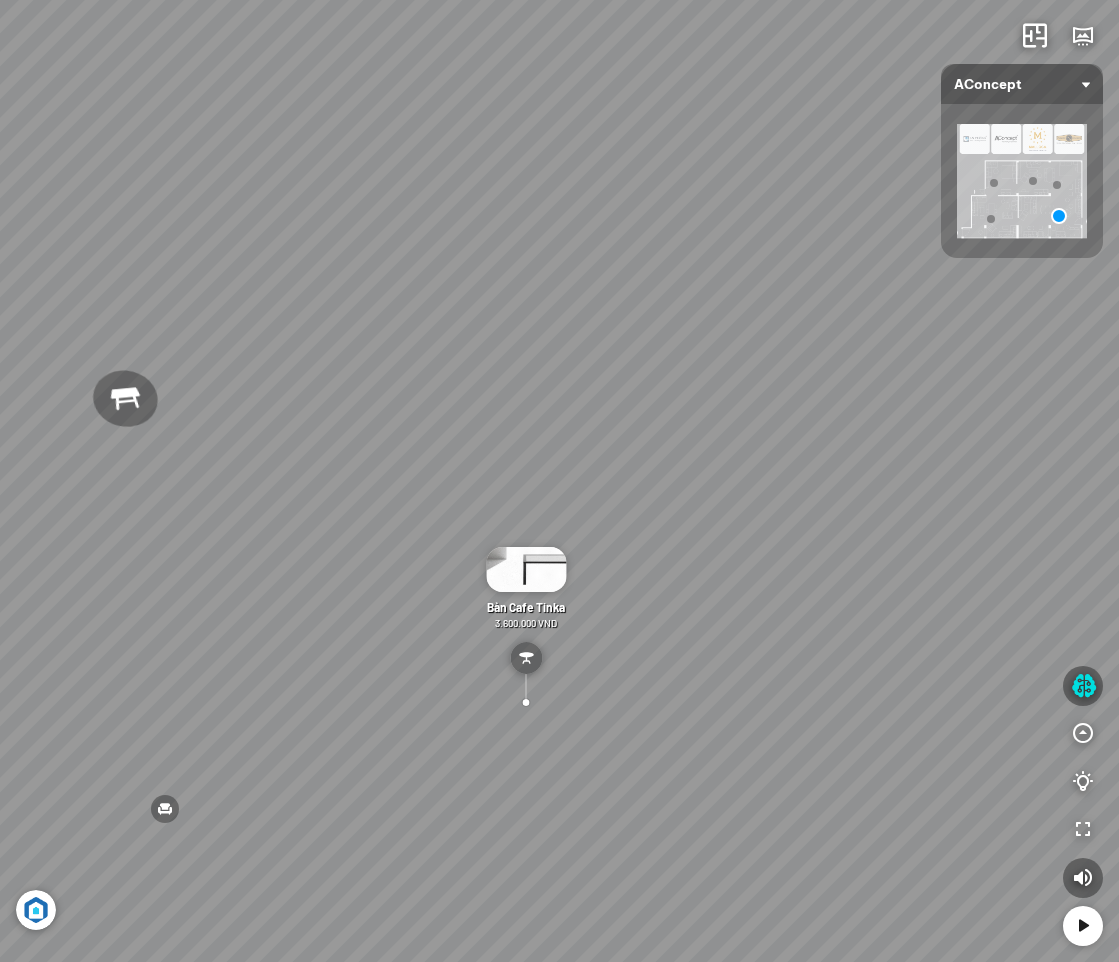 click on "Ghế ăn Andrew
3.200.000 VND
Sofa 3 chỗ Jonna vải Holly
19.500.000 VND
Bàn Cafe Tinka
3.600.000 VND
Bàn ăn Kính Asama
4.600.000 VND" at bounding box center [559, 481] 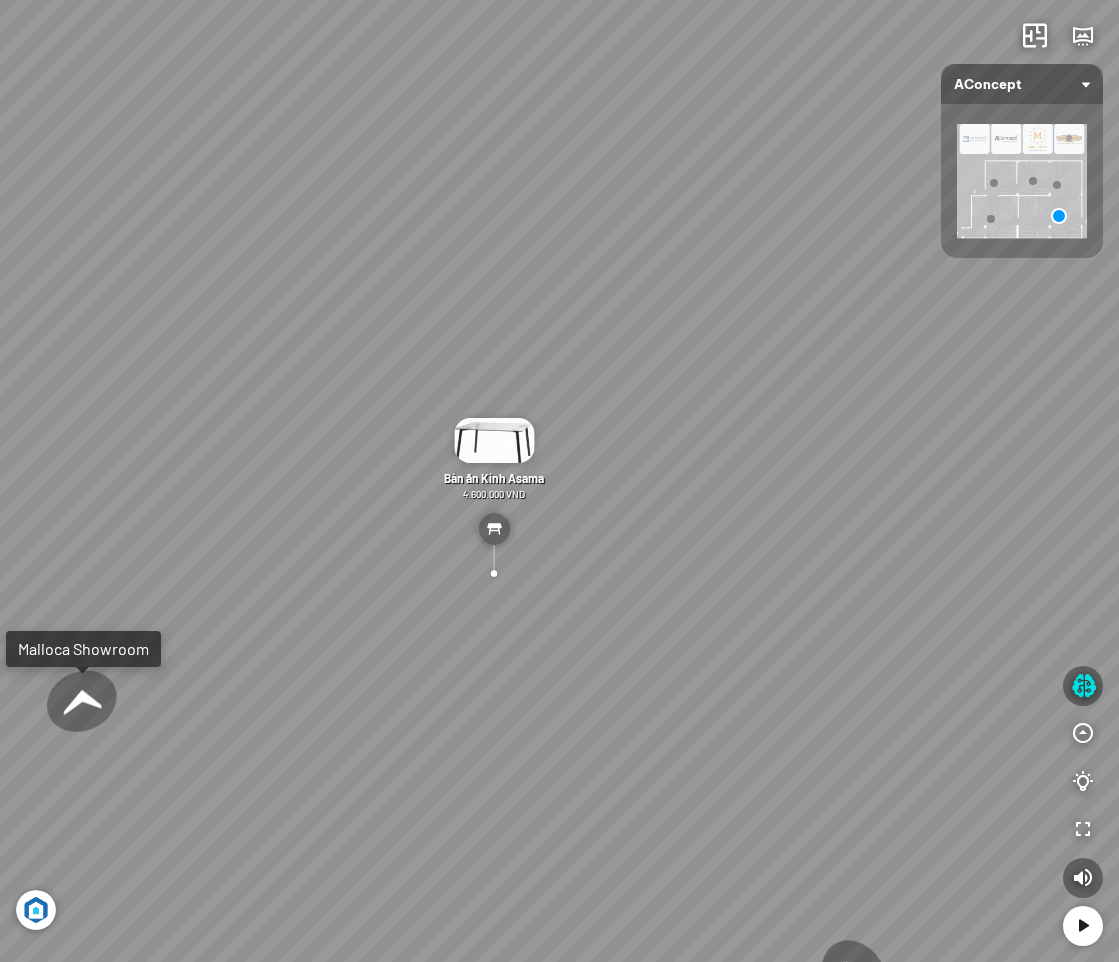 drag, startPoint x: 742, startPoint y: 762, endPoint x: 771, endPoint y: 401, distance: 362.16293 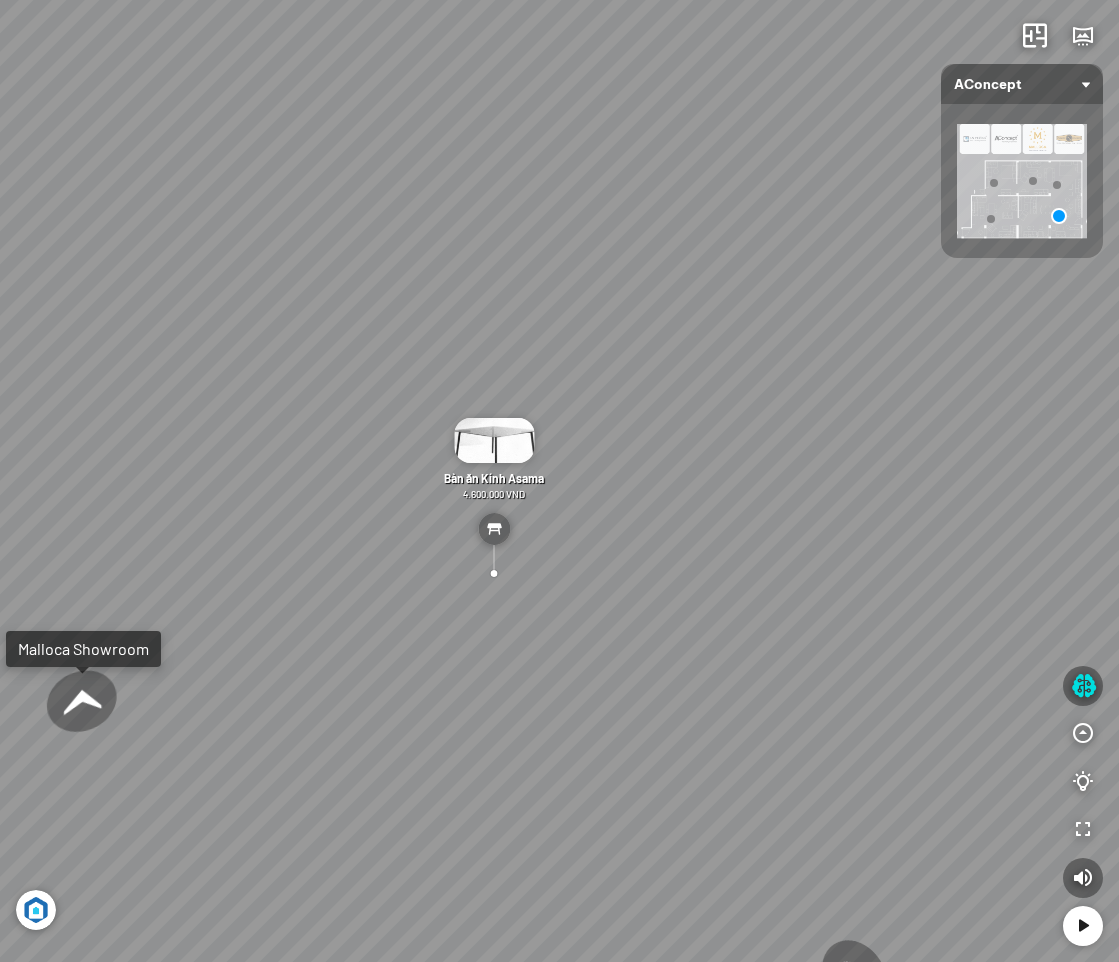 click on "Ghế ăn Andrew
3.200.000 VND
Sofa 3 chỗ Jonna vải Holly
19.500.000 VND
Bàn Cafe Tinka
3.600.000 VND
Bàn ăn Kính Asama
4.600.000 VND" at bounding box center (559, 481) 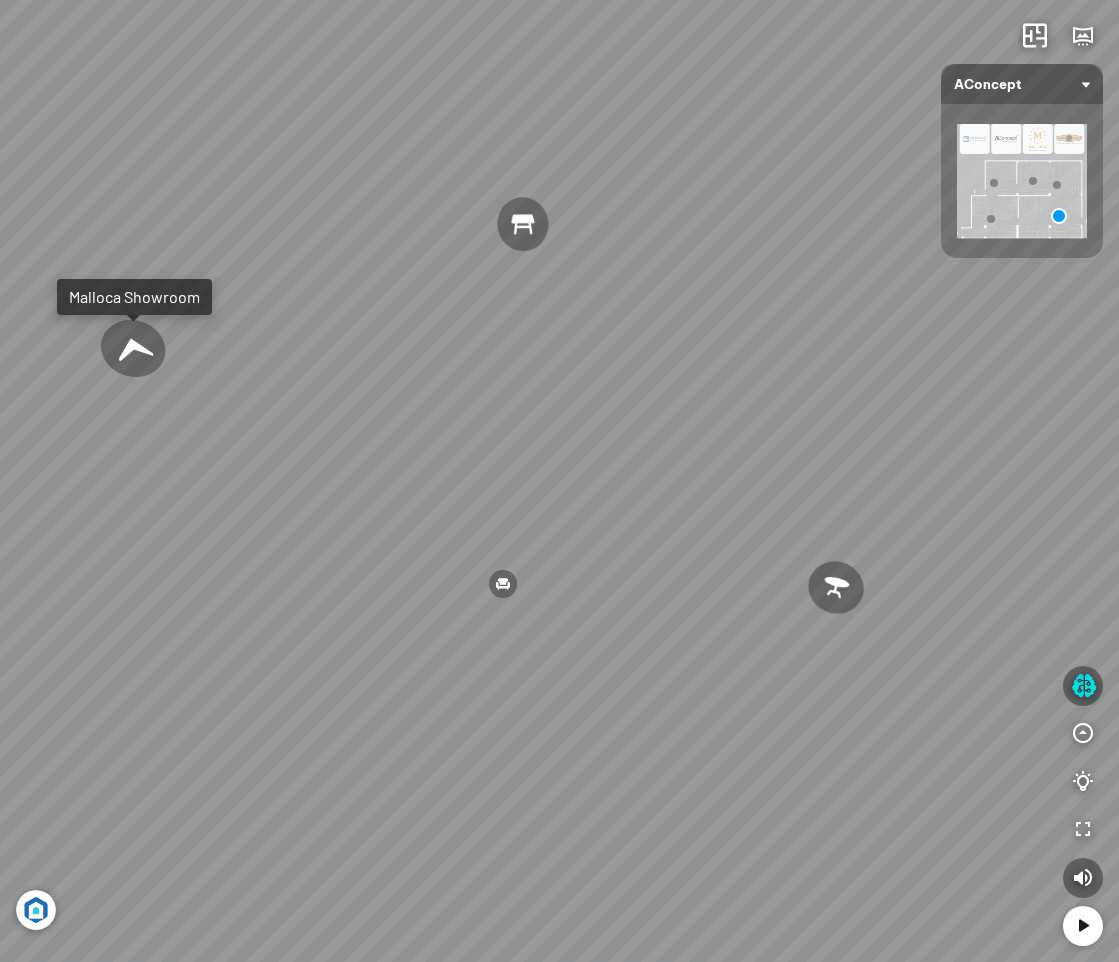 click at bounding box center [503, 584] 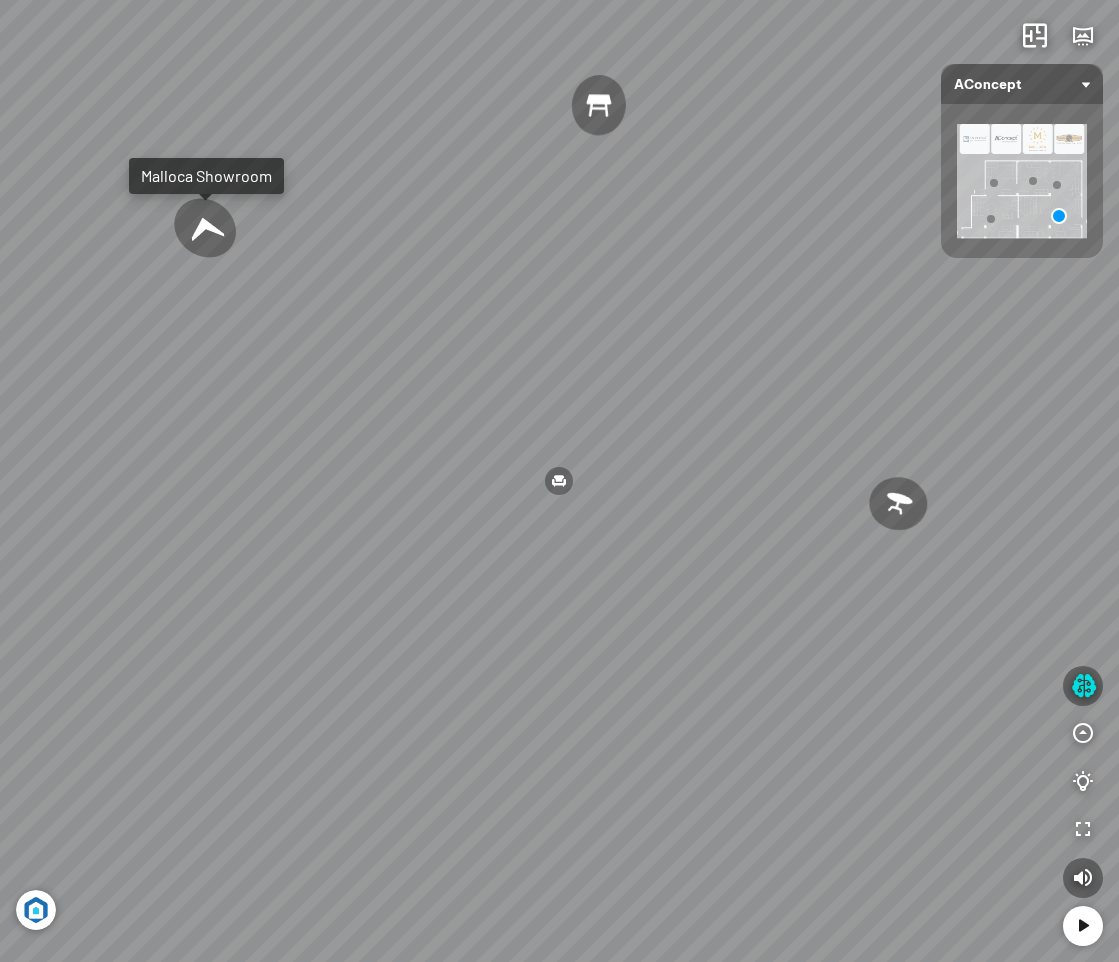 click at bounding box center (559, 481) 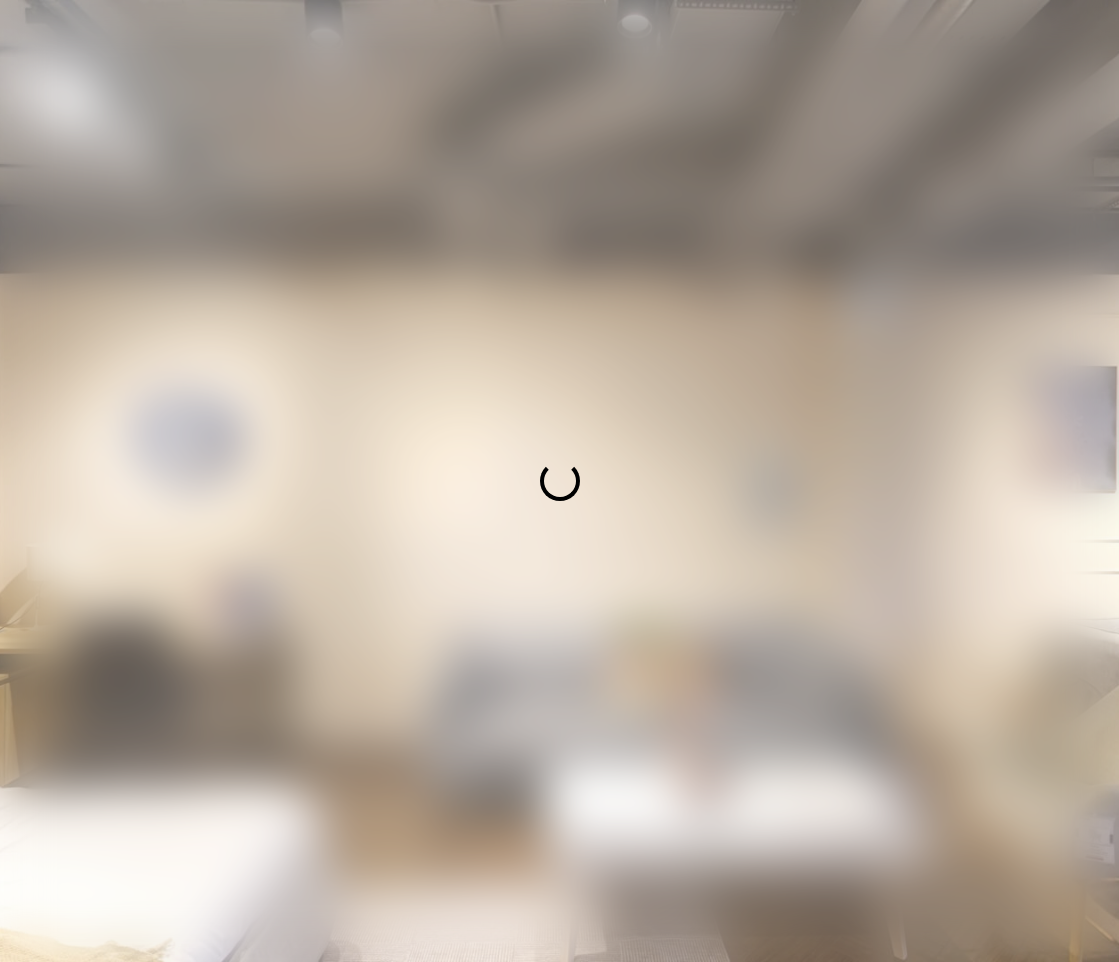 scroll, scrollTop: 0, scrollLeft: 0, axis: both 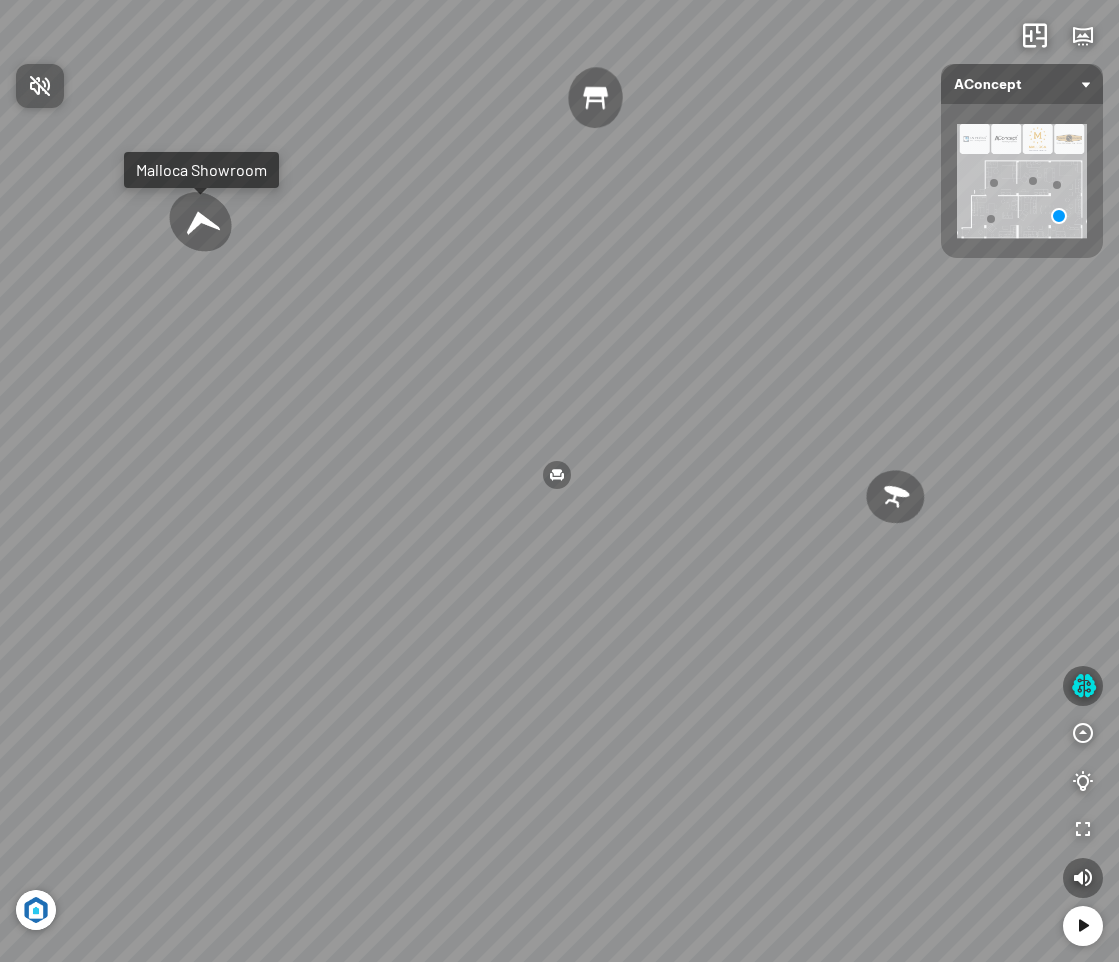 click at bounding box center [559, 481] 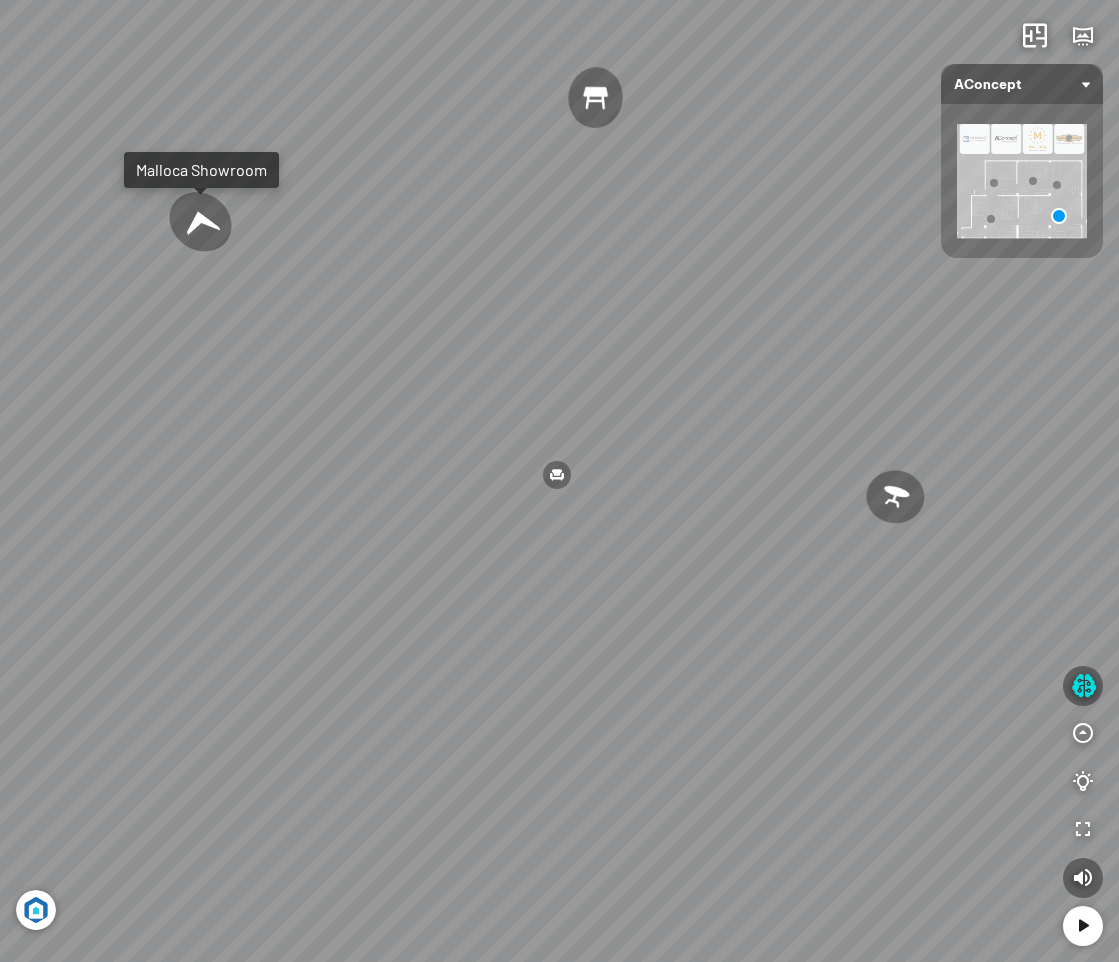 click at bounding box center (557, 475) 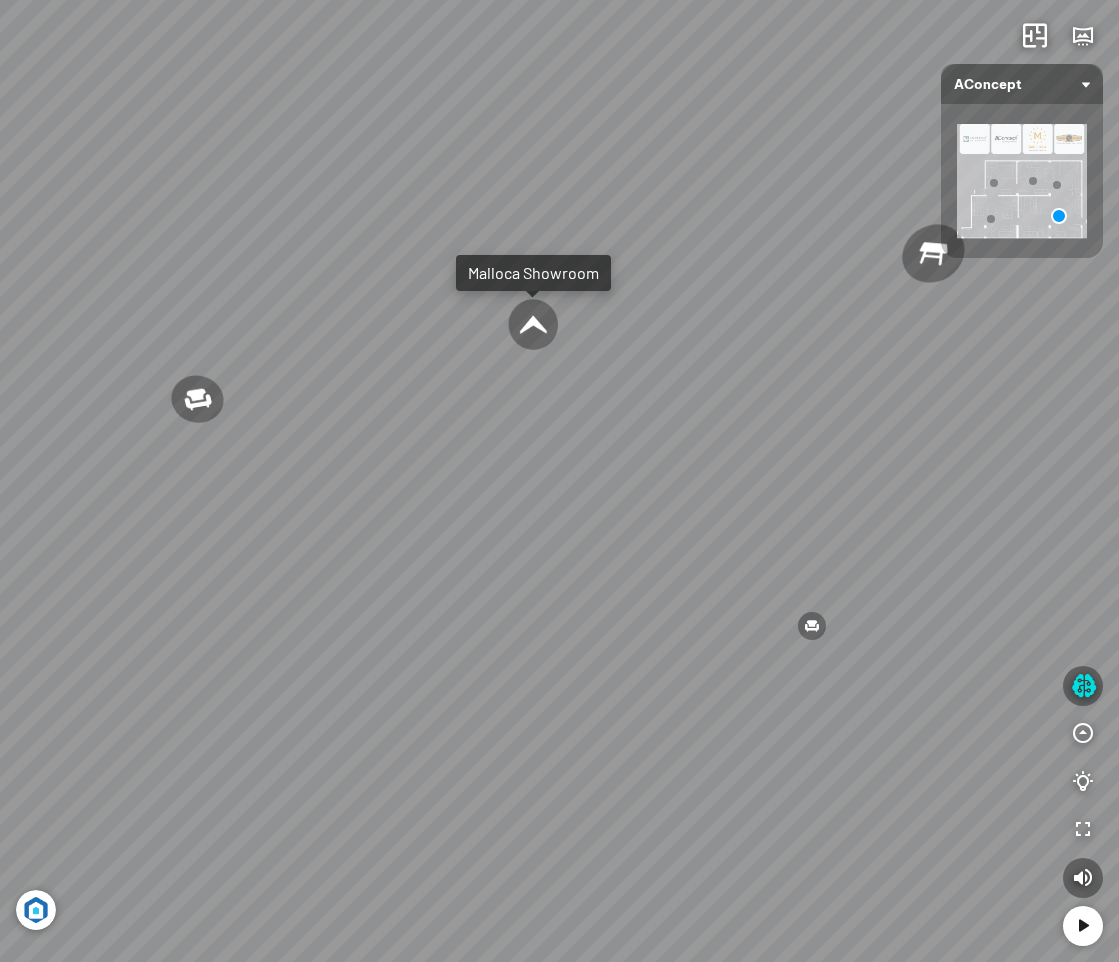 drag, startPoint x: 685, startPoint y: 434, endPoint x: 990, endPoint y: 546, distance: 324.91385 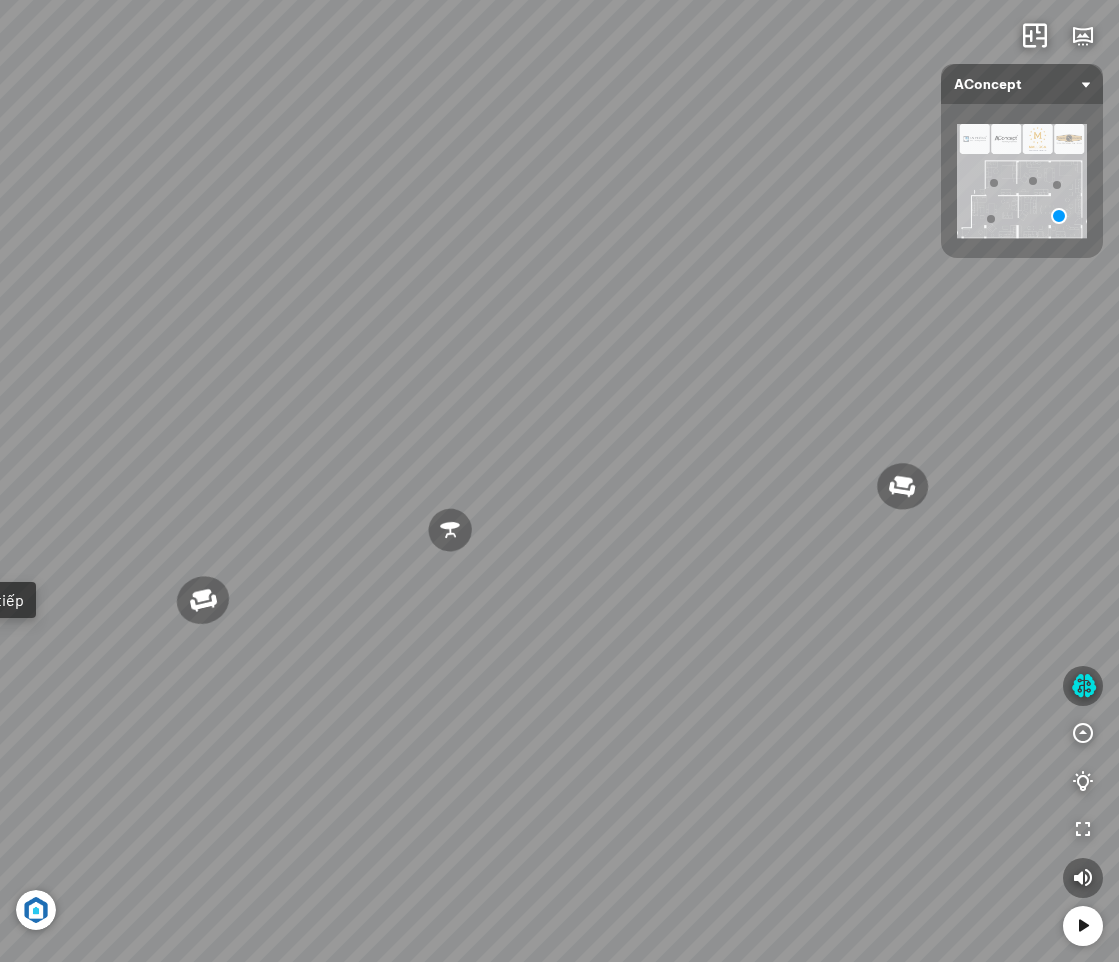 drag, startPoint x: 375, startPoint y: 484, endPoint x: 685, endPoint y: 563, distance: 319.9078 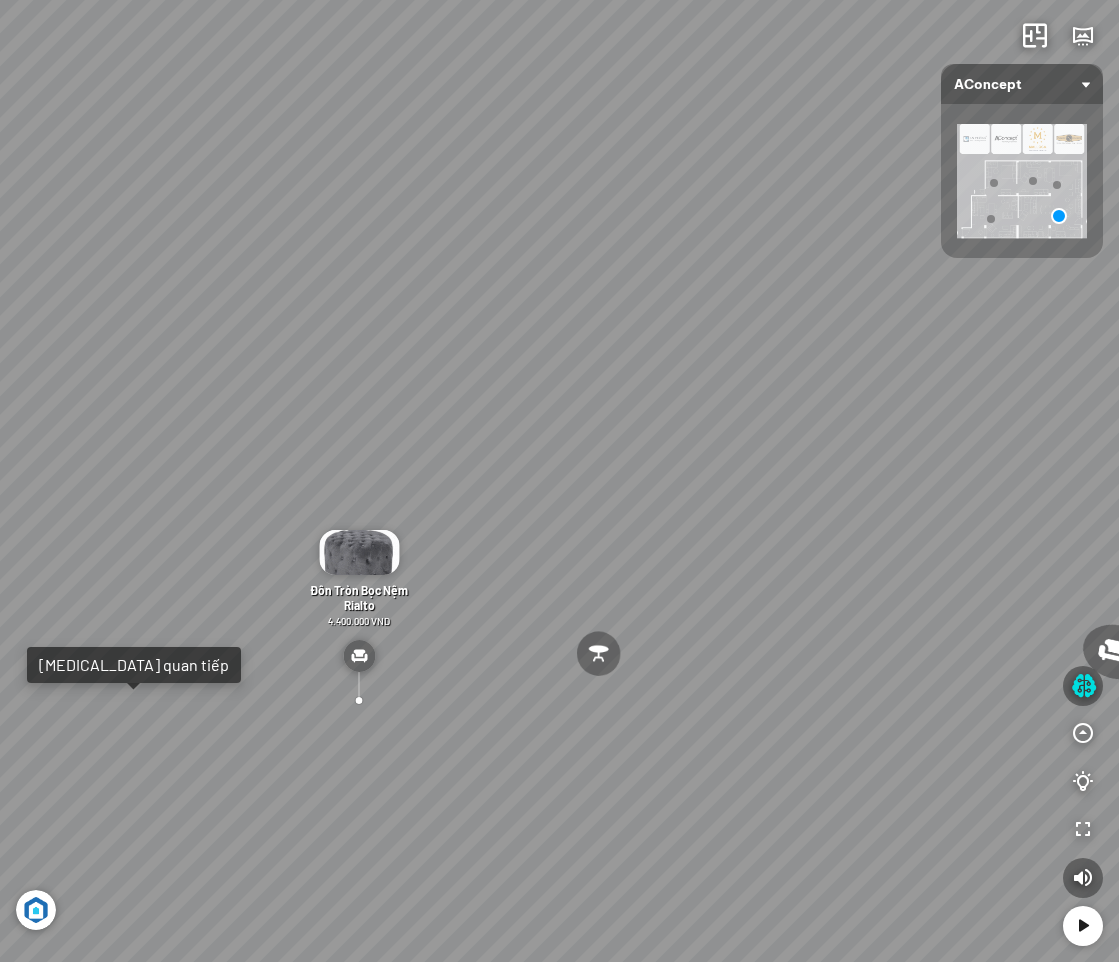 drag, startPoint x: 440, startPoint y: 541, endPoint x: 144, endPoint y: 533, distance: 296.1081 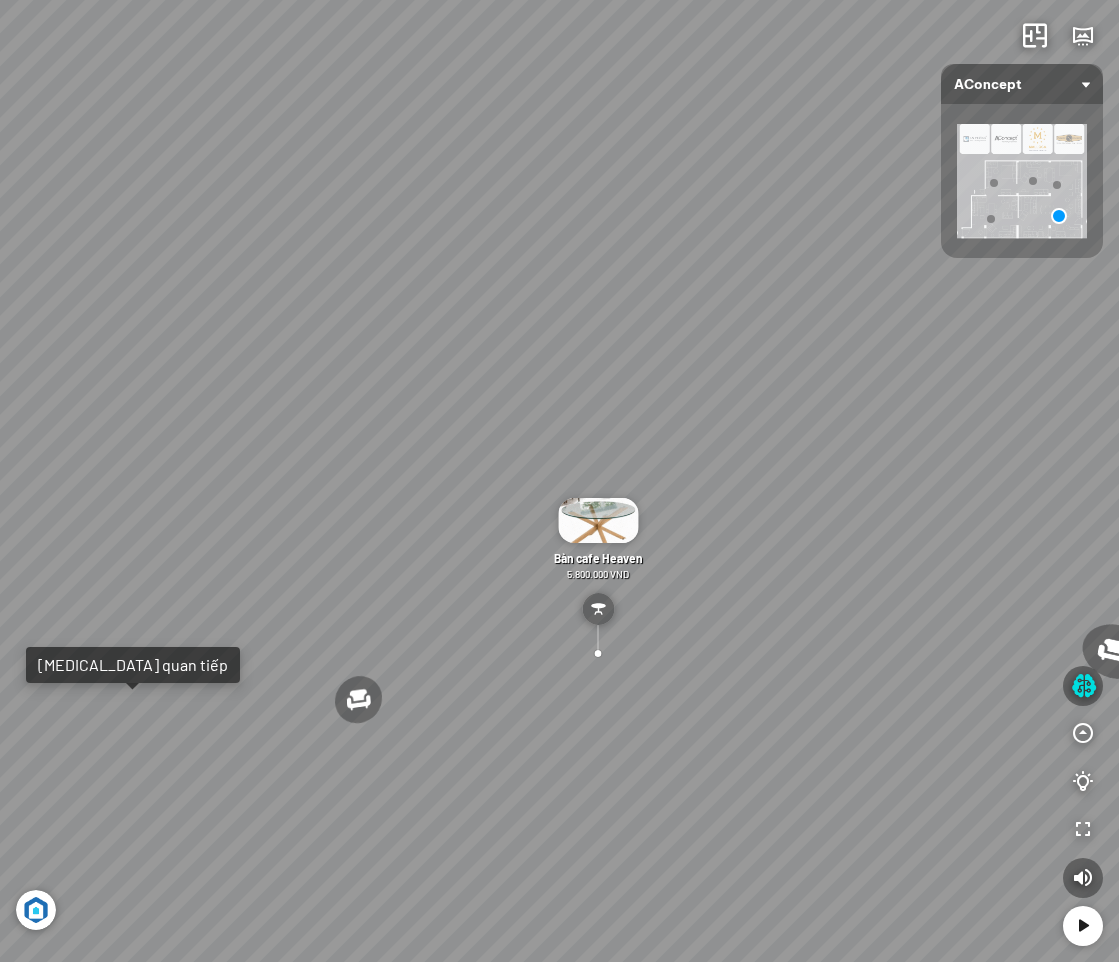drag, startPoint x: 728, startPoint y: 623, endPoint x: 236, endPoint y: 537, distance: 499.45972 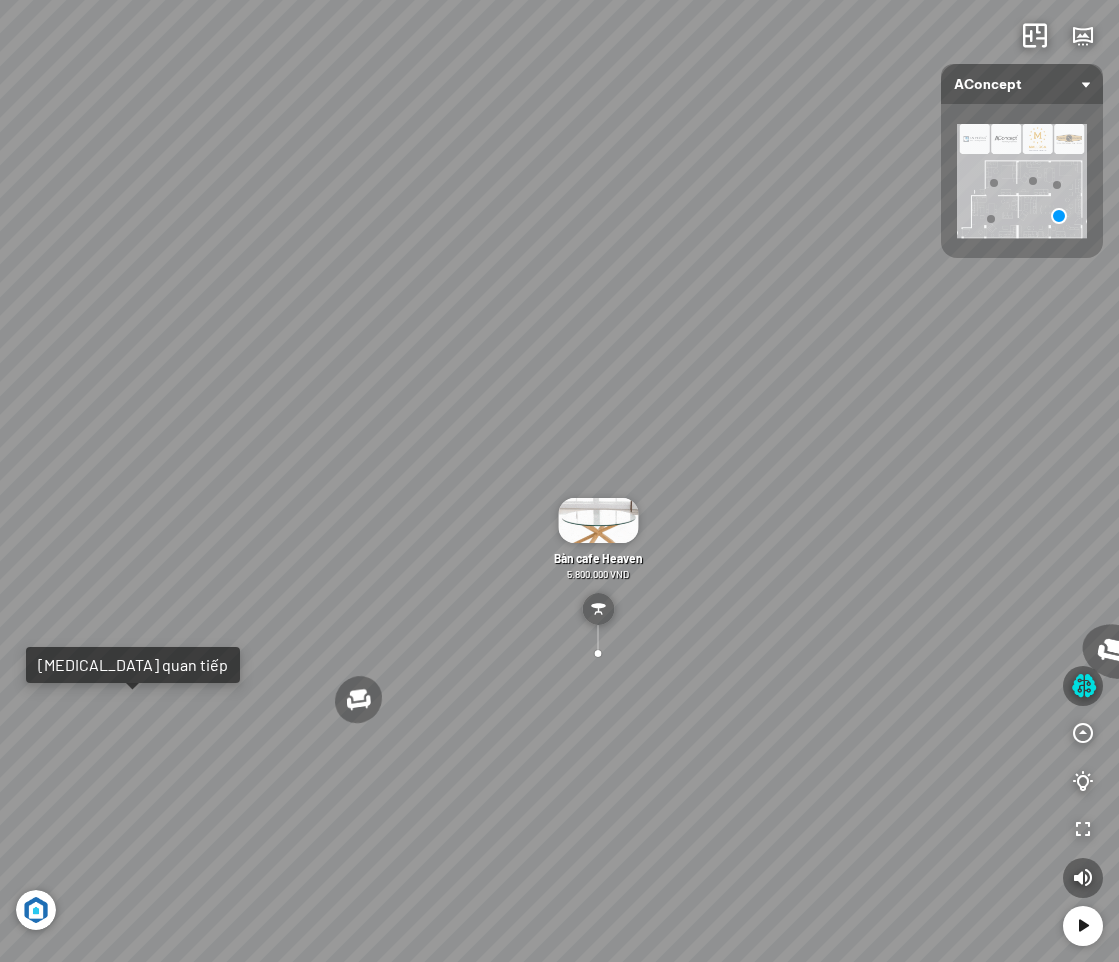 click on "Ghế ăn Andrew
3.200.000 VND
Sofa 3 chỗ [PERSON_NAME] vải Holly
19.500.000 VND
Bàn Cafe Tinka
3.600.000 VND
Bàn ăn Brick
18.500.000 VND" at bounding box center [559, 481] 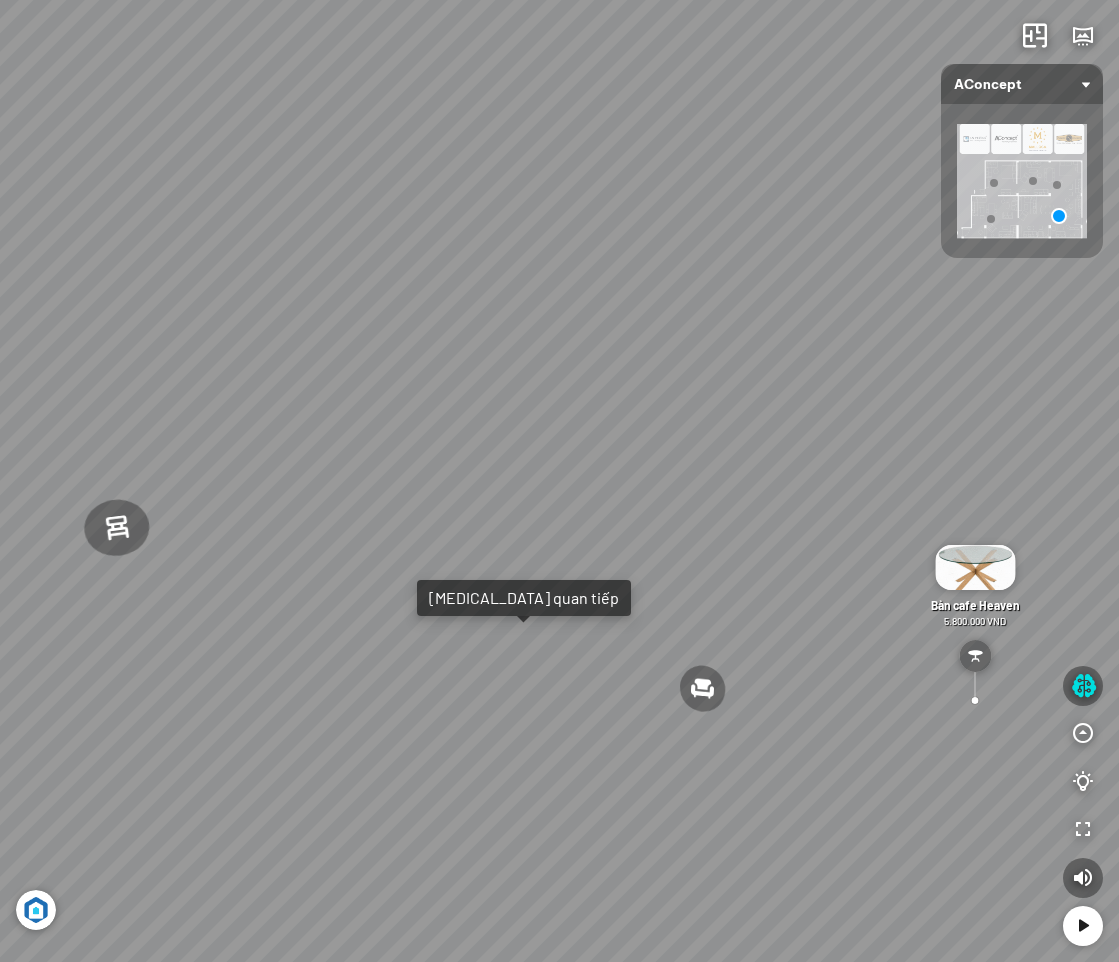 drag, startPoint x: 236, startPoint y: 537, endPoint x: 655, endPoint y: 547, distance: 419.11932 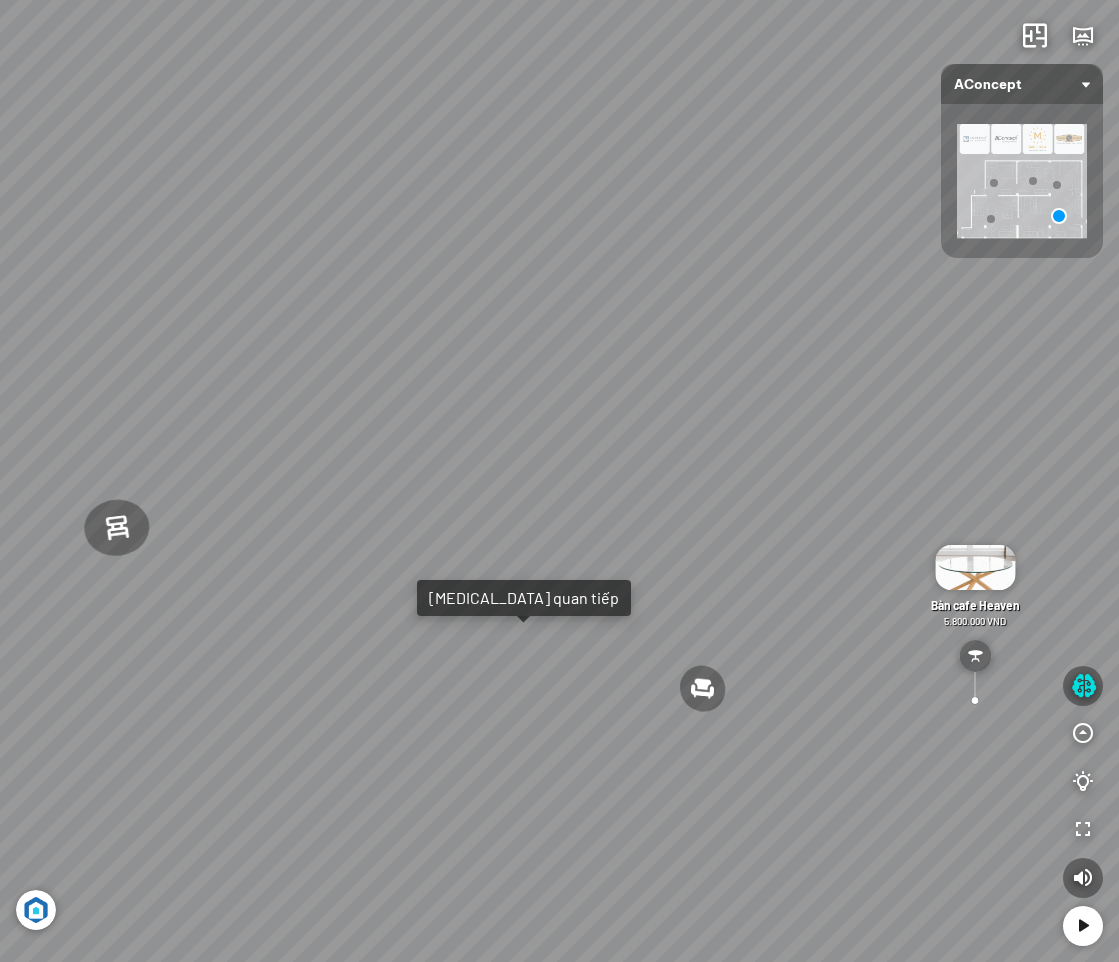 click on "Ghế ăn Andrew
3.200.000 VND
Sofa 3 chỗ [PERSON_NAME] vải Holly
19.500.000 VND
Bàn Cafe Tinka
3.600.000 VND
Bàn ăn Brick
18.500.000 VND" at bounding box center (559, 481) 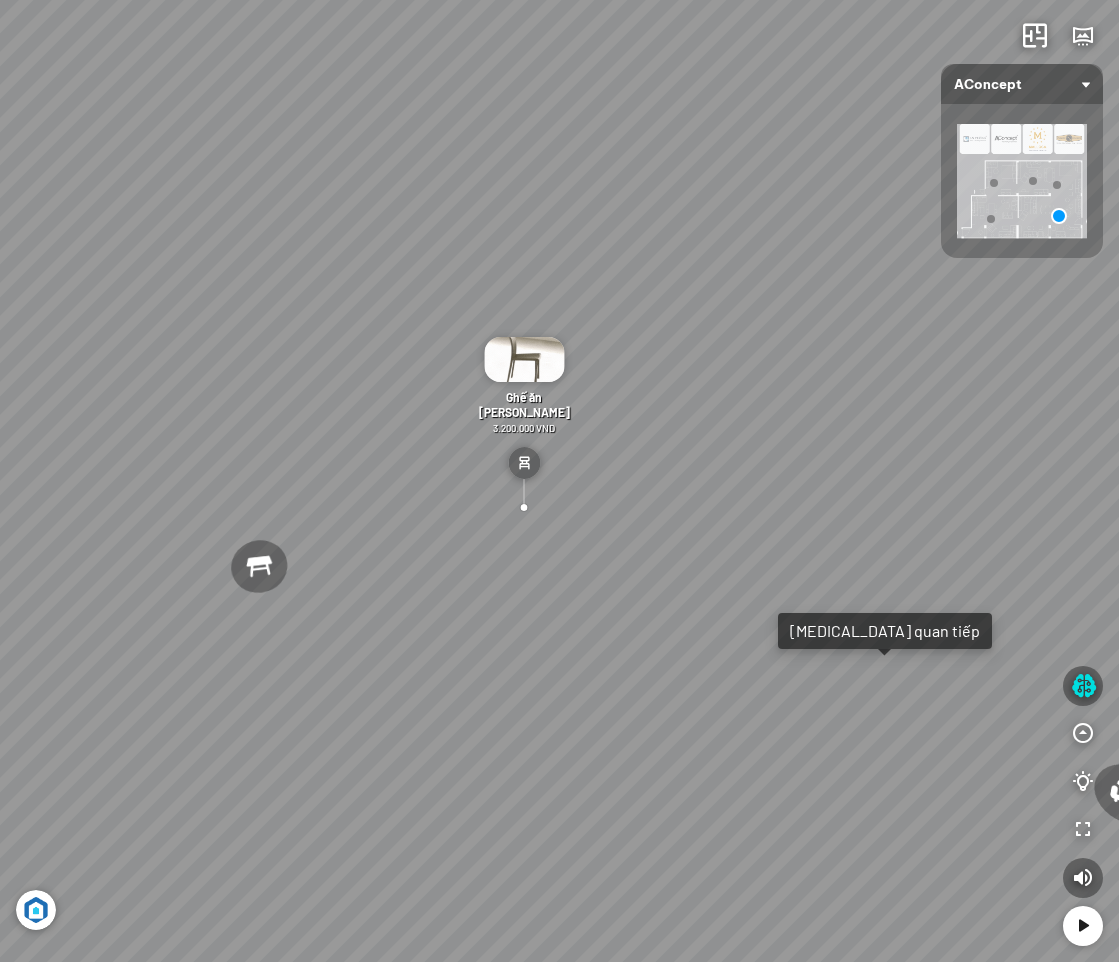 click on "Ghế ăn Andrew
3.200.000 VND
Sofa 3 chỗ [PERSON_NAME] vải Holly
19.500.000 VND
Bàn Cafe Tinka
3.600.000 VND
Bàn ăn Brick
18.500.000 VND" at bounding box center (559, 481) 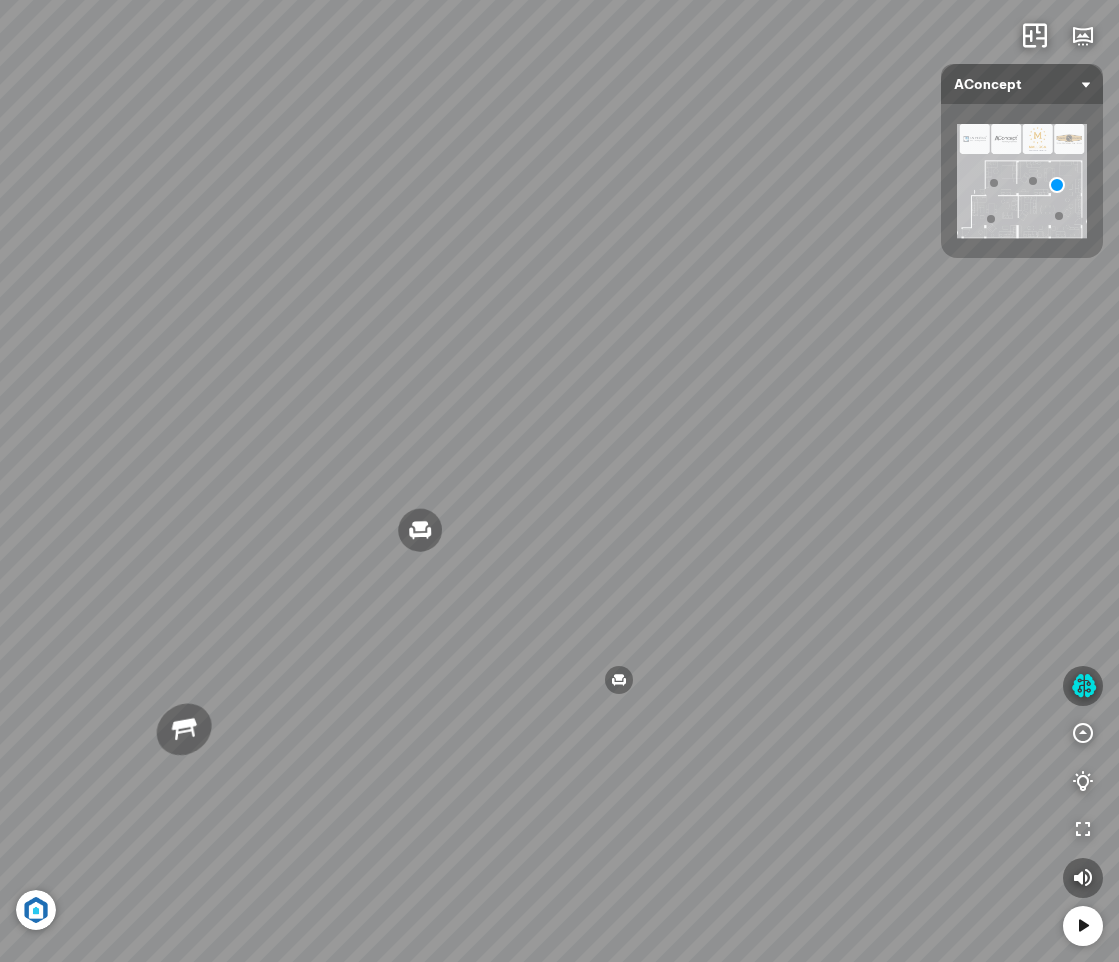 drag, startPoint x: 784, startPoint y: 664, endPoint x: 79, endPoint y: 472, distance: 730.67706 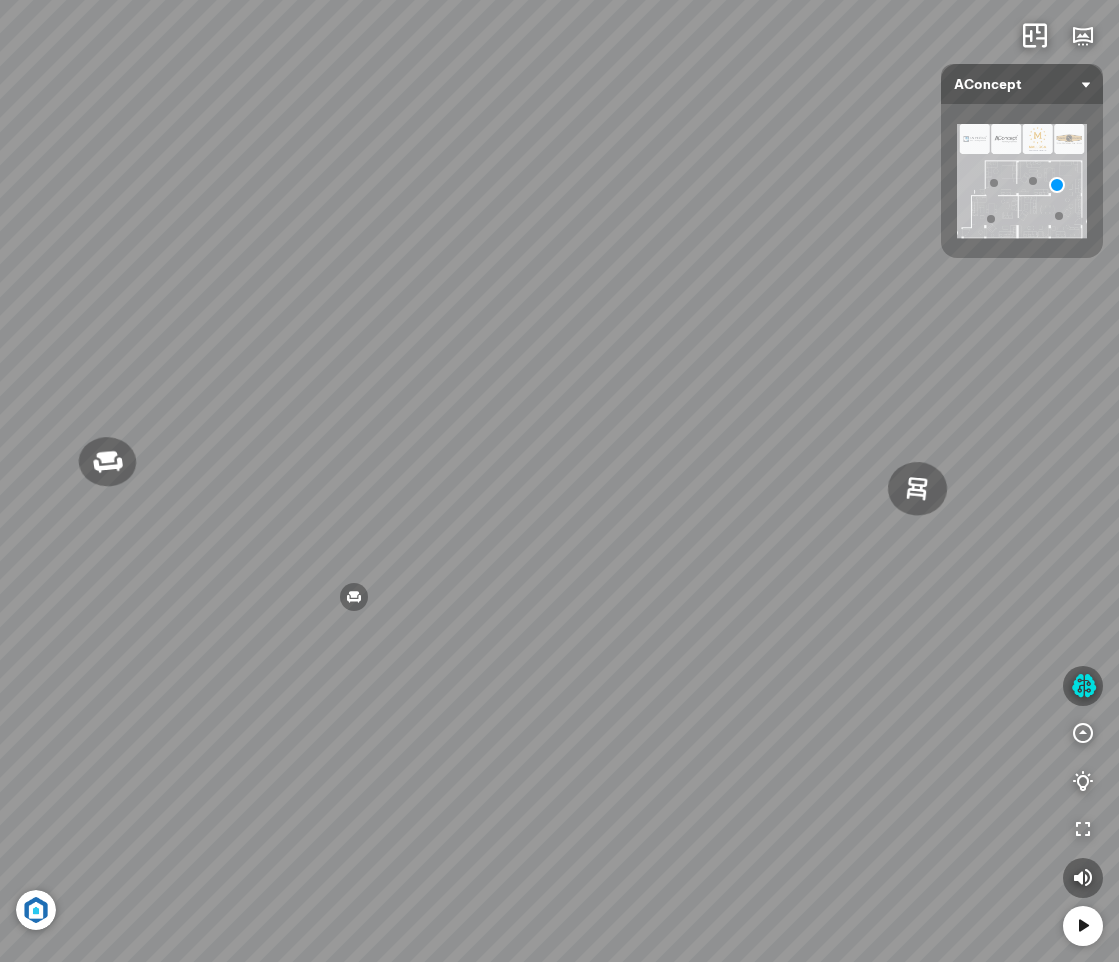 click on "Đèn [PERSON_NAME]
5.300.000 VND
Giường ngủ Palima
19.000.000 VND
Bàn Cafe Tess
7.000.000 VND
Ghế làm việc Winslow
3.200.000 VND" at bounding box center (559, 481) 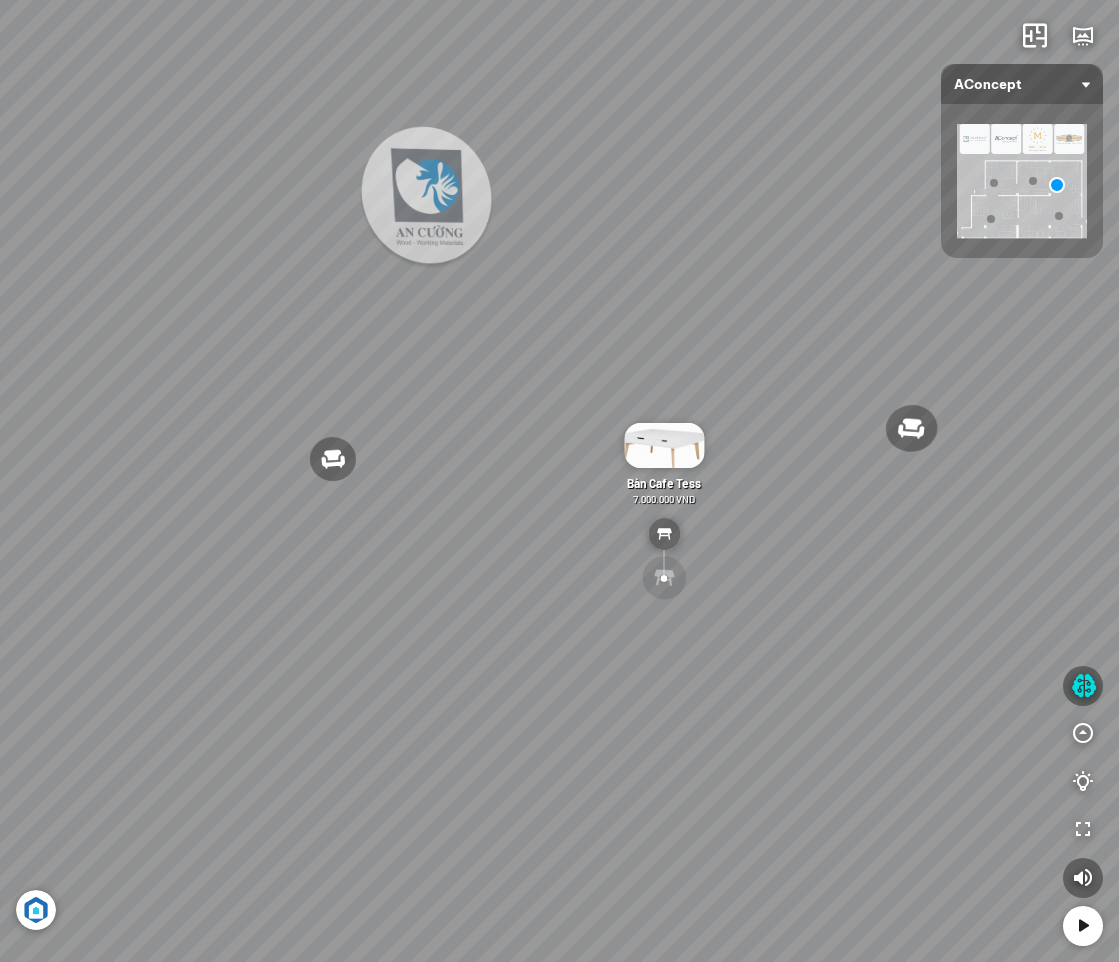 drag, startPoint x: 540, startPoint y: 515, endPoint x: 642, endPoint y: 222, distance: 310.24667 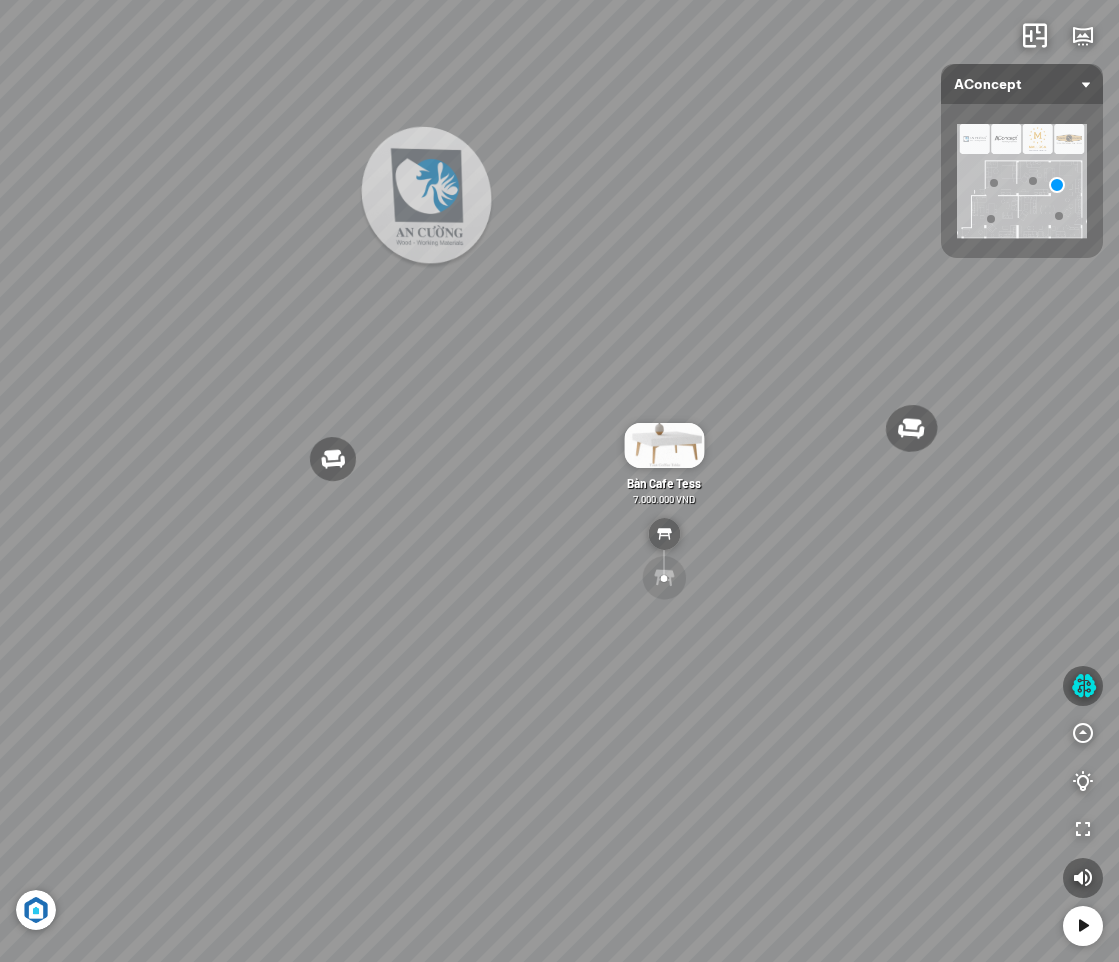 click on "Đèn [PERSON_NAME]
5.300.000 VND
Giường ngủ Palima
19.000.000 VND
Bàn Cafe Tess
7.000.000 VND
Ghế làm việc Winslow
3.200.000 VND" at bounding box center (559, 481) 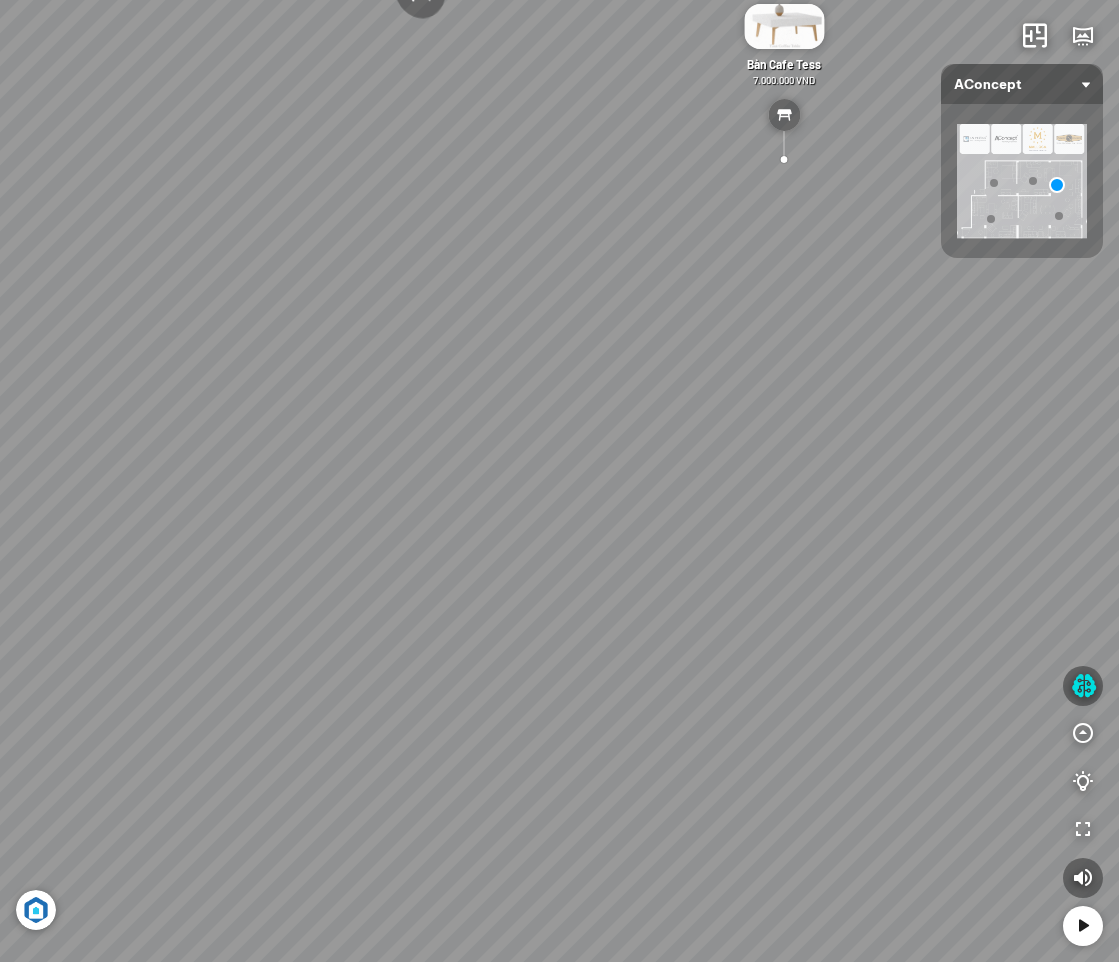 click on "Đèn [PERSON_NAME]
5.300.000 VND
Giường ngủ Palima
19.000.000 VND
Bàn Cafe Tess
7.000.000 VND
Ghế làm việc Winslow
3.200.000 VND" at bounding box center (559, 481) 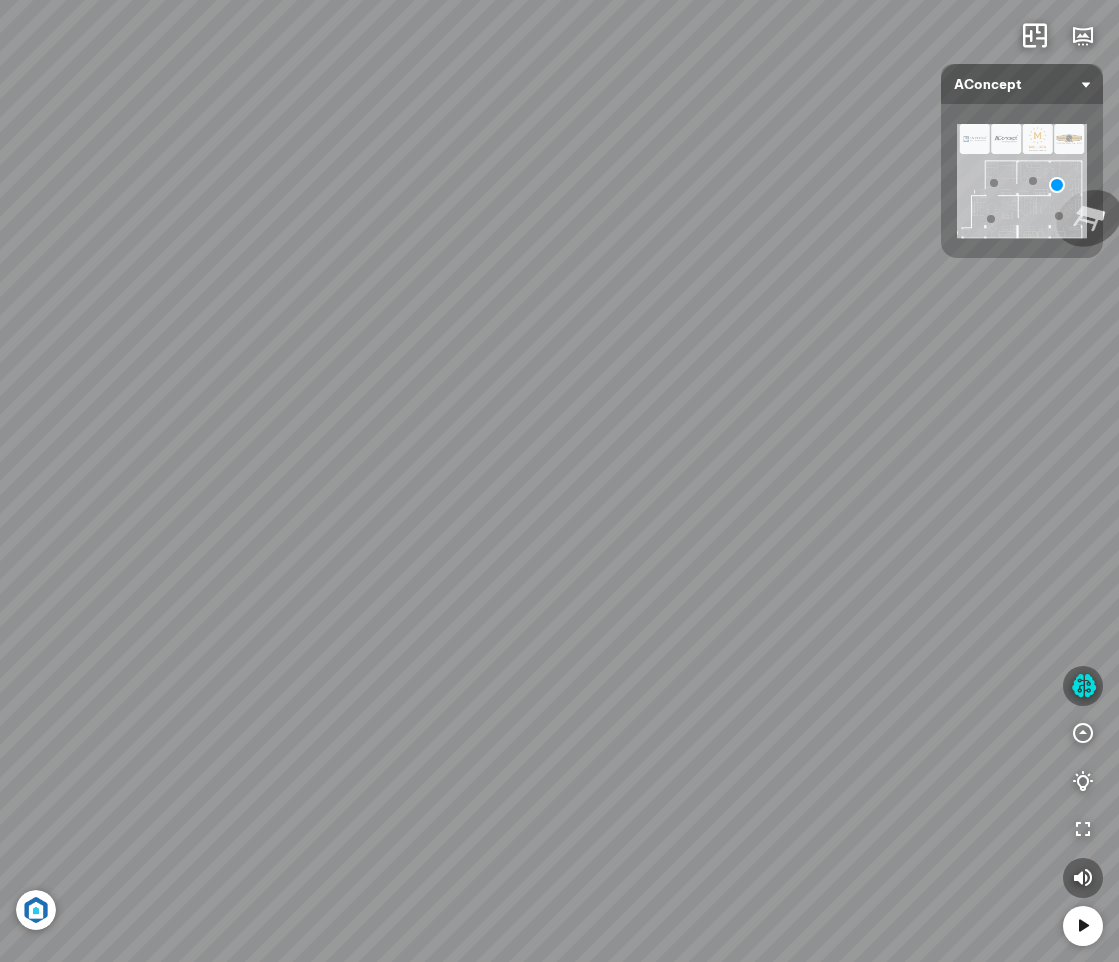 drag, startPoint x: 437, startPoint y: 328, endPoint x: 893, endPoint y: 466, distance: 476.4242 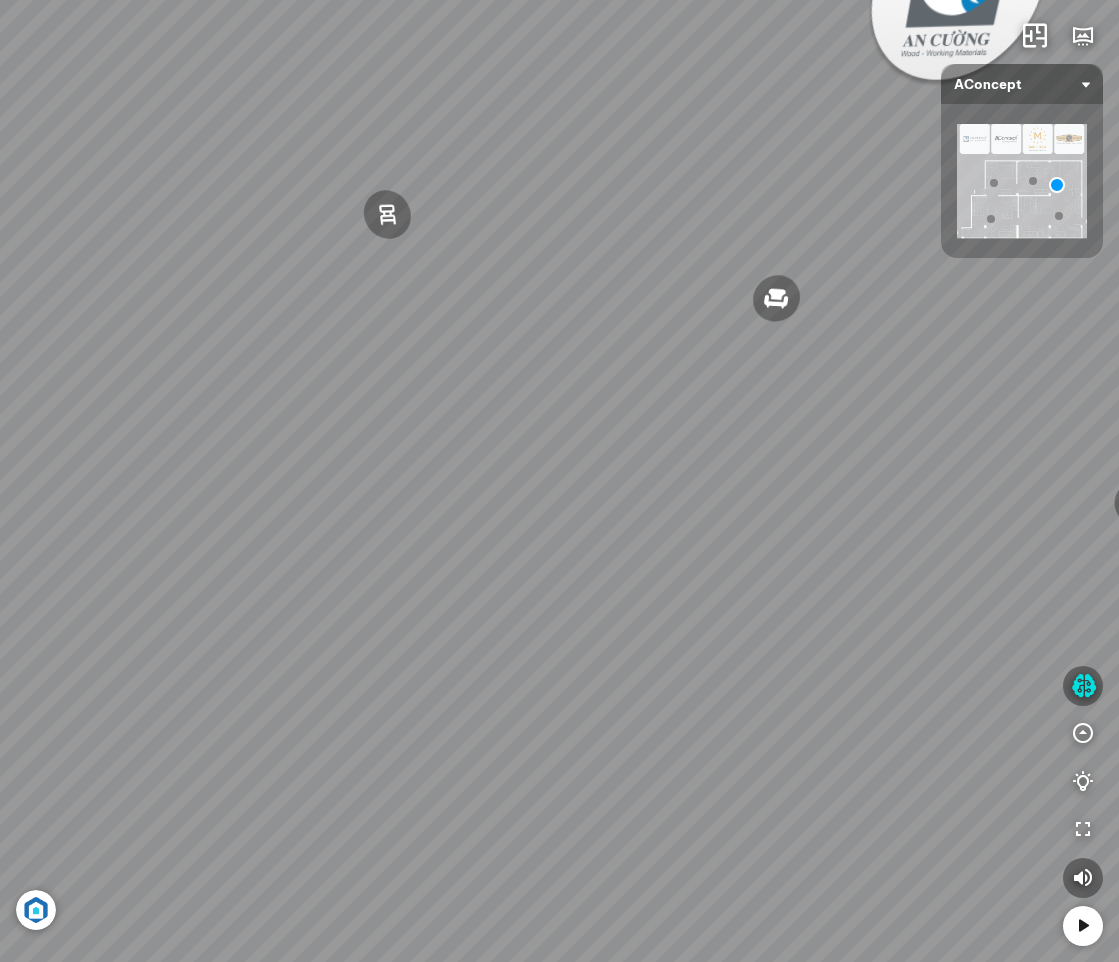 drag, startPoint x: 775, startPoint y: 355, endPoint x: 286, endPoint y: 416, distance: 492.79 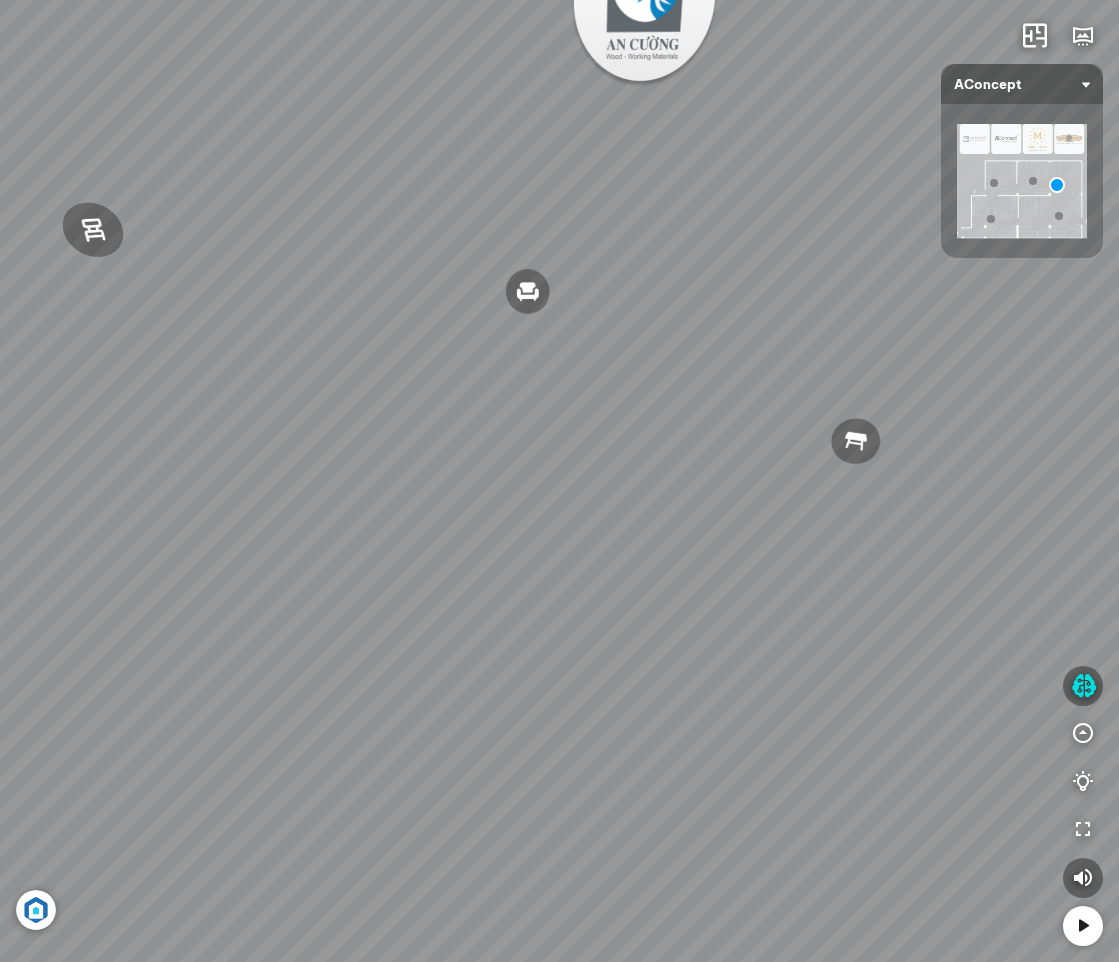 drag, startPoint x: 581, startPoint y: 424, endPoint x: 120, endPoint y: 395, distance: 461.91125 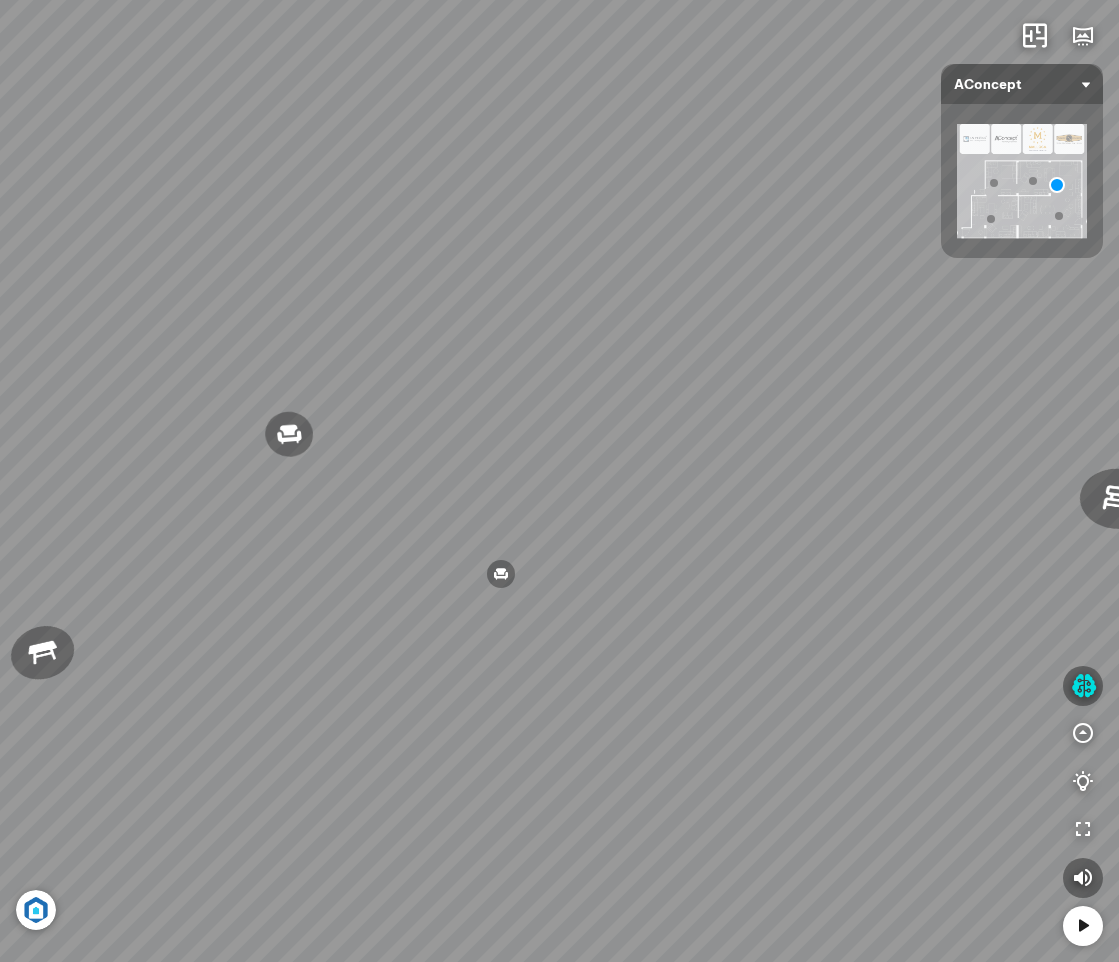 drag, startPoint x: 523, startPoint y: 343, endPoint x: 332, endPoint y: 628, distance: 343.08307 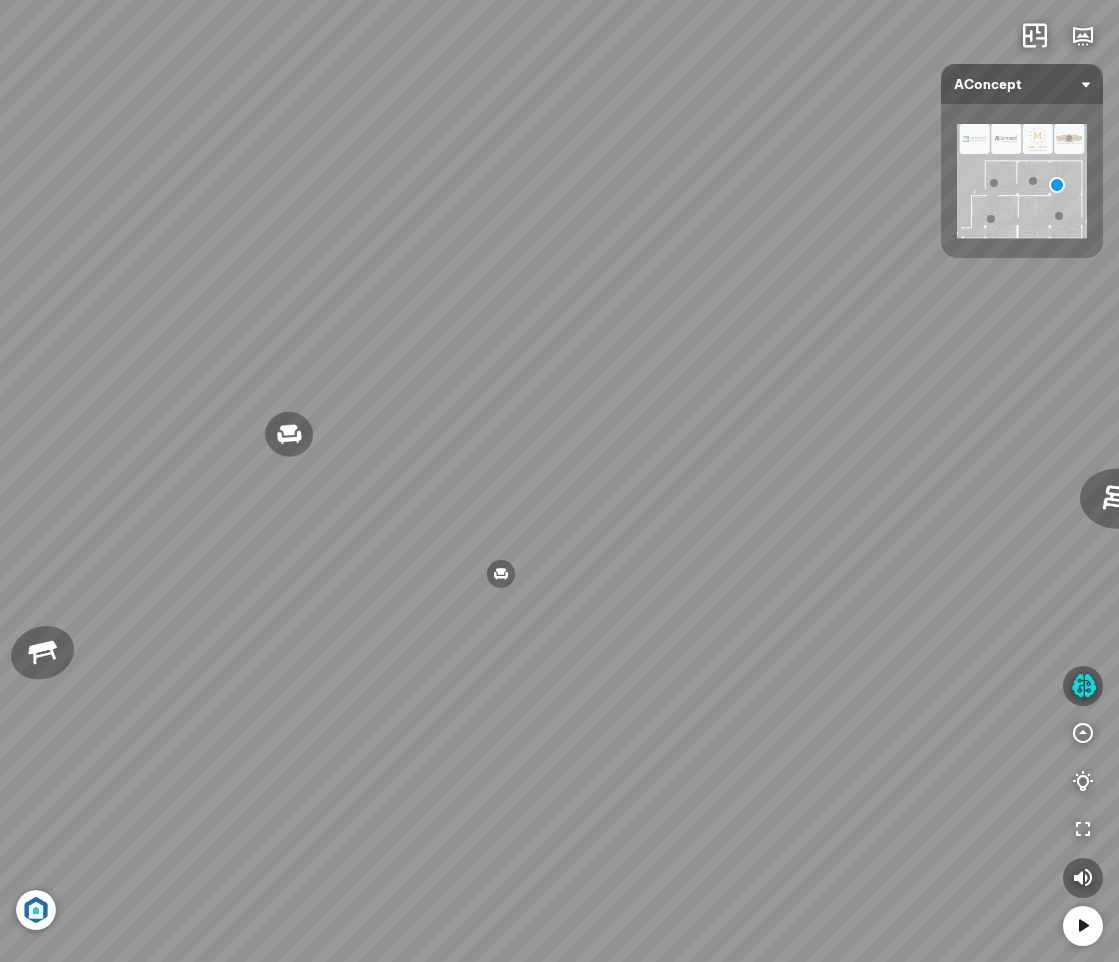 click on "Đèn [PERSON_NAME]
5.300.000 VND
Giường ngủ Palima
19.000.000 VND
Bàn Cafe Tess
7.000.000 VND
Ghế làm việc Winslow
3.200.000 VND" at bounding box center [559, 481] 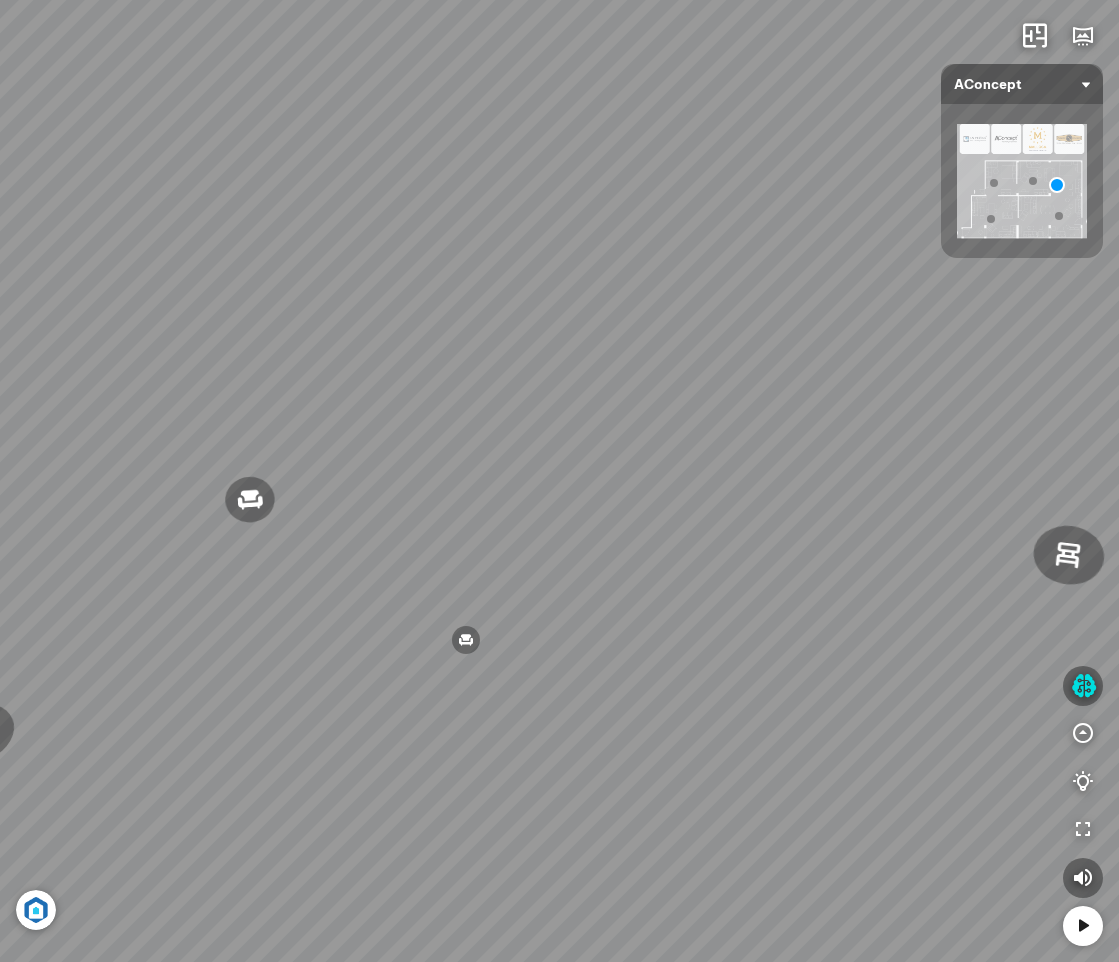 click at bounding box center [466, 640] 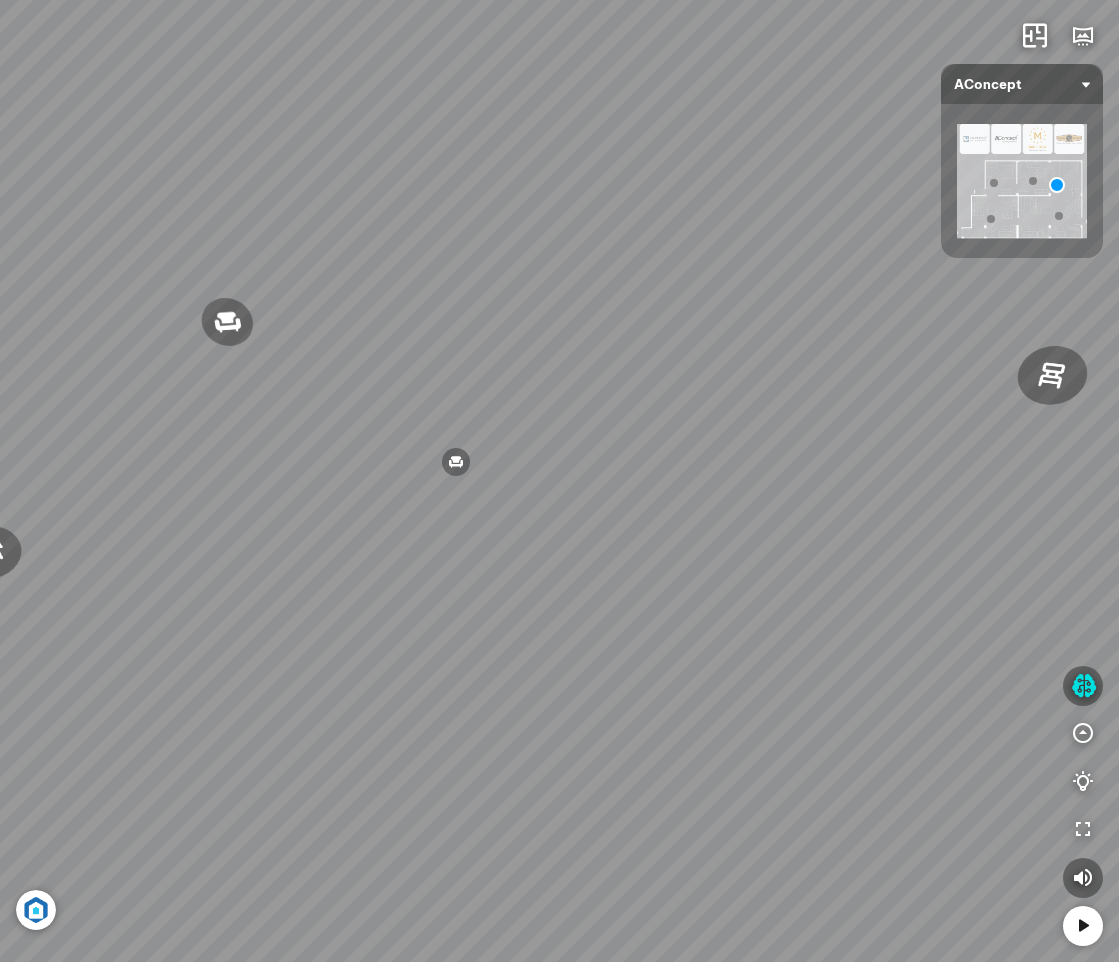 drag, startPoint x: 779, startPoint y: 458, endPoint x: 636, endPoint y: 426, distance: 146.53668 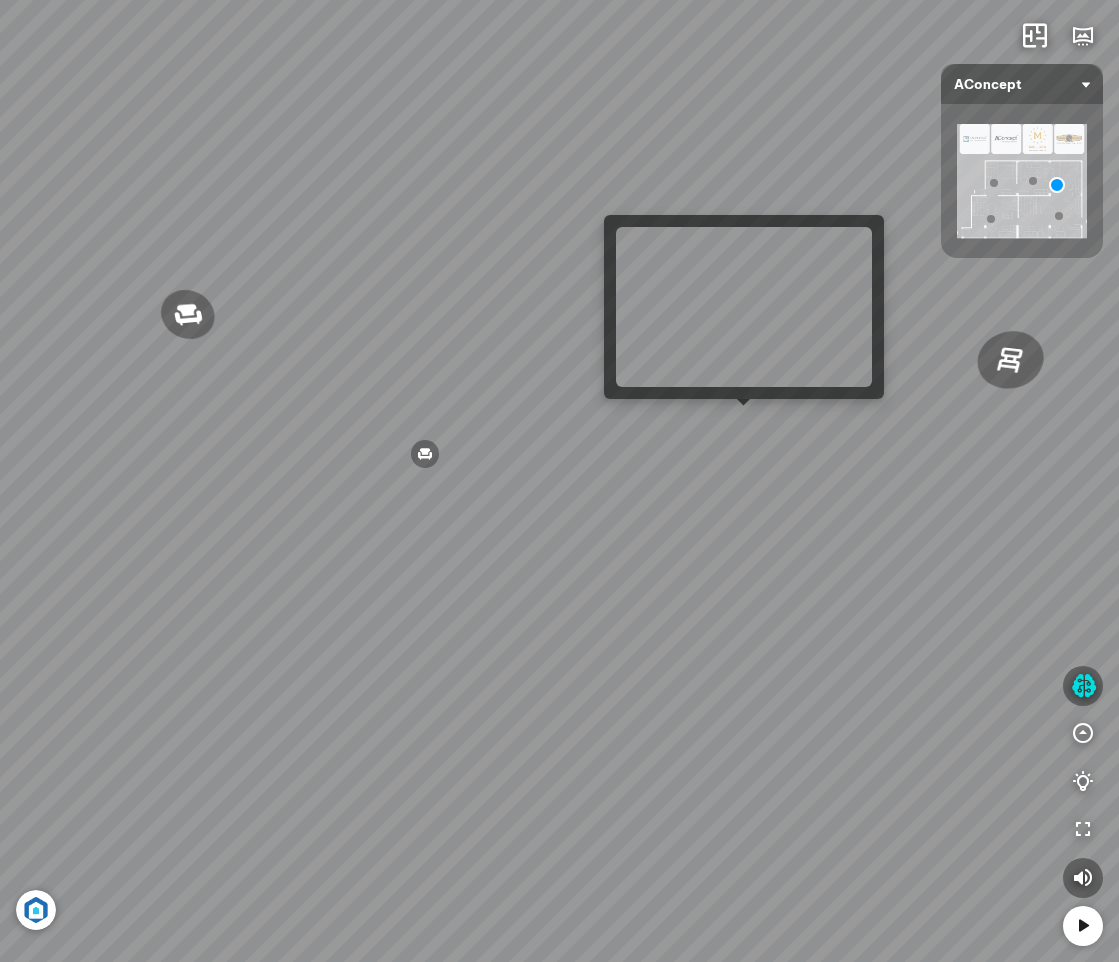 click on "Đèn [PERSON_NAME]
5.300.000 VND
Giường ngủ Palima
19.000.000 VND
Bàn Cafe Tess
7.000.000 VND
Ghế làm việc Winslow
3.200.000 VND" at bounding box center [559, 481] 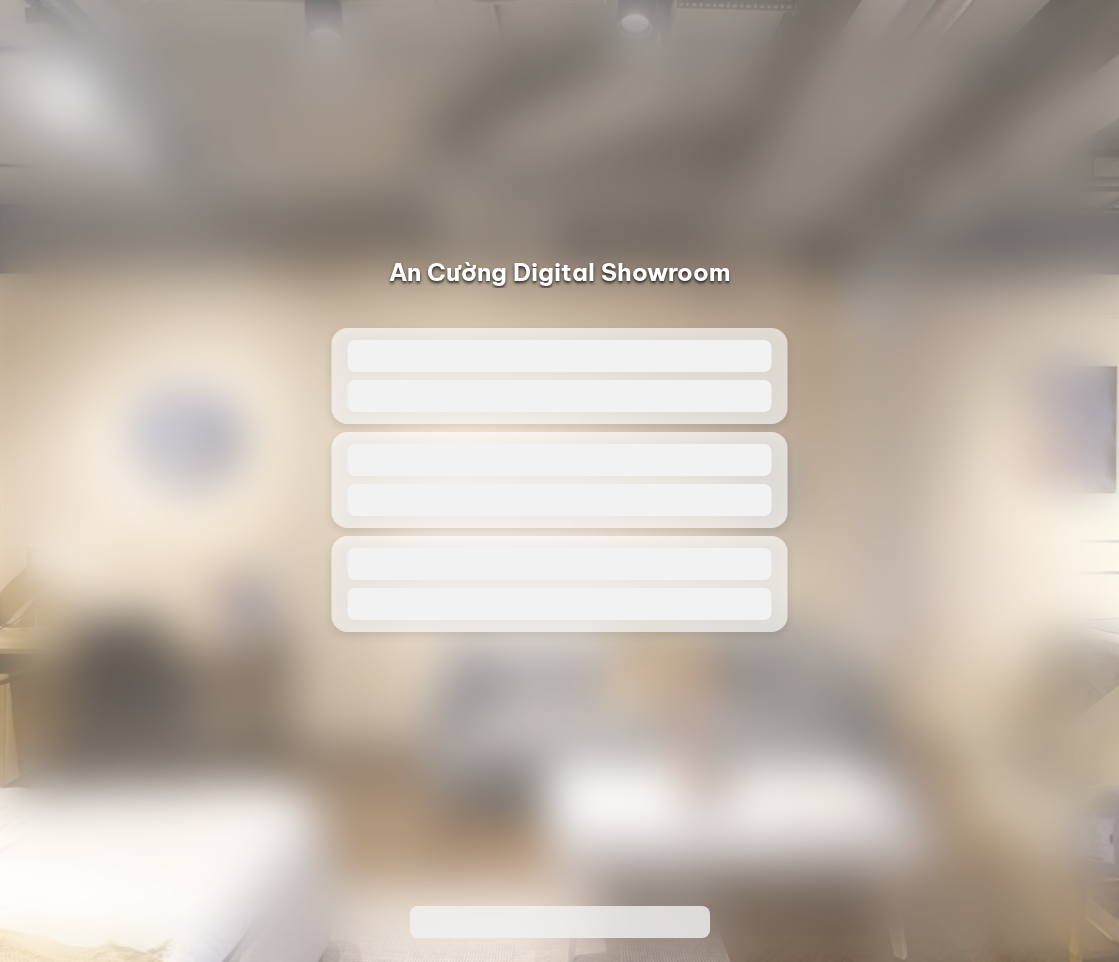 scroll, scrollTop: 0, scrollLeft: 0, axis: both 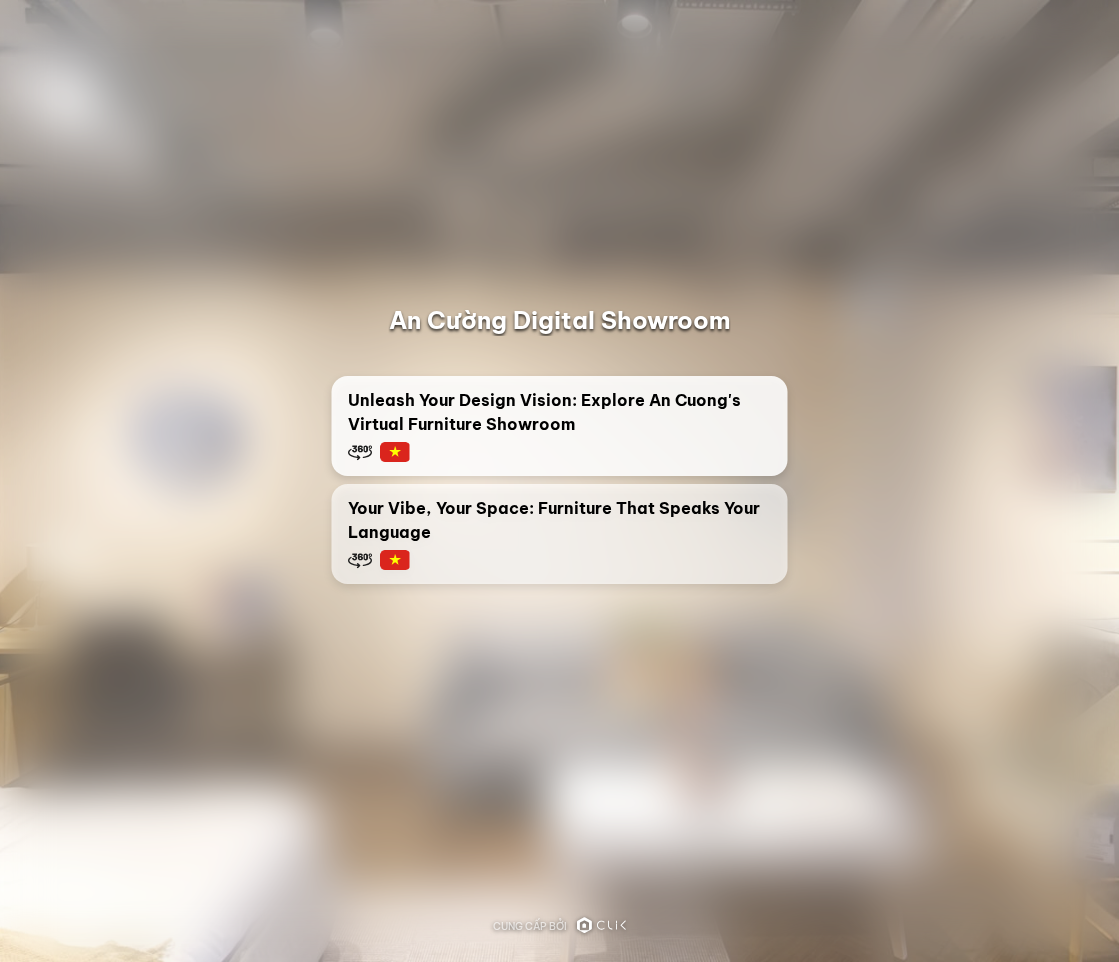 click on "Unleash Your Design Vision: Explore An Cuong's Virtual Furniture Showroom" at bounding box center (560, 426) 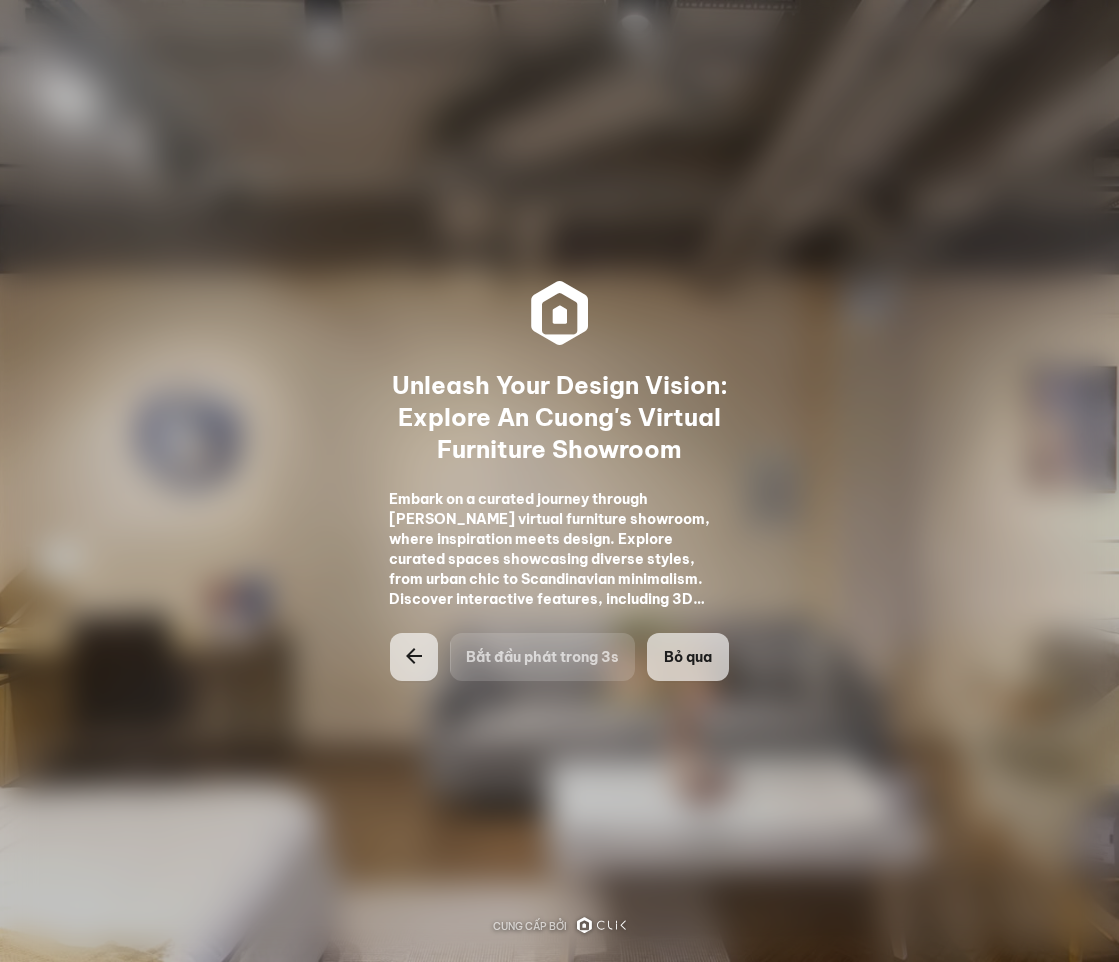 click on "Bỏ qua" at bounding box center (688, 657) 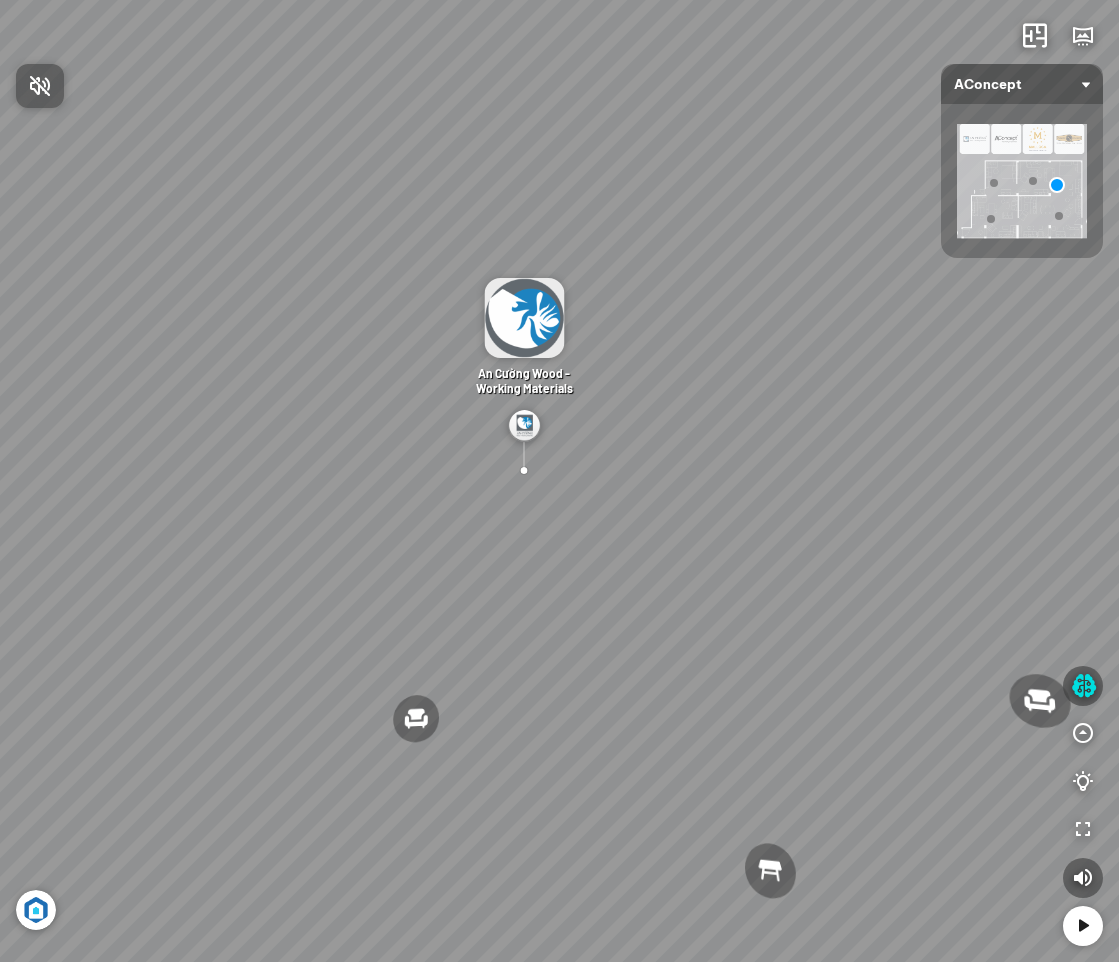 drag, startPoint x: 778, startPoint y: 648, endPoint x: 578, endPoint y: 537, distance: 228.73784 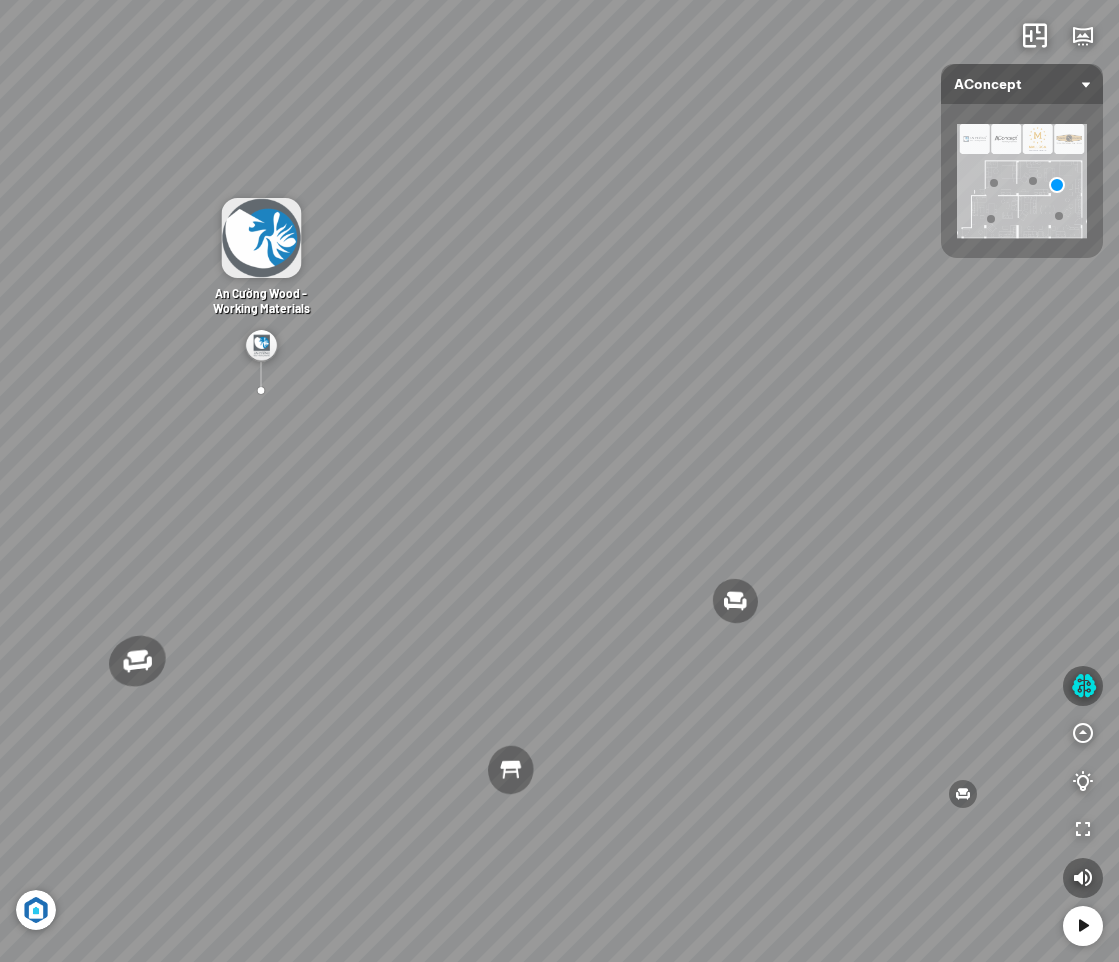 drag, startPoint x: 780, startPoint y: 614, endPoint x: 494, endPoint y: 516, distance: 302.32434 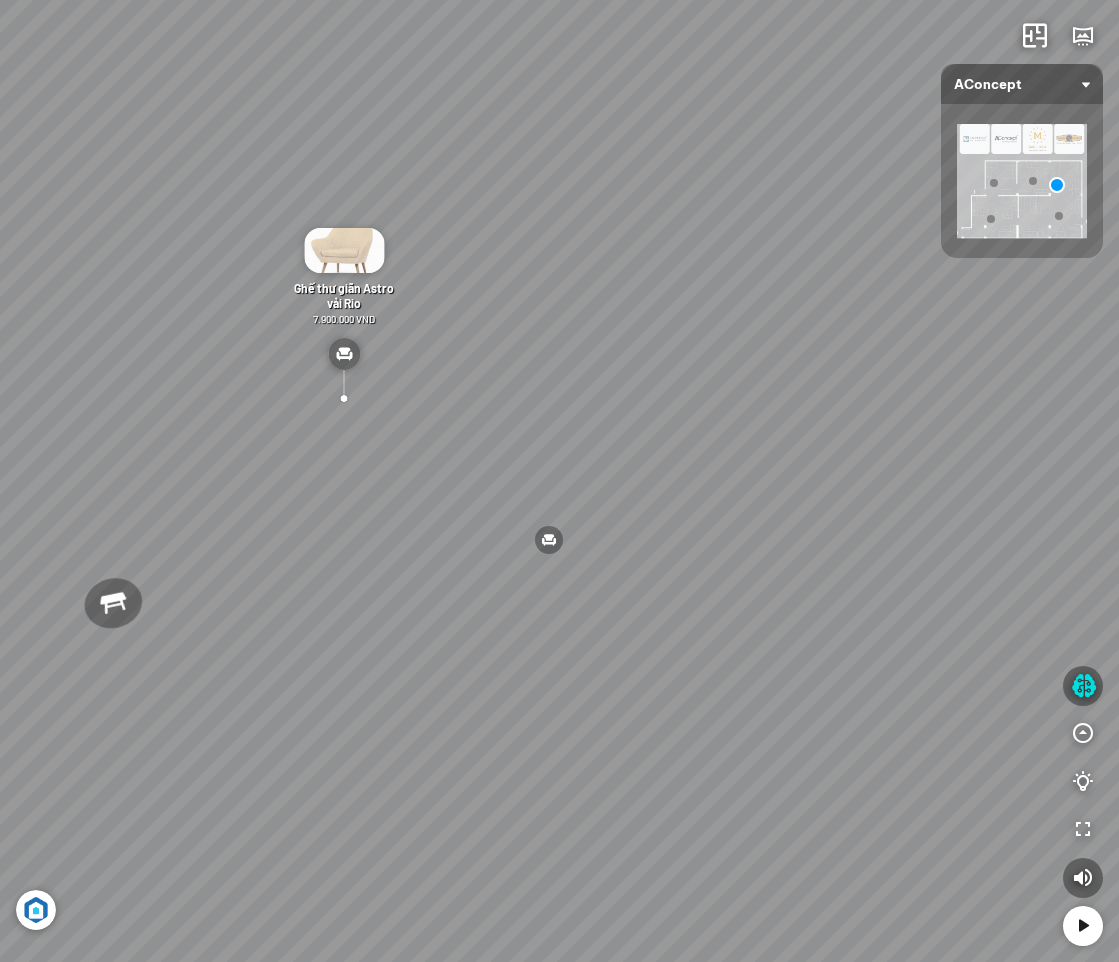drag, startPoint x: 782, startPoint y: 704, endPoint x: 437, endPoint y: 518, distance: 391.94516 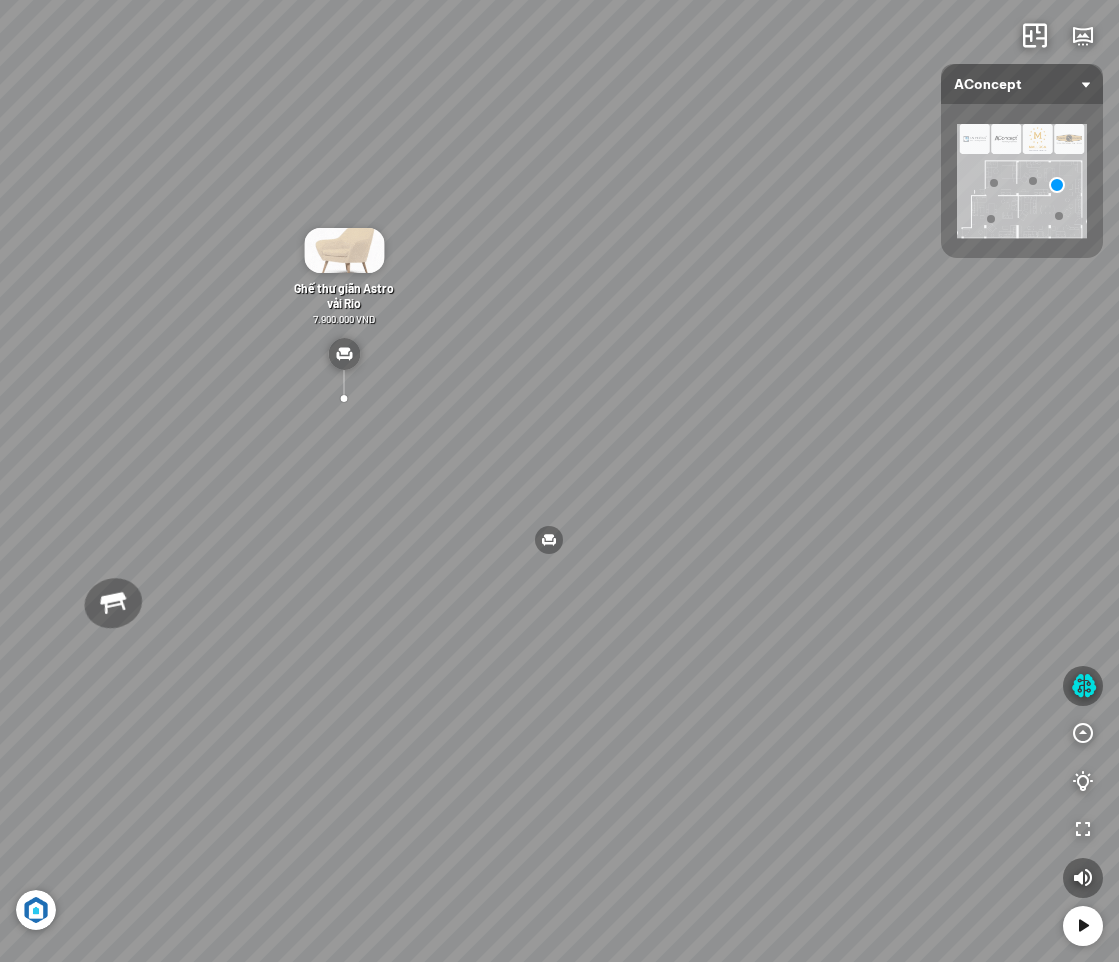 click on "Đèn [PERSON_NAME]
5.300.000 VND
Giường ngủ Palima
19.000.000 VND
Bàn Cafe Tess
7.000.000 VND
Ghế làm việc Winslow
3.200.000 VND" at bounding box center [559, 481] 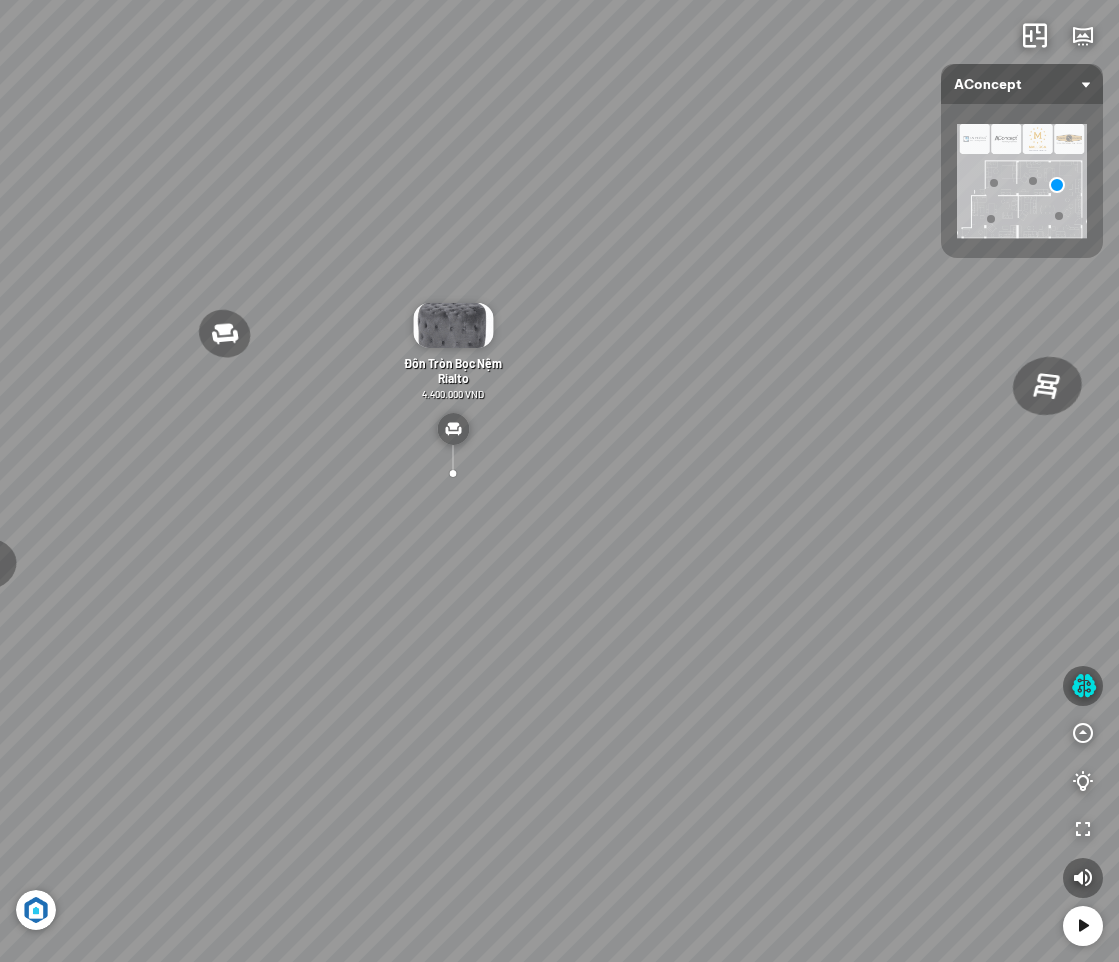 drag, startPoint x: 751, startPoint y: 620, endPoint x: 953, endPoint y: 437, distance: 272.5674 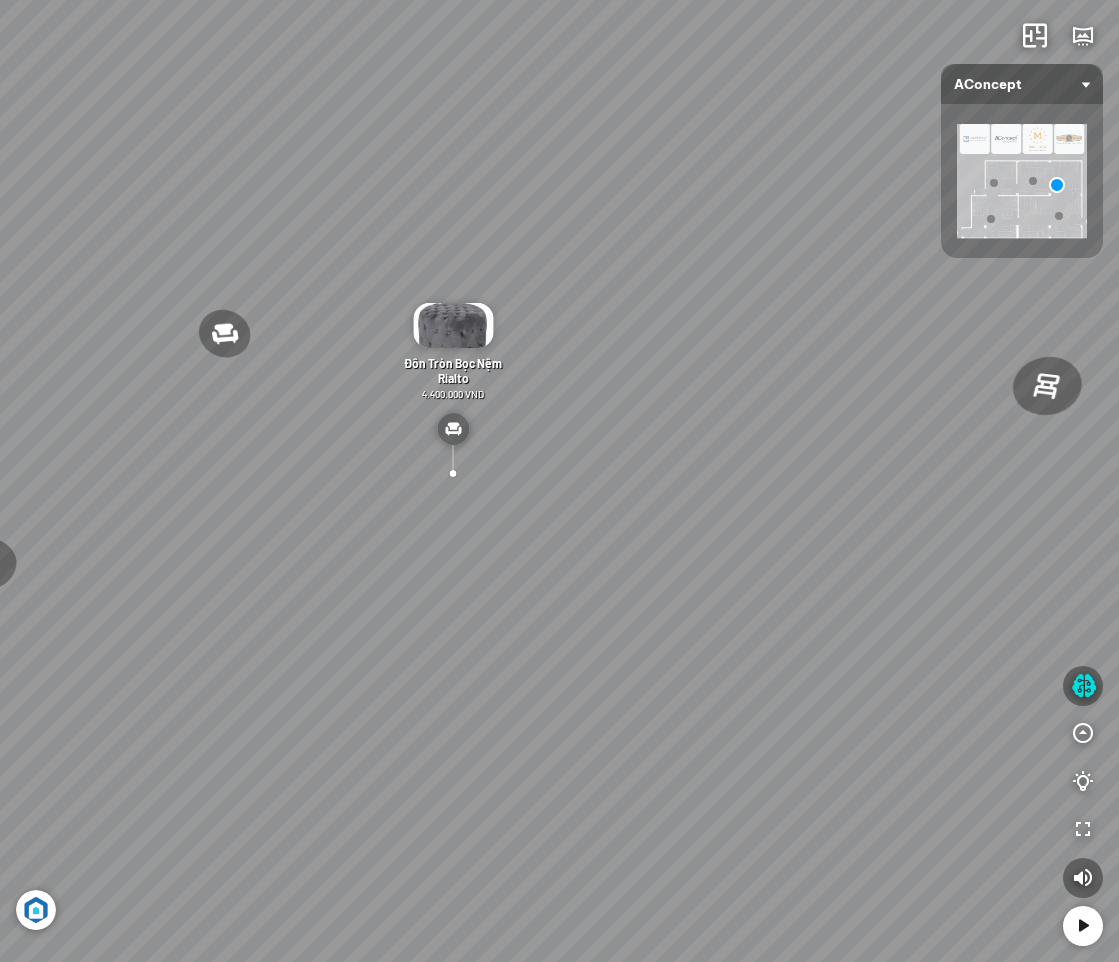 click on "Đèn [PERSON_NAME]
5.300.000 VND
Giường ngủ Palima
19.000.000 VND
Bàn Cafe Tess
7.000.000 VND
Ghế làm việc Winslow
3.200.000 VND" at bounding box center [559, 481] 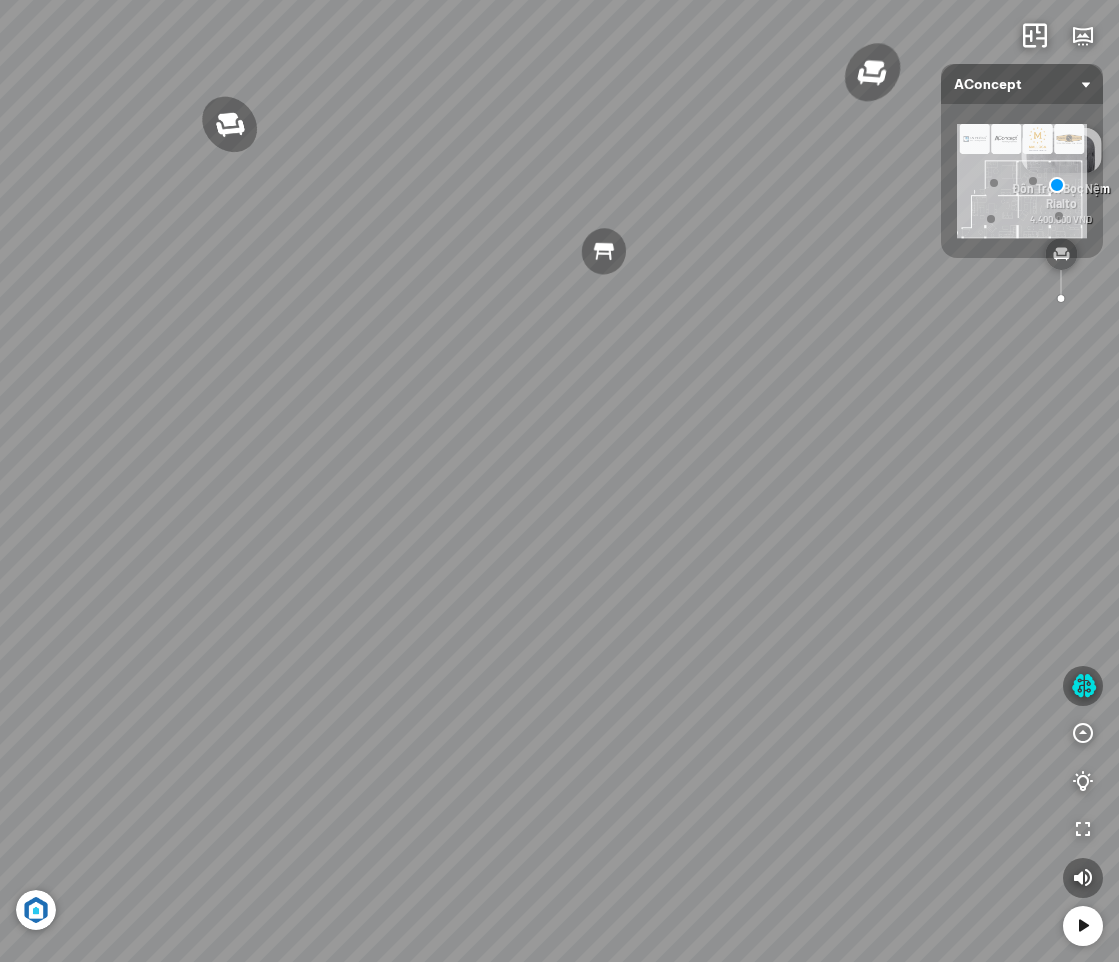 drag, startPoint x: 666, startPoint y: 476, endPoint x: 809, endPoint y: 459, distance: 144.00694 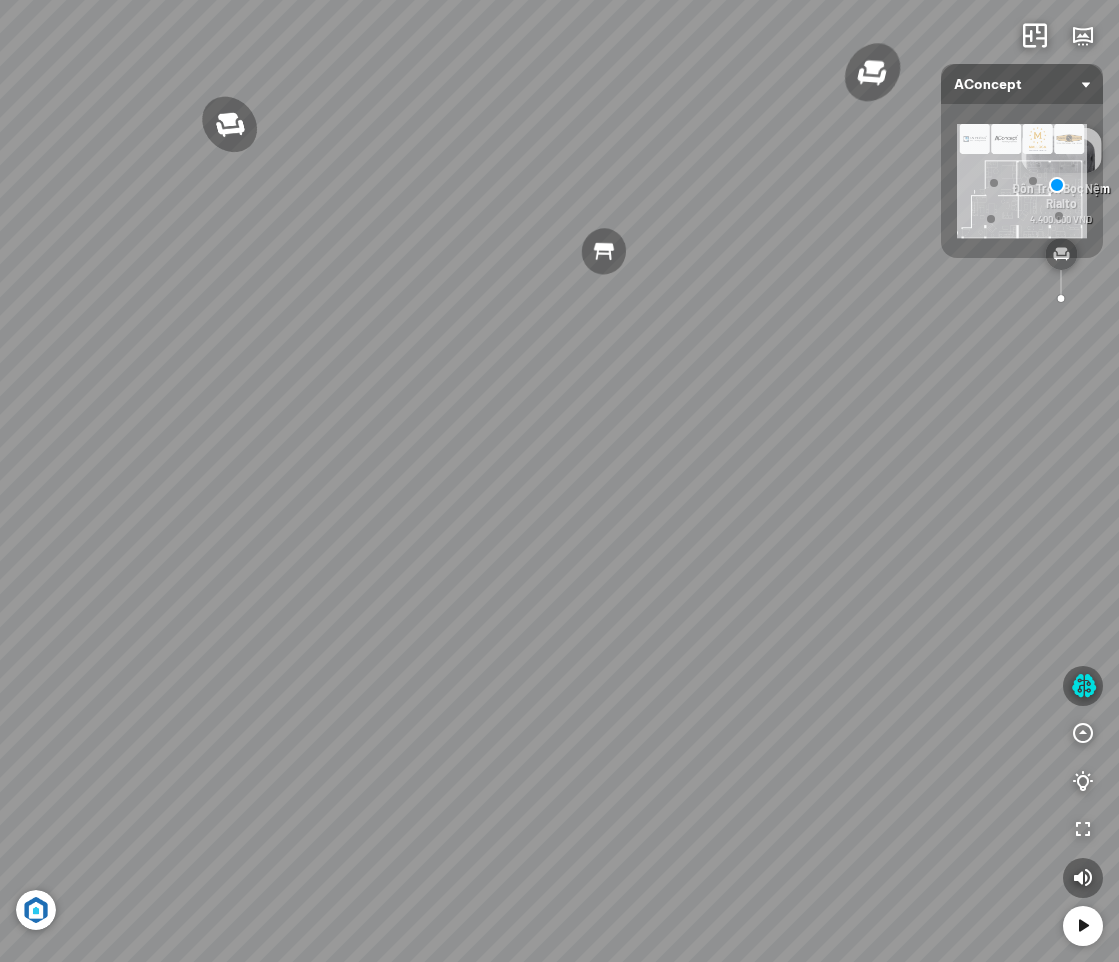 click on "Đèn [PERSON_NAME]
5.300.000 VND
Giường ngủ Palima
19.000.000 VND
Bàn Cafe Tess
7.000.000 VND
Ghế làm việc Winslow
3.200.000 VND" at bounding box center (559, 481) 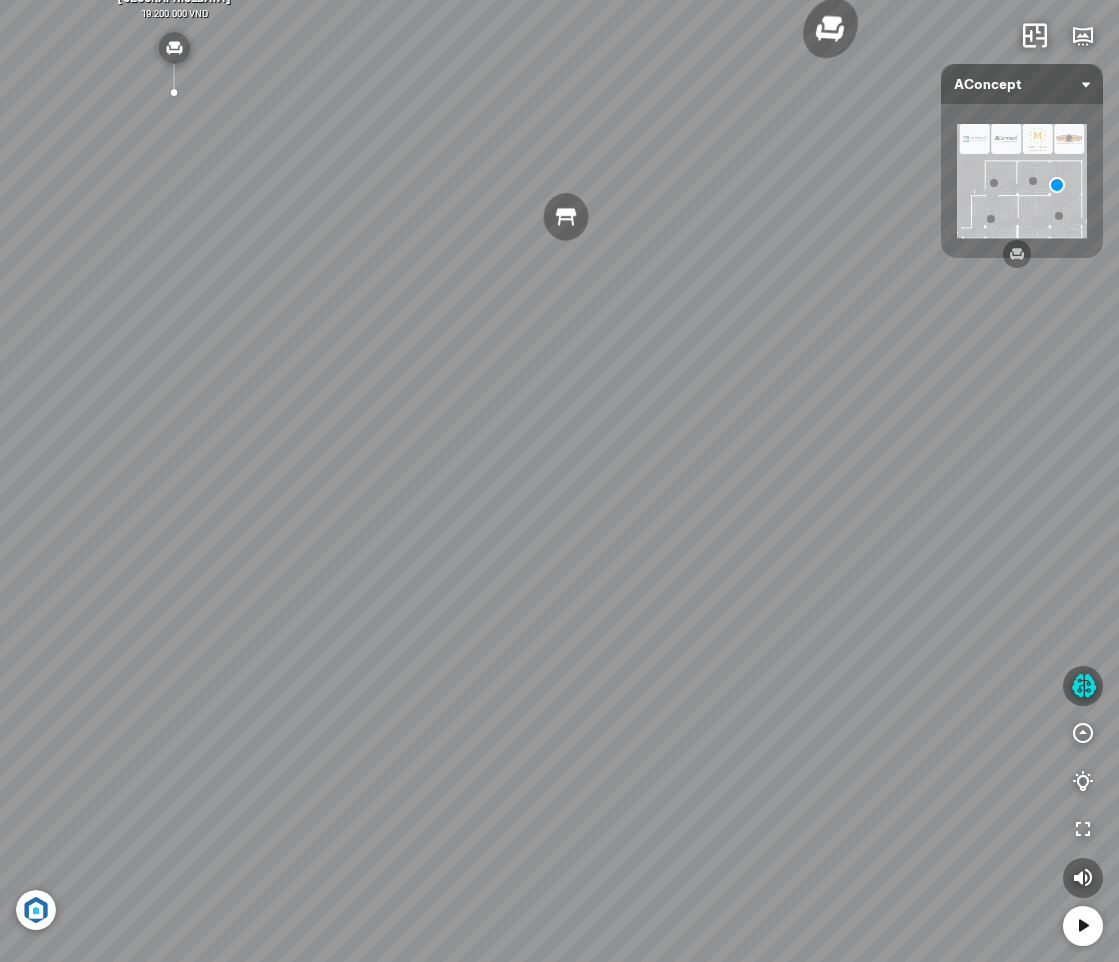 drag, startPoint x: 700, startPoint y: 556, endPoint x: 448, endPoint y: 544, distance: 252.28555 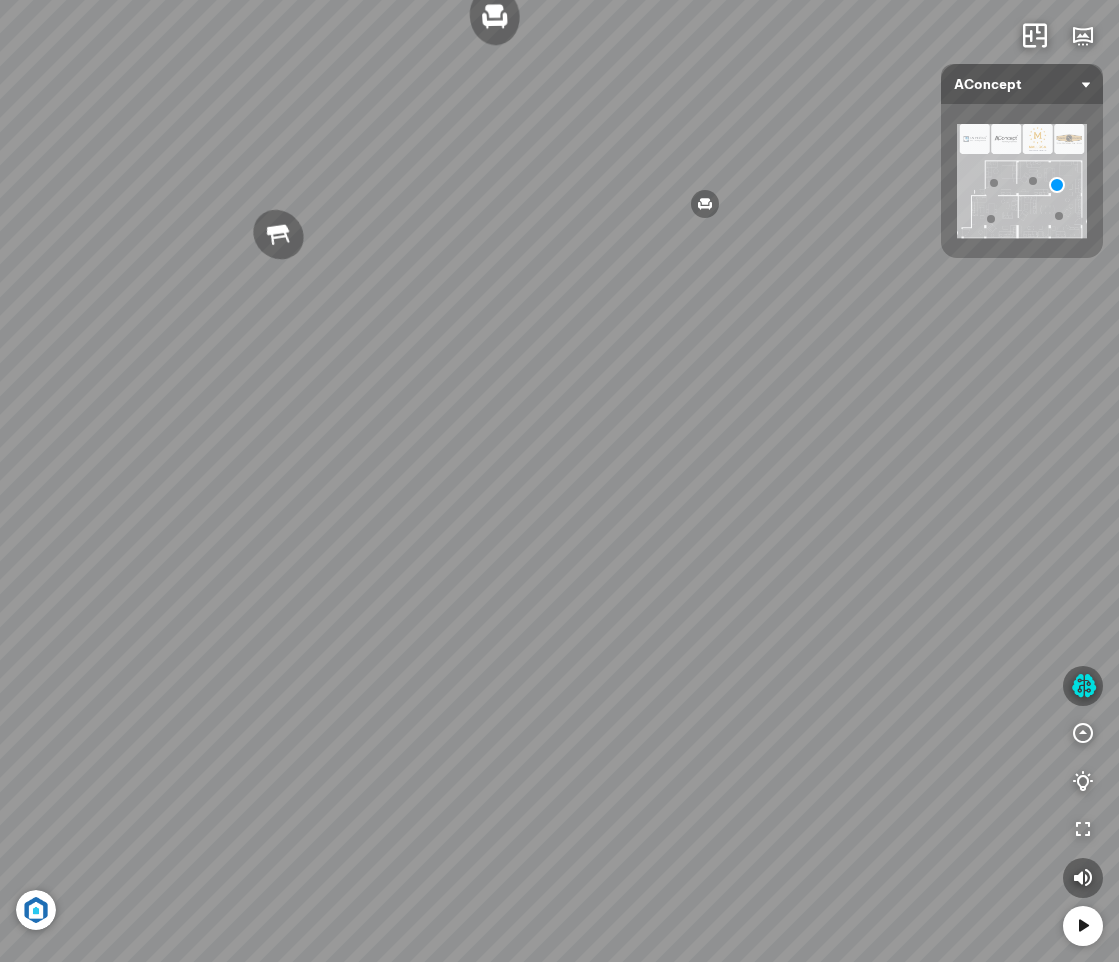 drag, startPoint x: 714, startPoint y: 520, endPoint x: 256, endPoint y: 583, distance: 462.31265 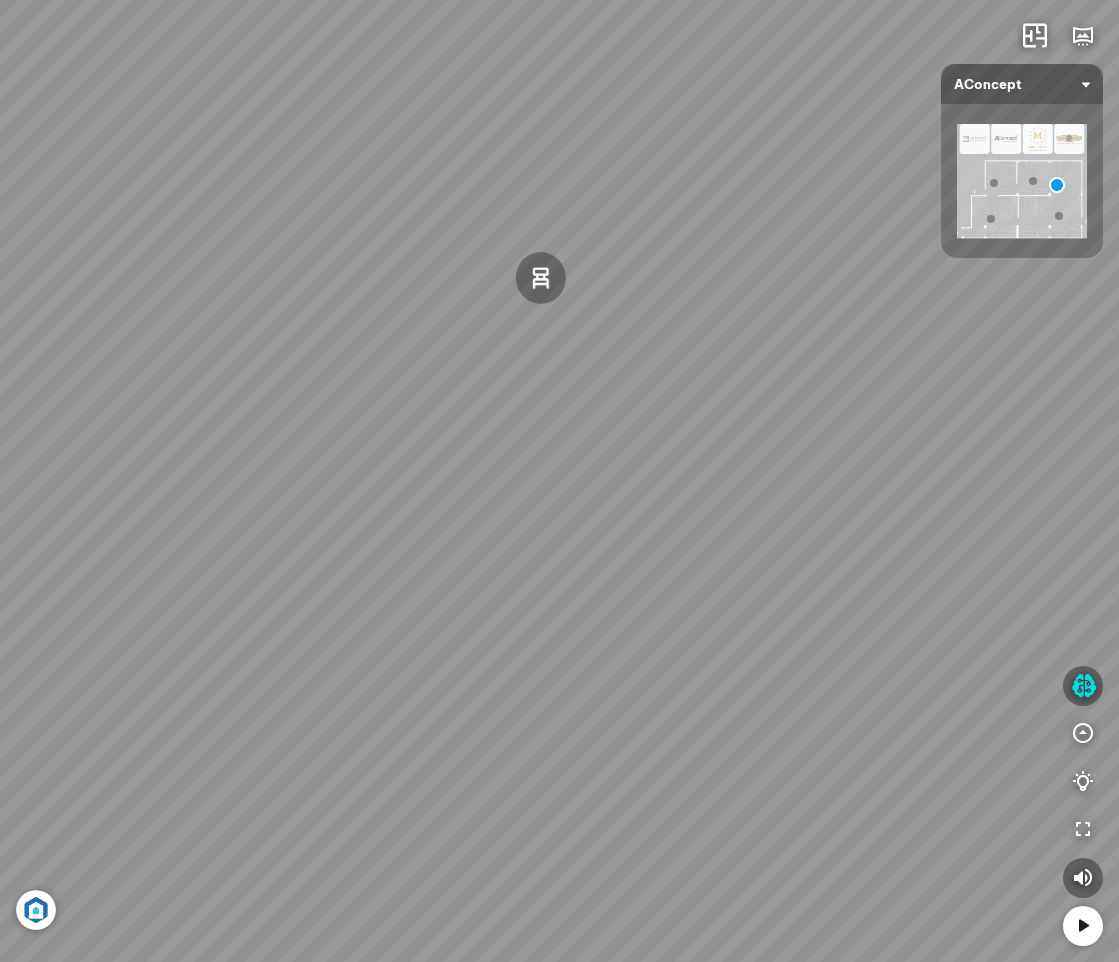 drag, startPoint x: 410, startPoint y: 562, endPoint x: 400, endPoint y: 699, distance: 137.36447 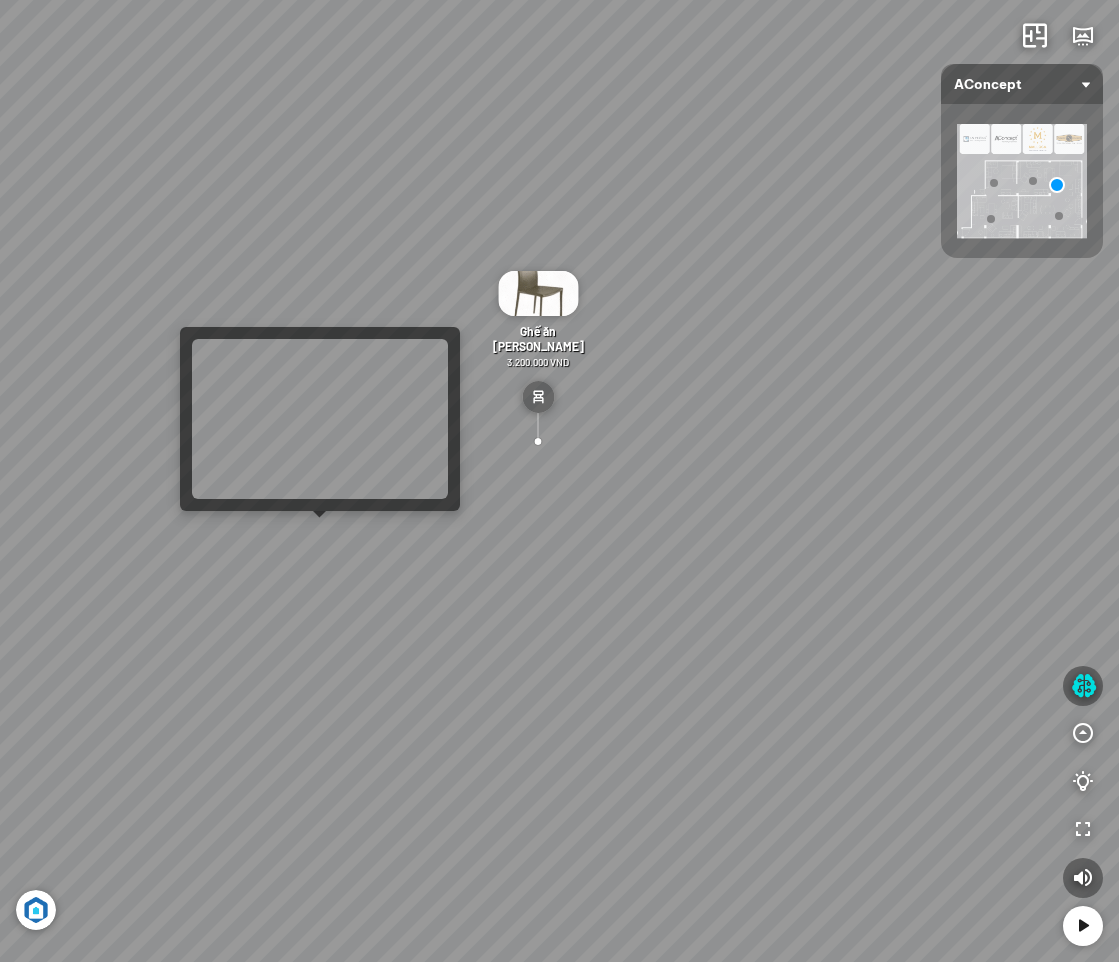 click on "Đèn [PERSON_NAME]
5.300.000 VND
Giường ngủ Palima
19.000.000 VND
Bàn Cafe Tess
7.000.000 VND
Ghế làm việc Winslow
3.200.000 VND" at bounding box center (559, 481) 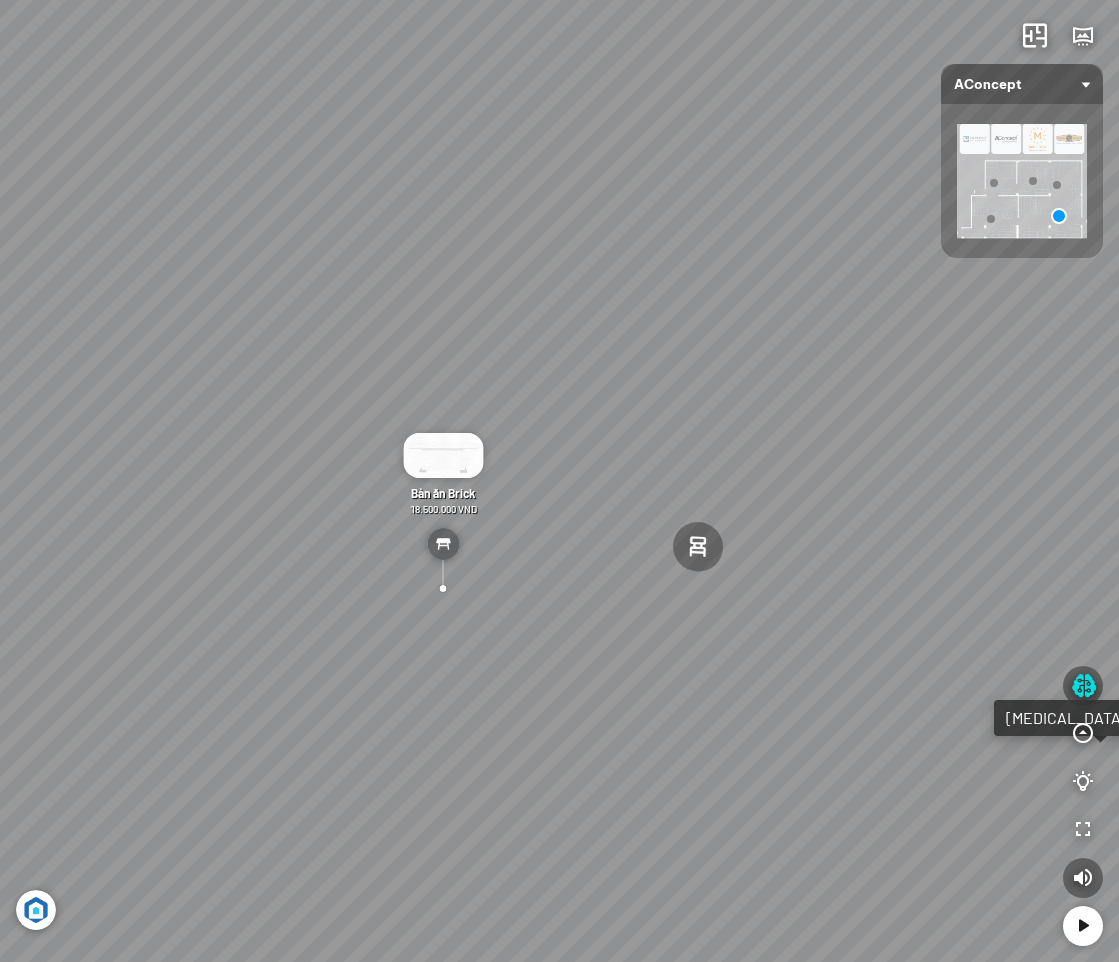 drag, startPoint x: 585, startPoint y: 785, endPoint x: 472, endPoint y: 611, distance: 207.47289 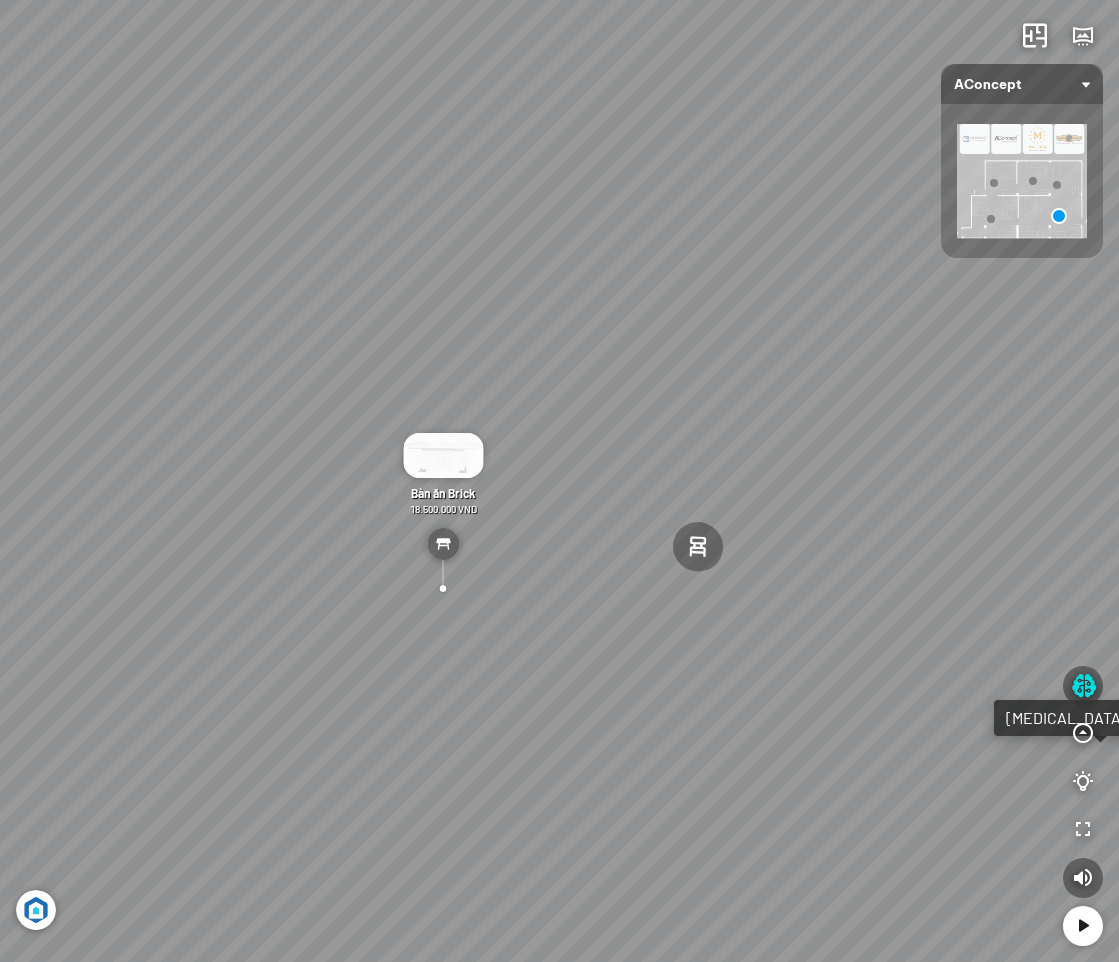 click on "Ghế ăn Andrew
3.200.000 VND
Sofa 3 chỗ Jonna vải Holly
19.500.000 VND
Bàn Cafe Tinka
3.600.000 VND
Bàn ăn Kính Asama
4.600.000 VND" at bounding box center (559, 481) 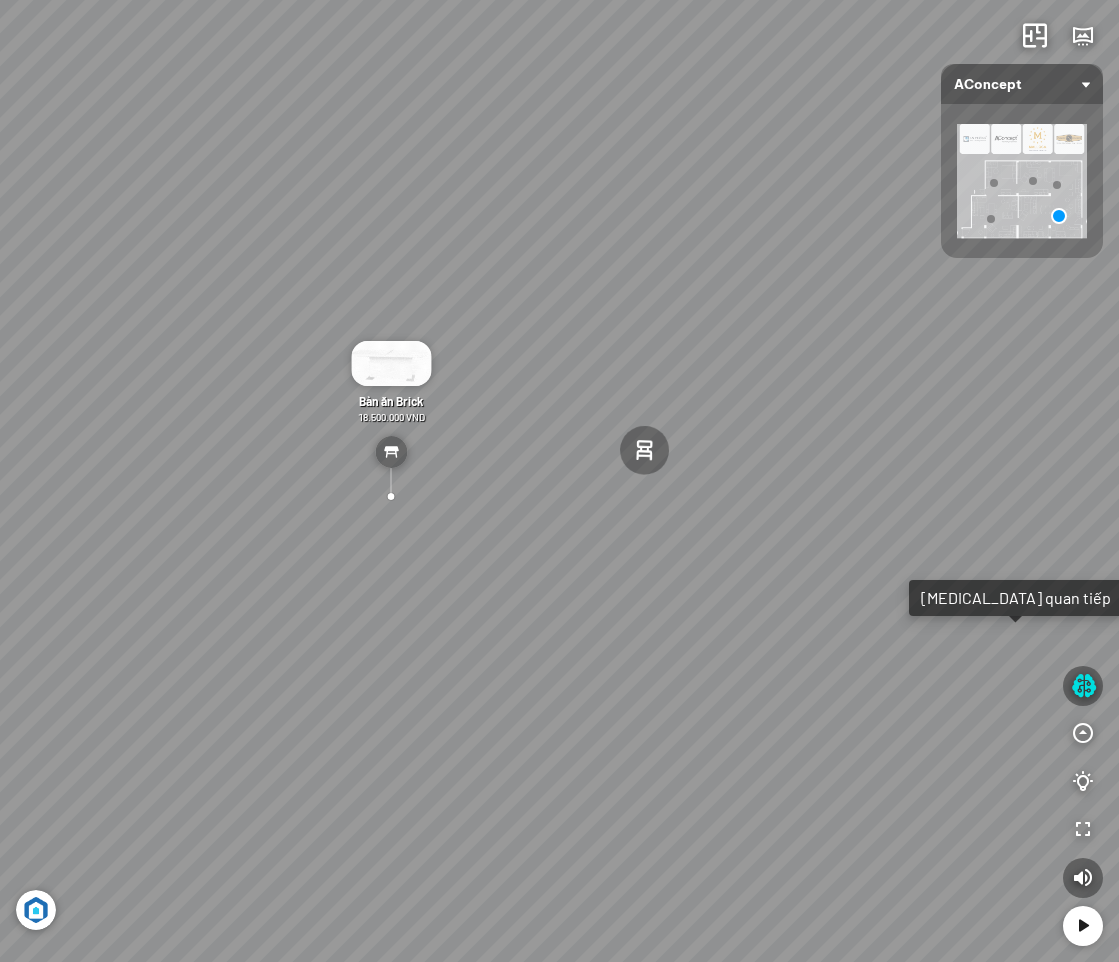 drag, startPoint x: 702, startPoint y: 642, endPoint x: 244, endPoint y: 605, distance: 459.4921 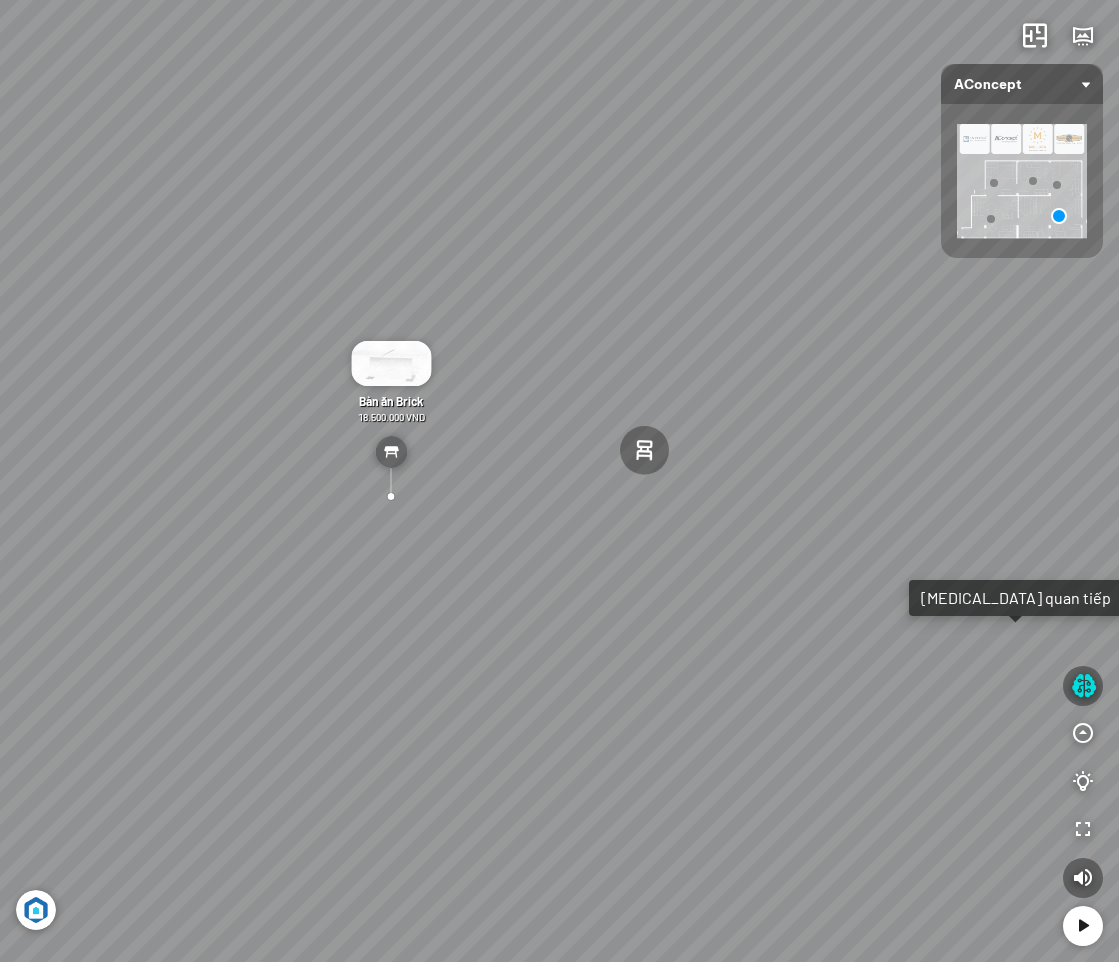 click on "Ghế ăn Andrew
3.200.000 VND
Sofa 3 chỗ Jonna vải Holly
19.500.000 VND
Bàn Cafe Tinka
3.600.000 VND
Bàn ăn Kính Asama
4.600.000 VND" at bounding box center [559, 481] 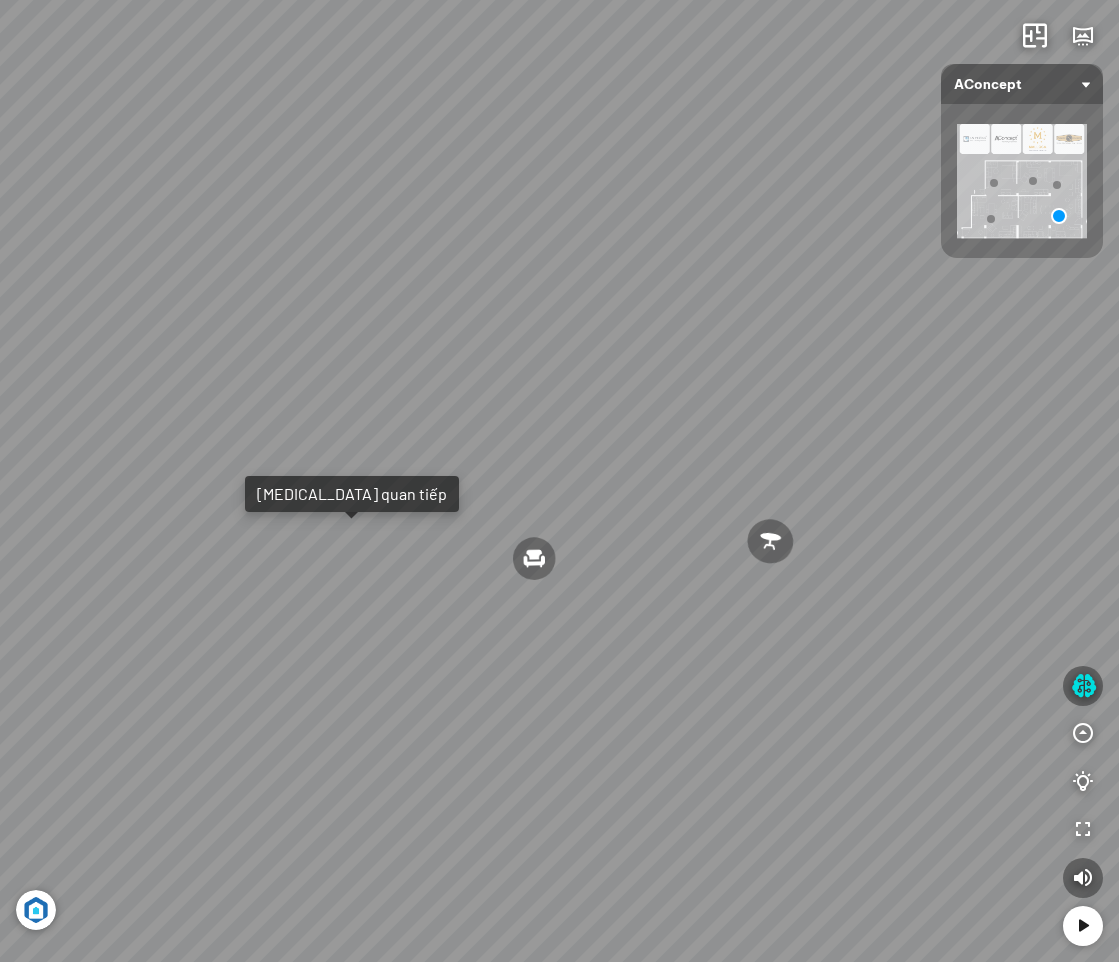 drag, startPoint x: 659, startPoint y: 704, endPoint x: 51, endPoint y: 572, distance: 622.16394 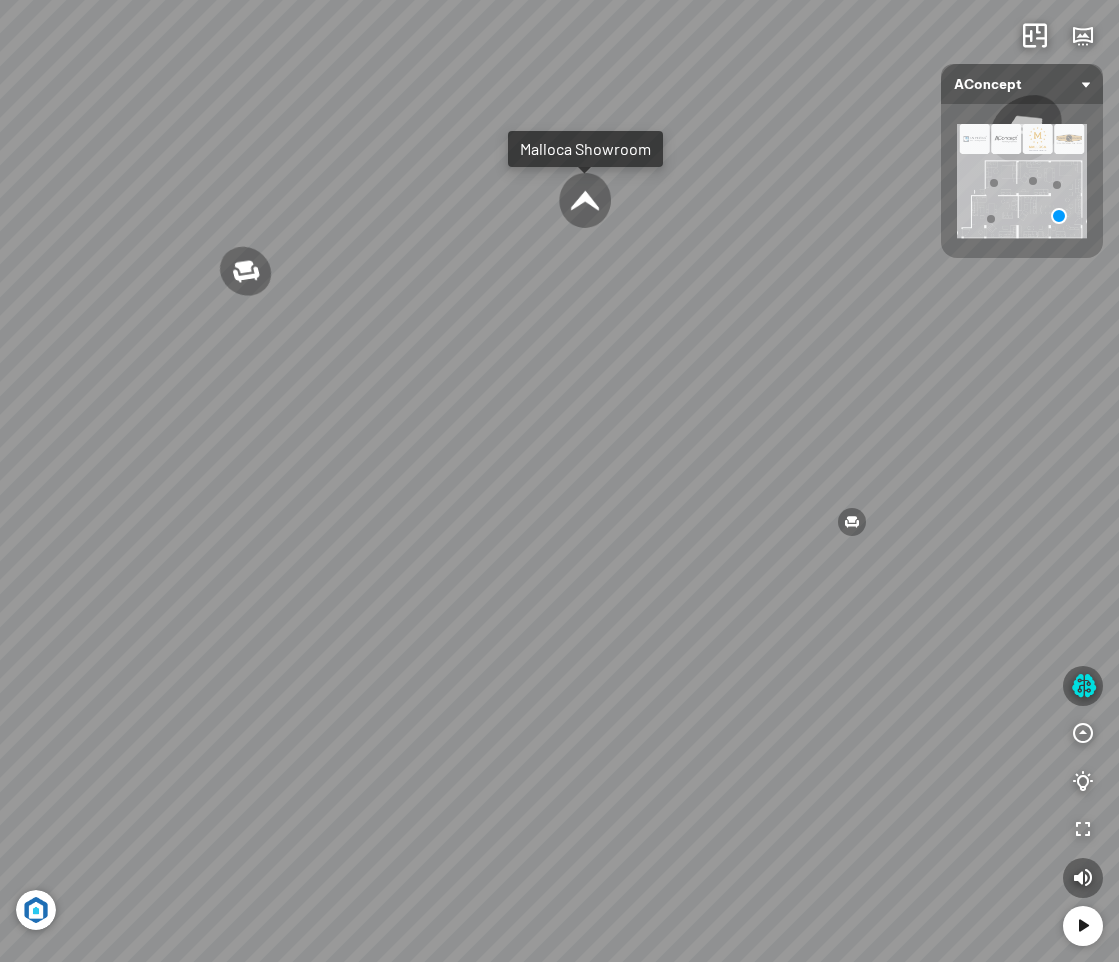 drag, startPoint x: 581, startPoint y: 633, endPoint x: 524, endPoint y: 741, distance: 122.1188 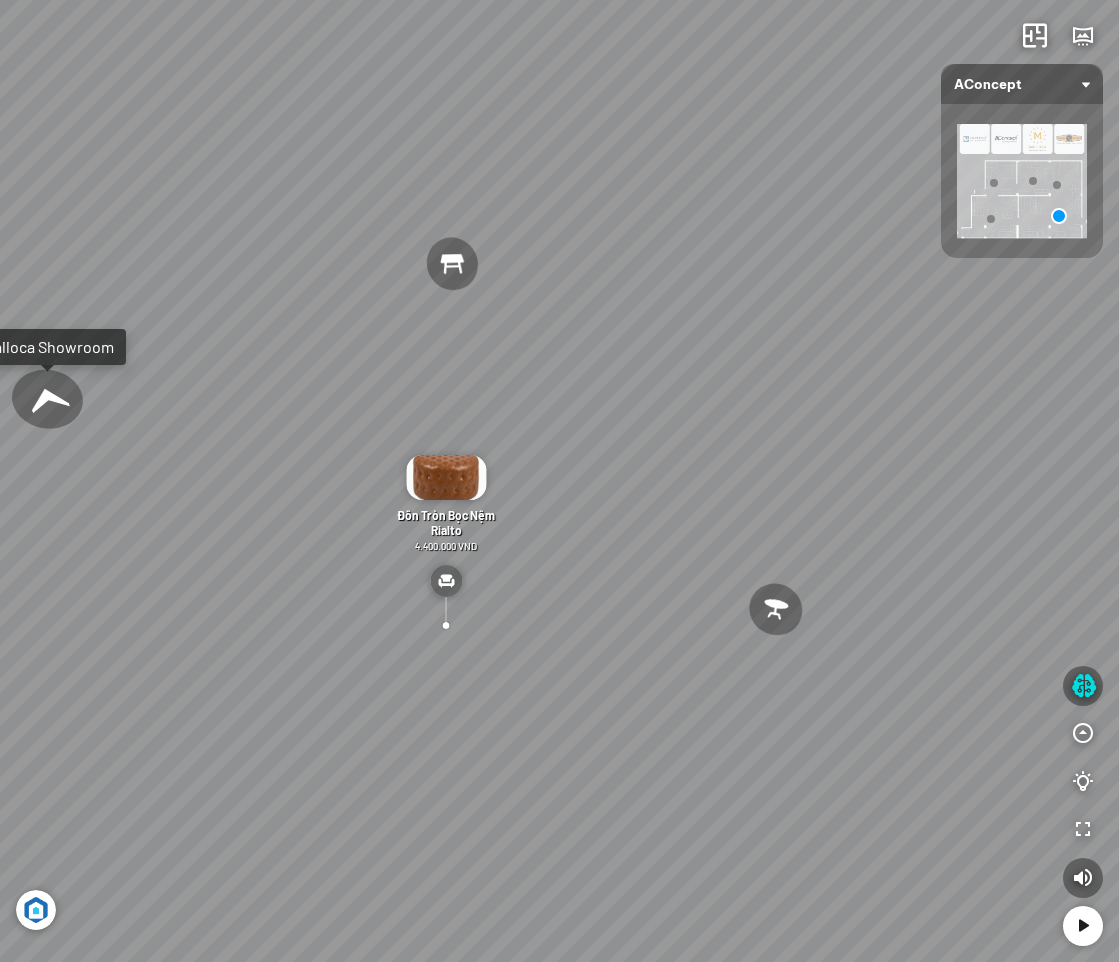 drag, startPoint x: 868, startPoint y: 656, endPoint x: 667, endPoint y: 677, distance: 202.09404 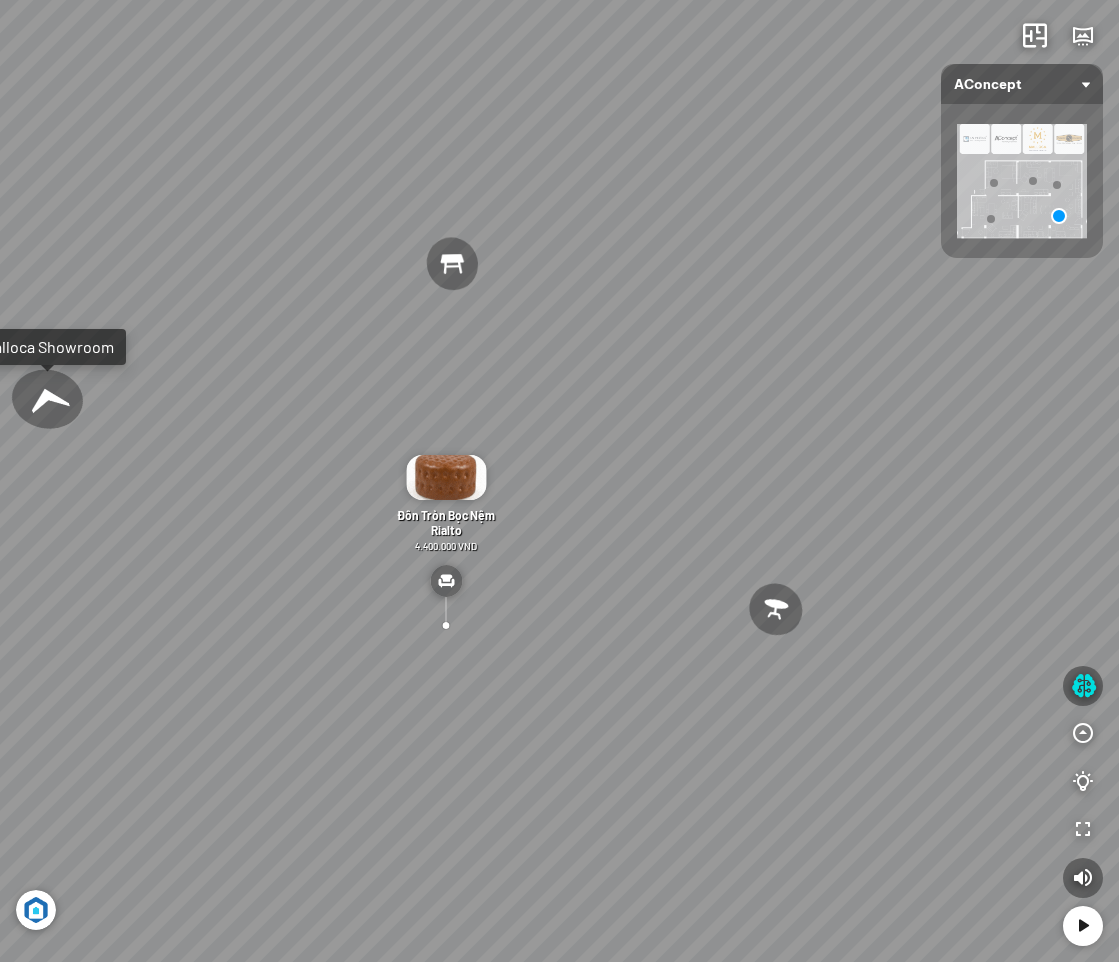 click on "Ghế ăn Andrew
3.200.000 VND
Sofa 3 chỗ Jonna vải Holly
19.500.000 VND
Bàn Cafe Tinka
3.600.000 VND
Bàn ăn Kính Asama
4.600.000 VND" at bounding box center (559, 481) 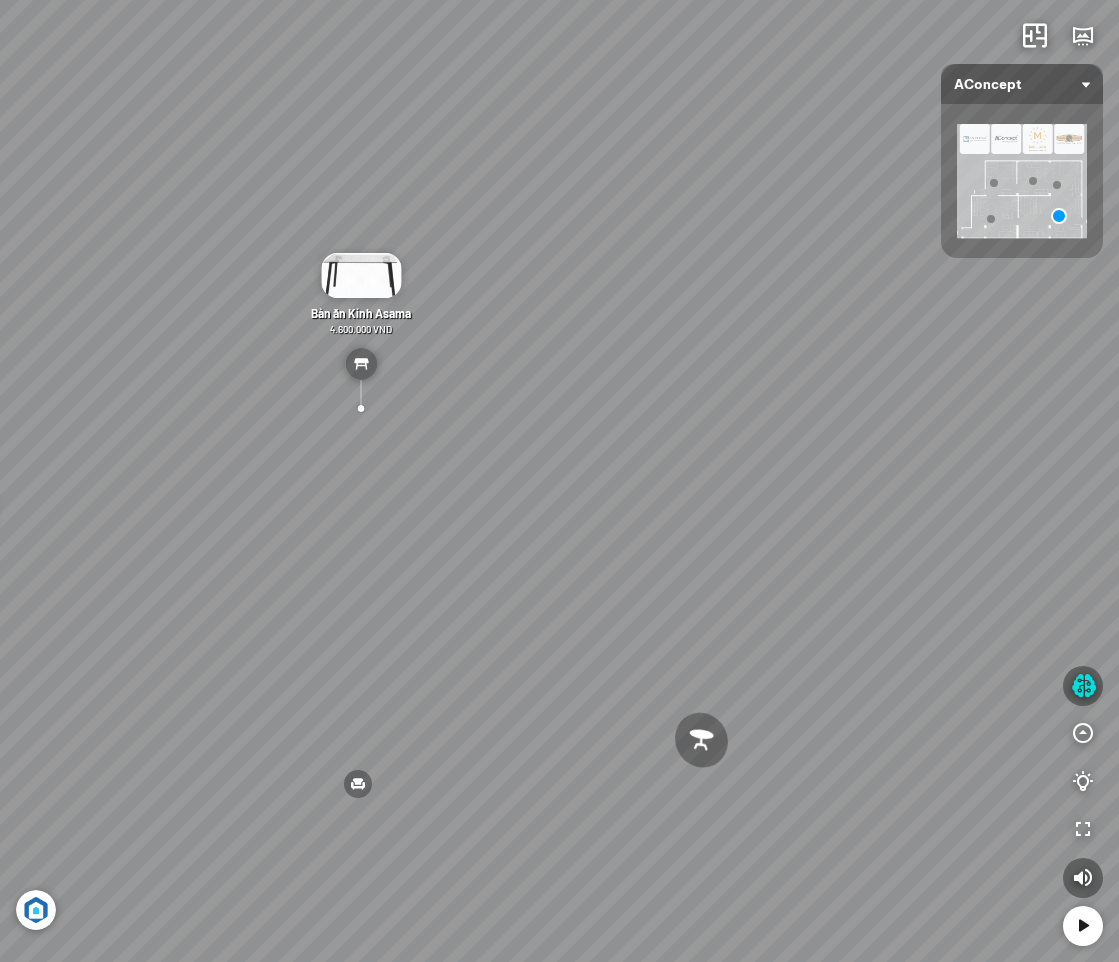 drag, startPoint x: 460, startPoint y: 505, endPoint x: 233, endPoint y: 558, distance: 233.10513 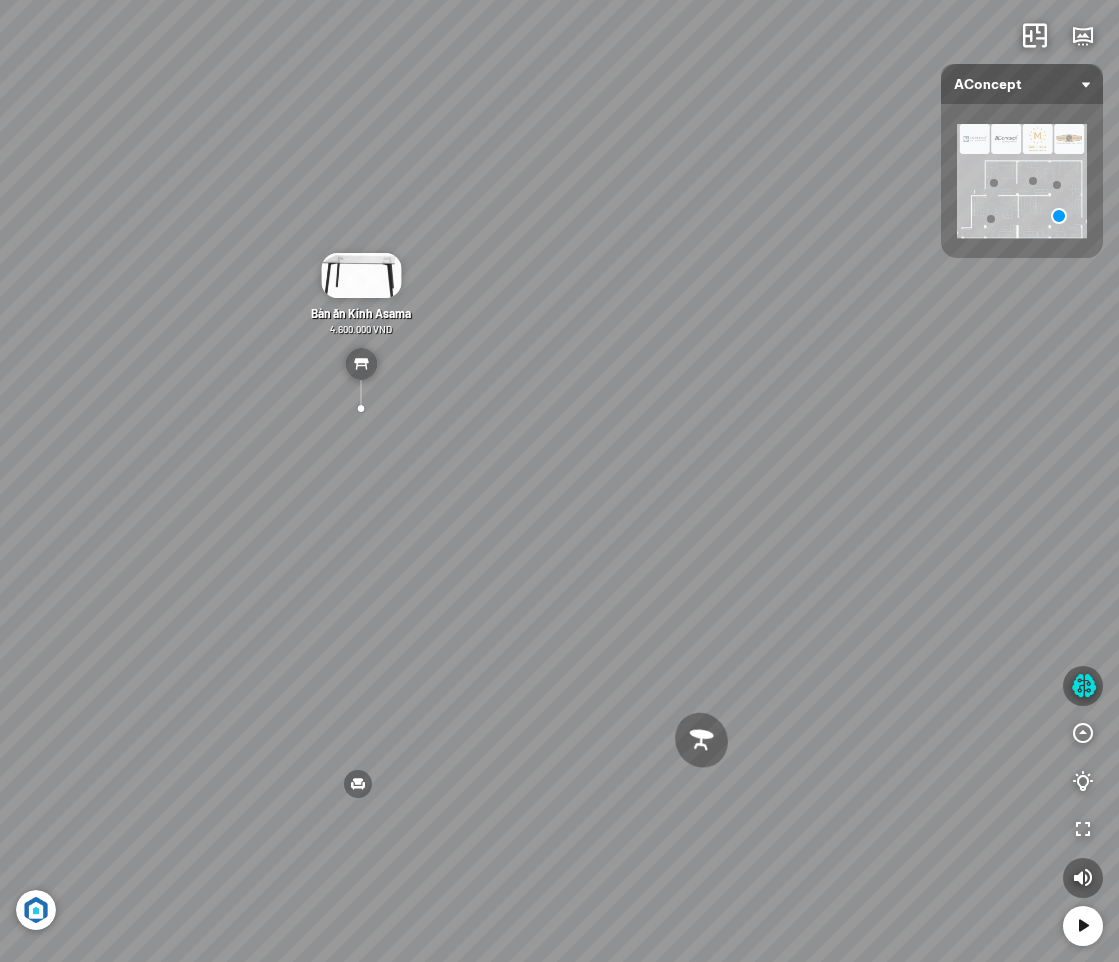 click on "Ghế ăn Andrew
3.200.000 VND
Sofa 3 chỗ Jonna vải Holly
19.500.000 VND
Bàn Cafe Tinka
3.600.000 VND
Bàn ăn Kính Asama
4.600.000 VND" at bounding box center [559, 481] 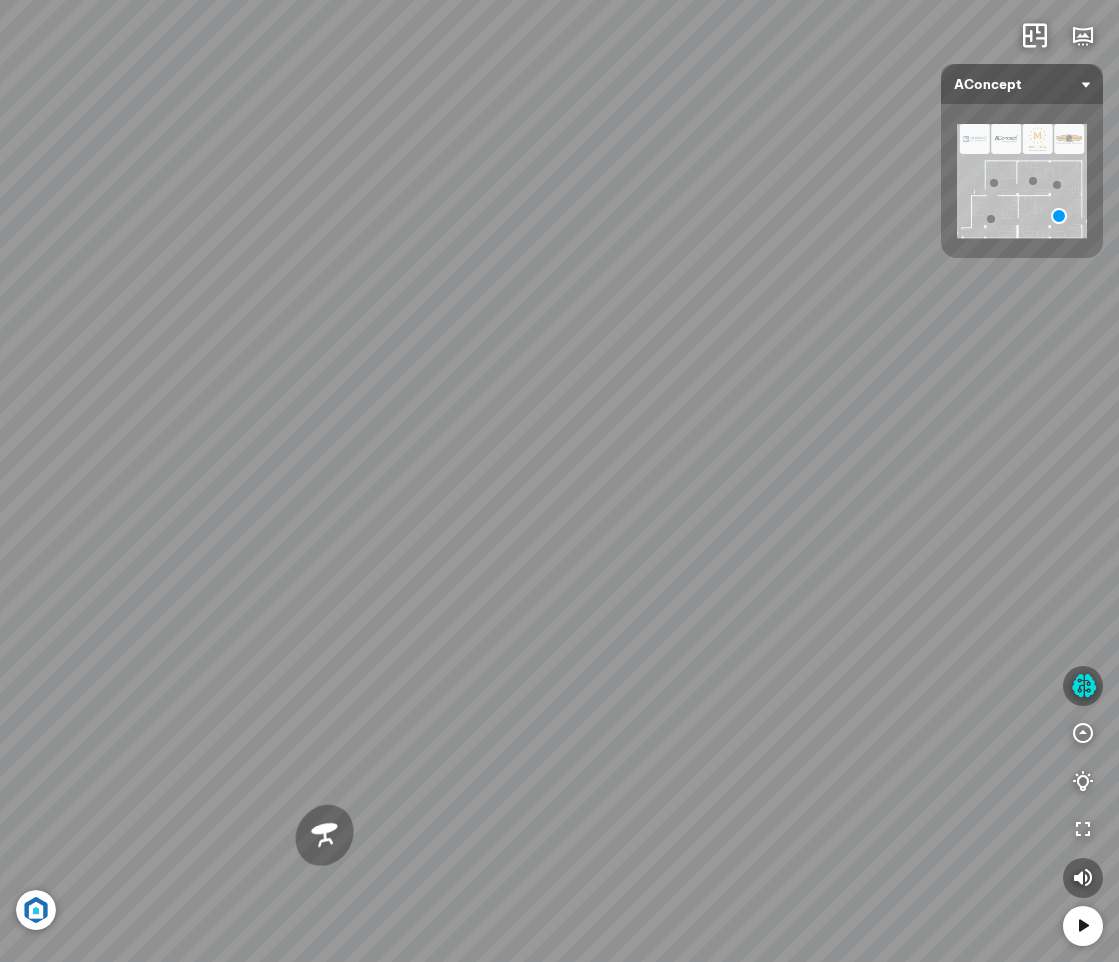 drag, startPoint x: 583, startPoint y: 521, endPoint x: 295, endPoint y: 570, distance: 292.13867 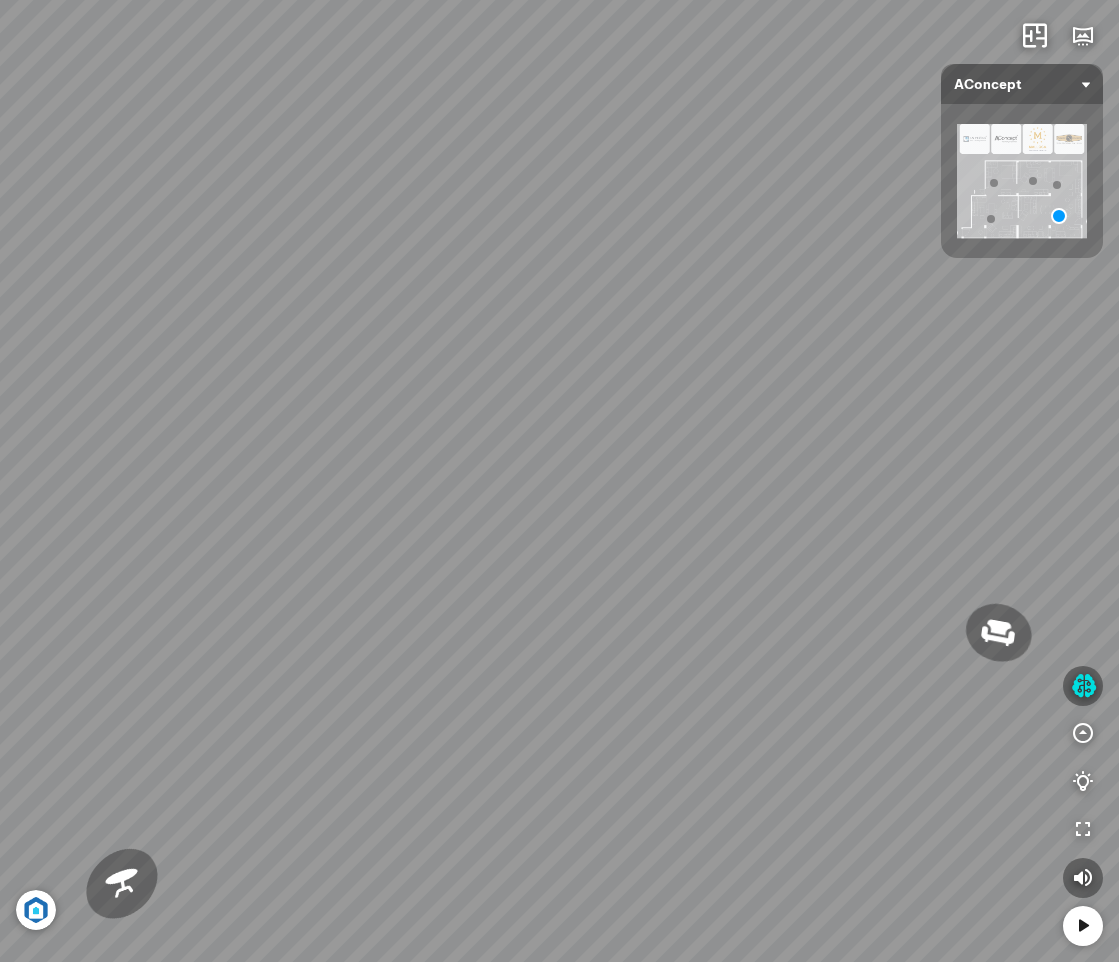 drag, startPoint x: 678, startPoint y: 568, endPoint x: 213, endPoint y: 553, distance: 465.24188 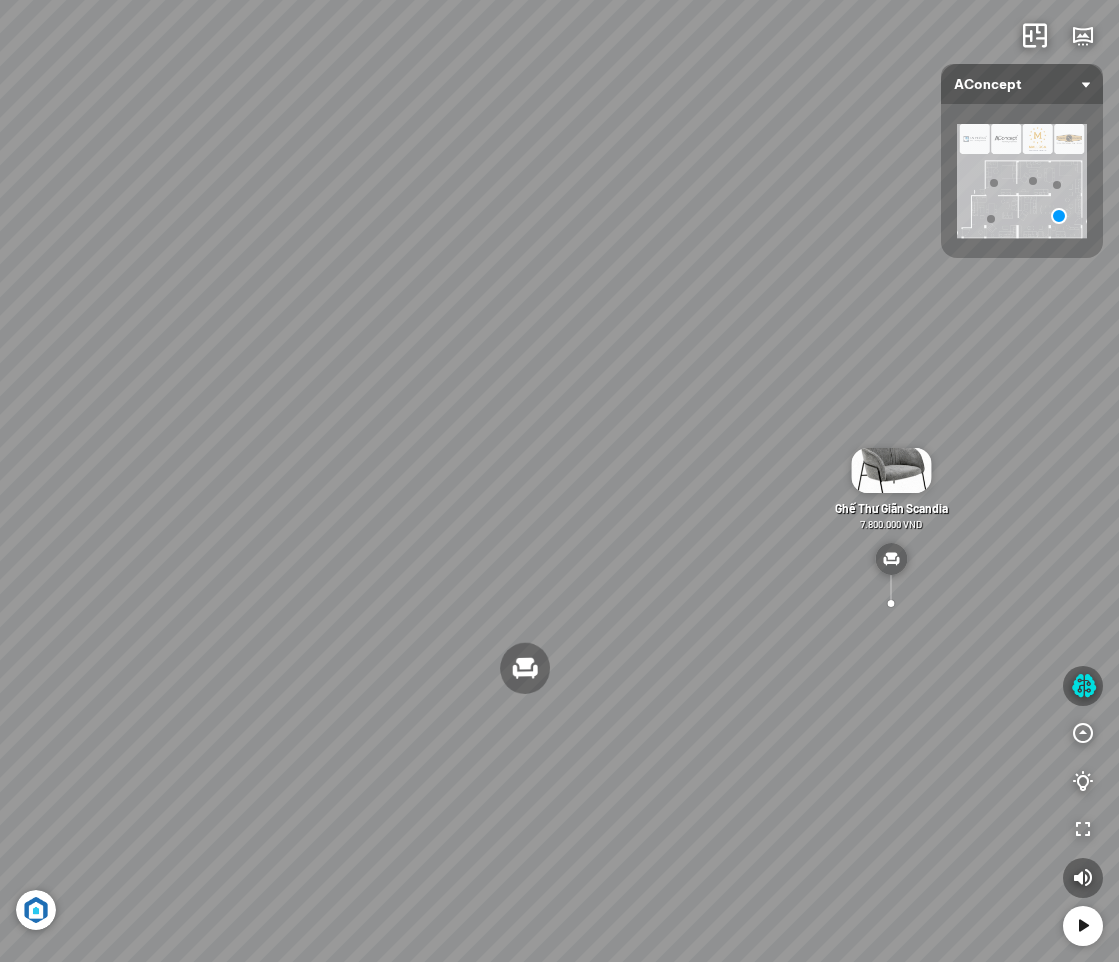 drag, startPoint x: 343, startPoint y: 477, endPoint x: 634, endPoint y: 561, distance: 302.88116 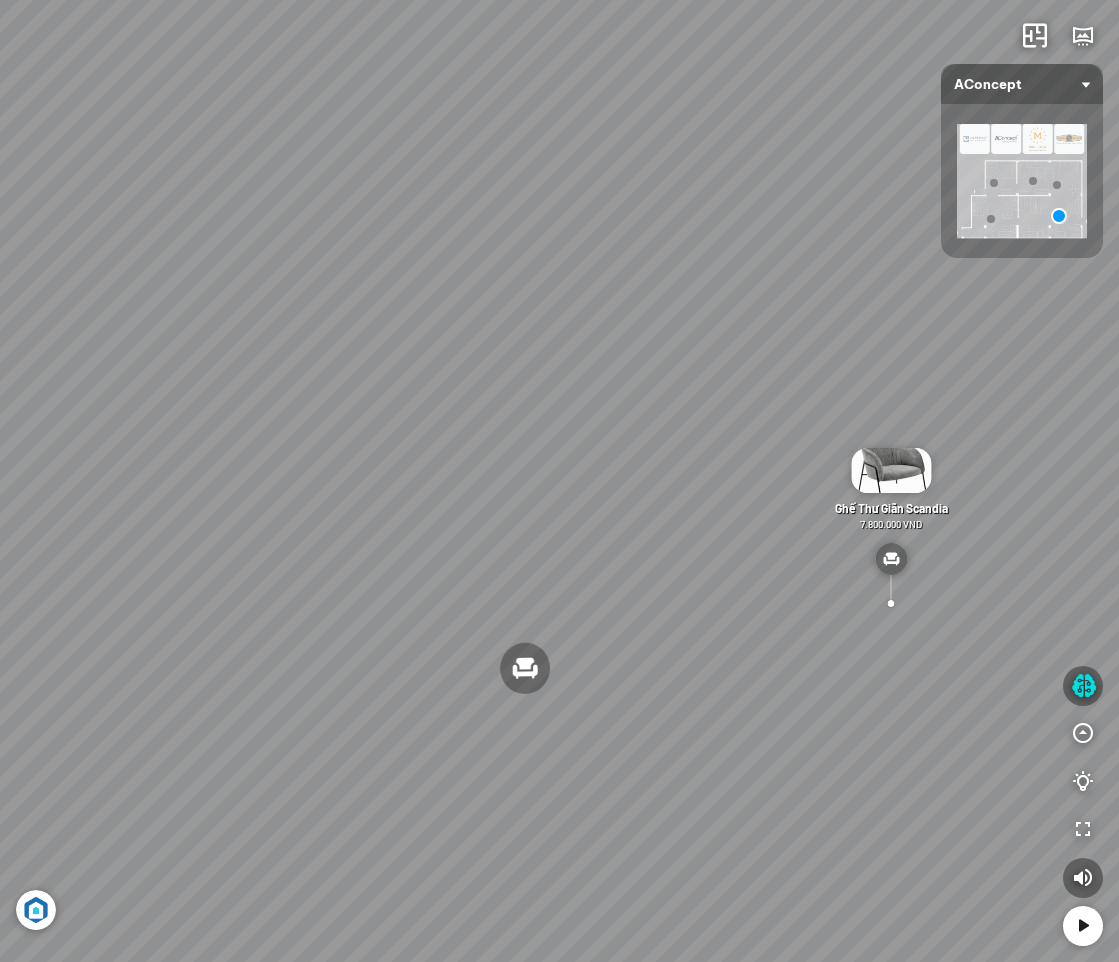 click on "Ghế ăn Andrew
3.200.000 VND
Sofa 3 chỗ Jonna vải Holly
19.500.000 VND
Bàn Cafe Tinka
3.600.000 VND
Bàn ăn Kính Asama
4.600.000 VND" at bounding box center [559, 481] 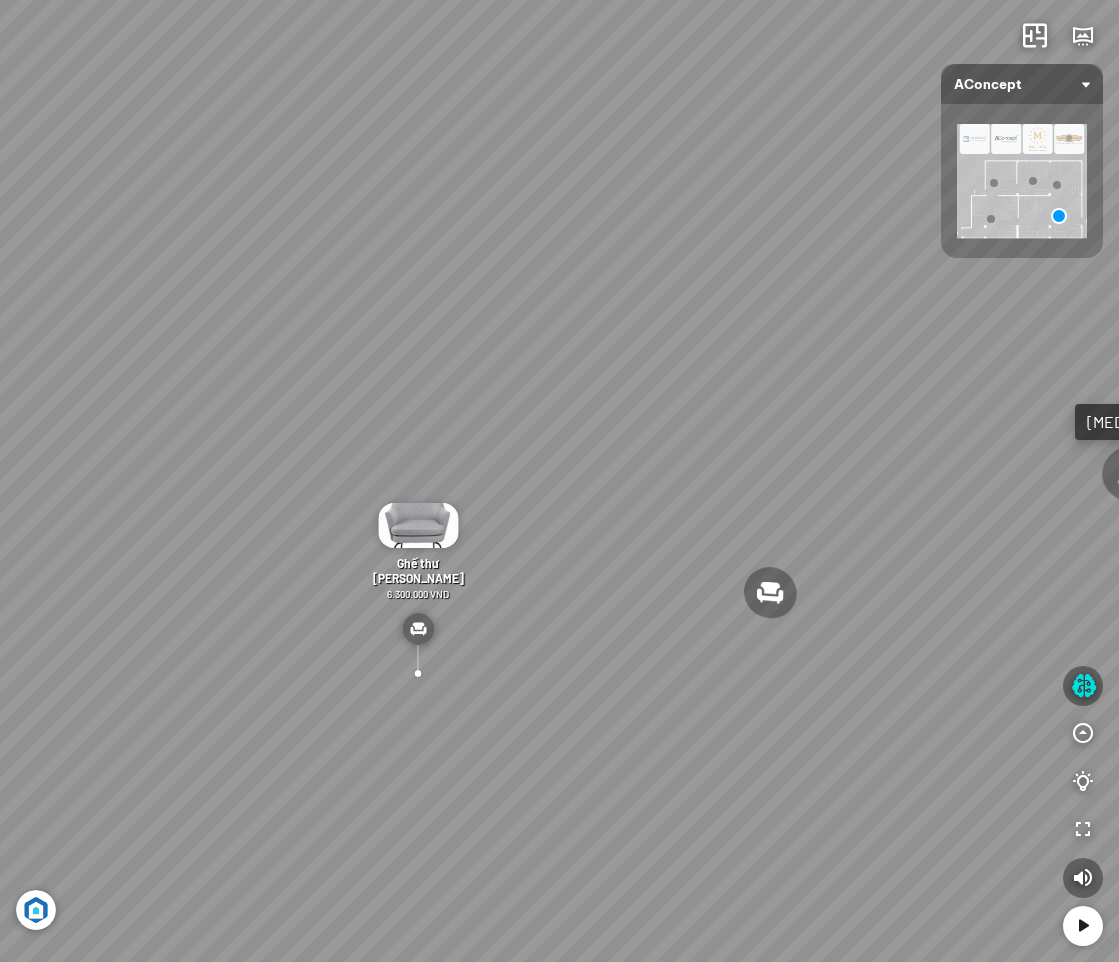 drag, startPoint x: 717, startPoint y: 607, endPoint x: 430, endPoint y: 605, distance: 287.00696 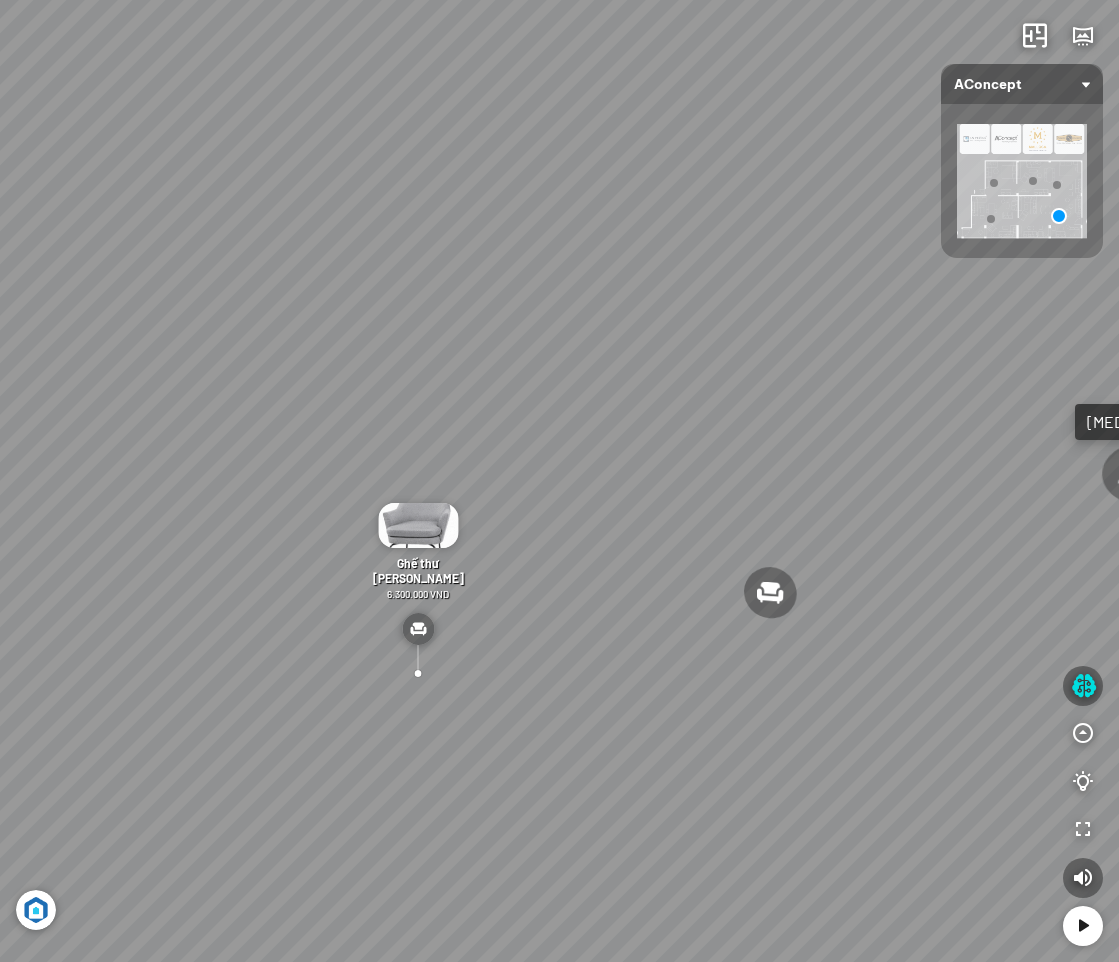 click on "Ghế ăn Andrew
3.200.000 VND
Sofa 3 chỗ Jonna vải Holly
19.500.000 VND
Bàn Cafe Tinka
3.600.000 VND
Bàn ăn Kính Asama
4.600.000 VND" at bounding box center [559, 481] 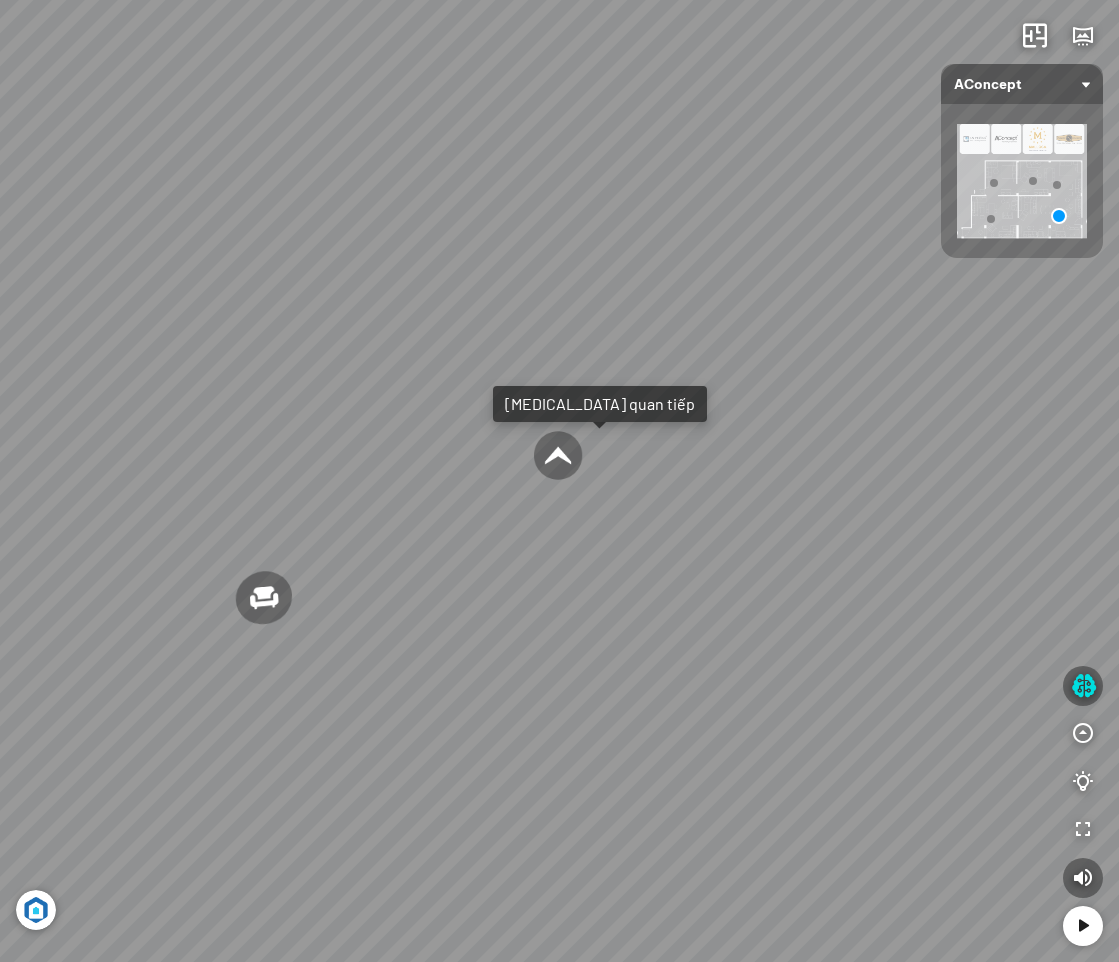 drag, startPoint x: 525, startPoint y: 610, endPoint x: 284, endPoint y: 604, distance: 241.07468 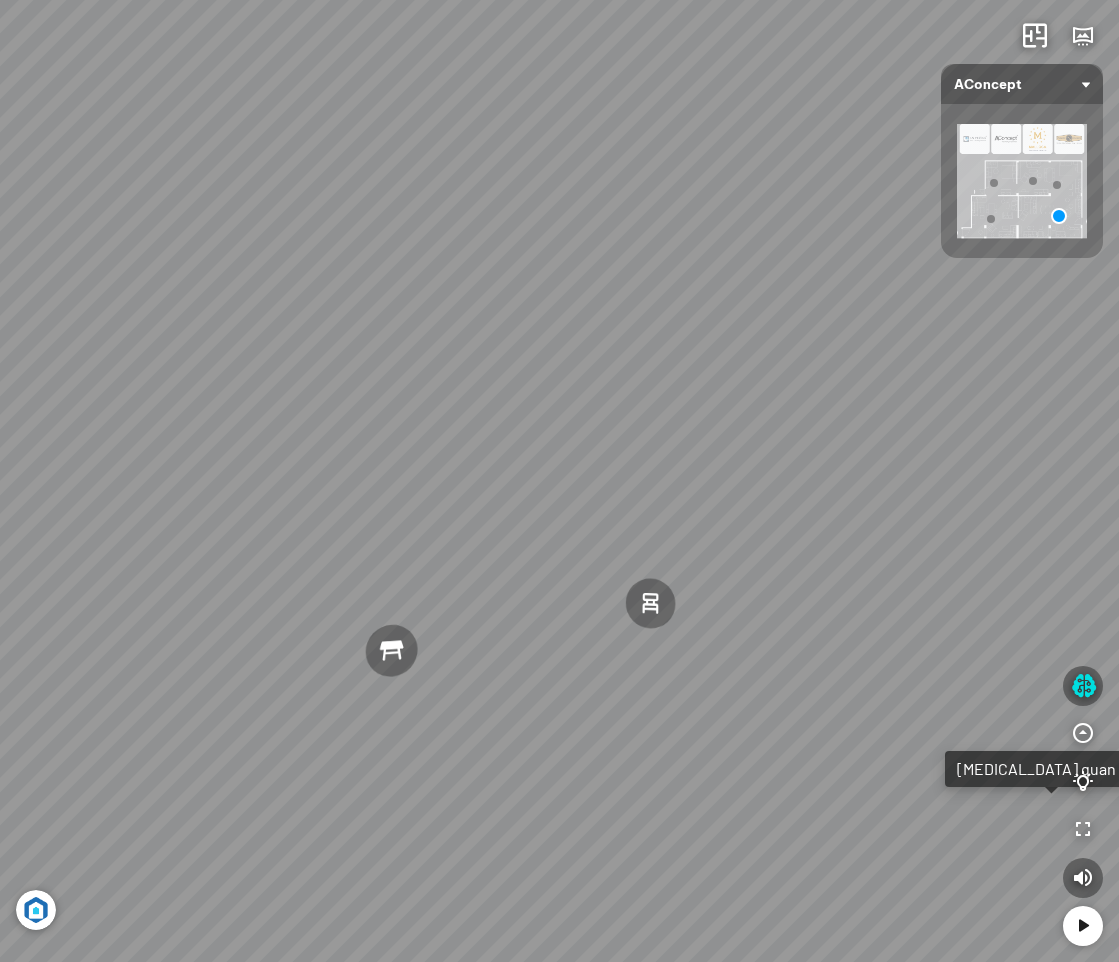 drag, startPoint x: 526, startPoint y: 541, endPoint x: 0, endPoint y: 563, distance: 526.4599 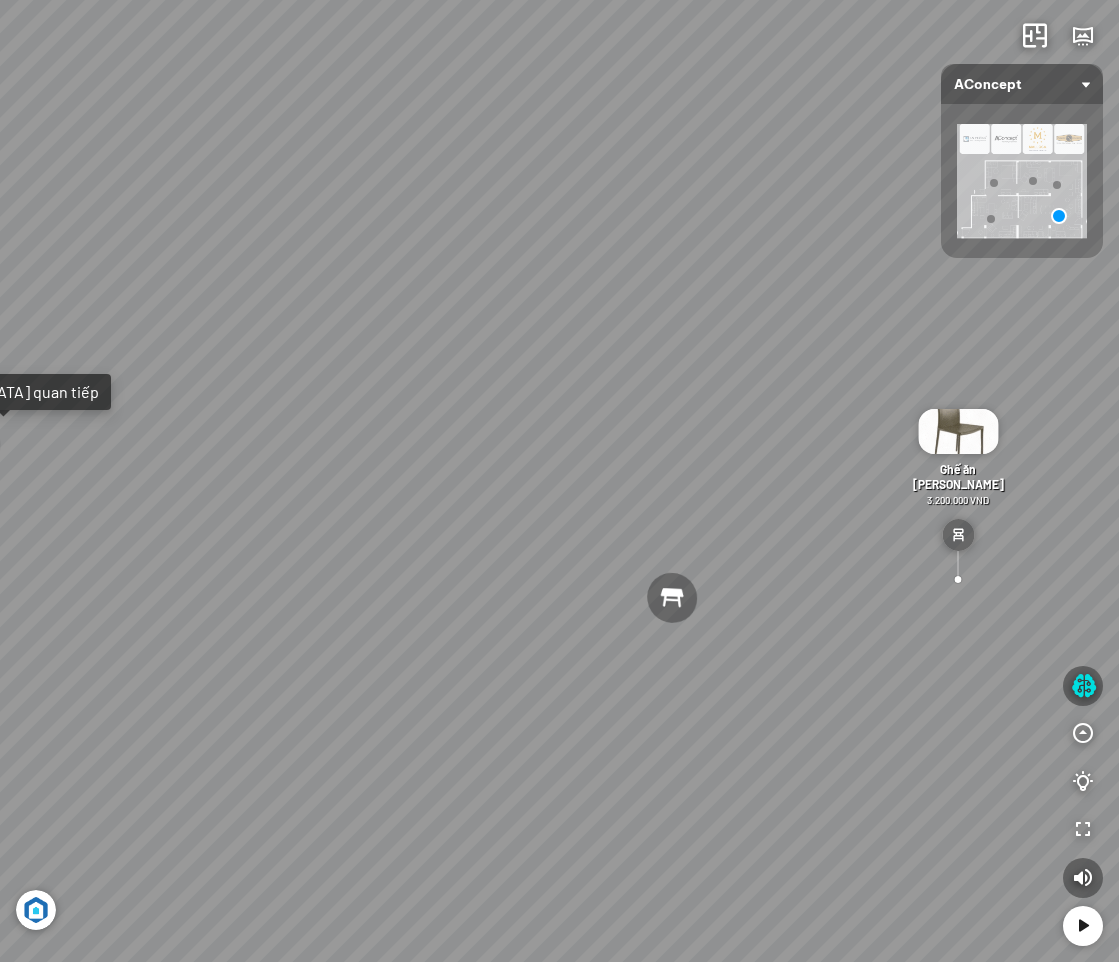drag, startPoint x: 453, startPoint y: 683, endPoint x: 743, endPoint y: 635, distance: 293.9456 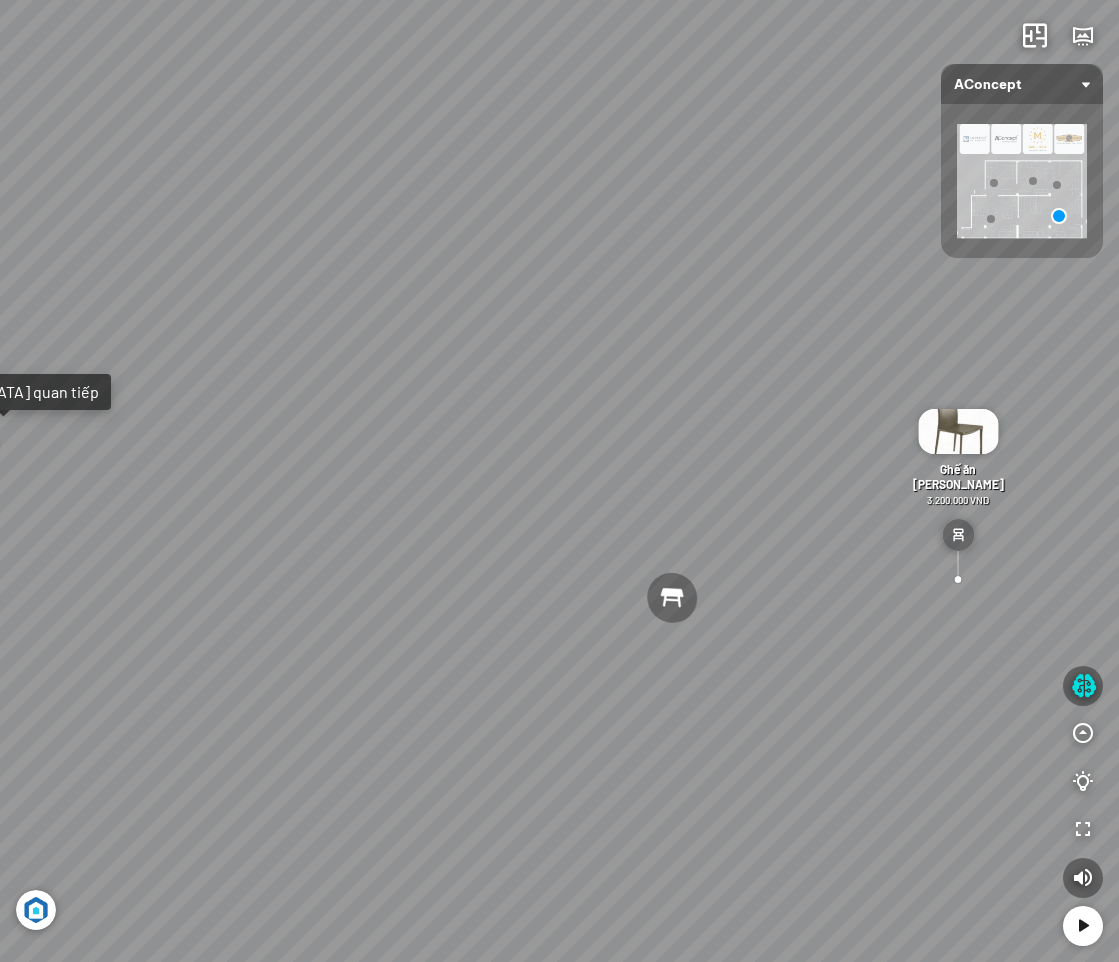 click on "Ghế ăn Andrew
3.200.000 VND
Sofa 3 chỗ Jonna vải Holly
19.500.000 VND
Bàn Cafe Tinka
3.600.000 VND
Bàn ăn Kính Asama
4.600.000 VND" at bounding box center [559, 481] 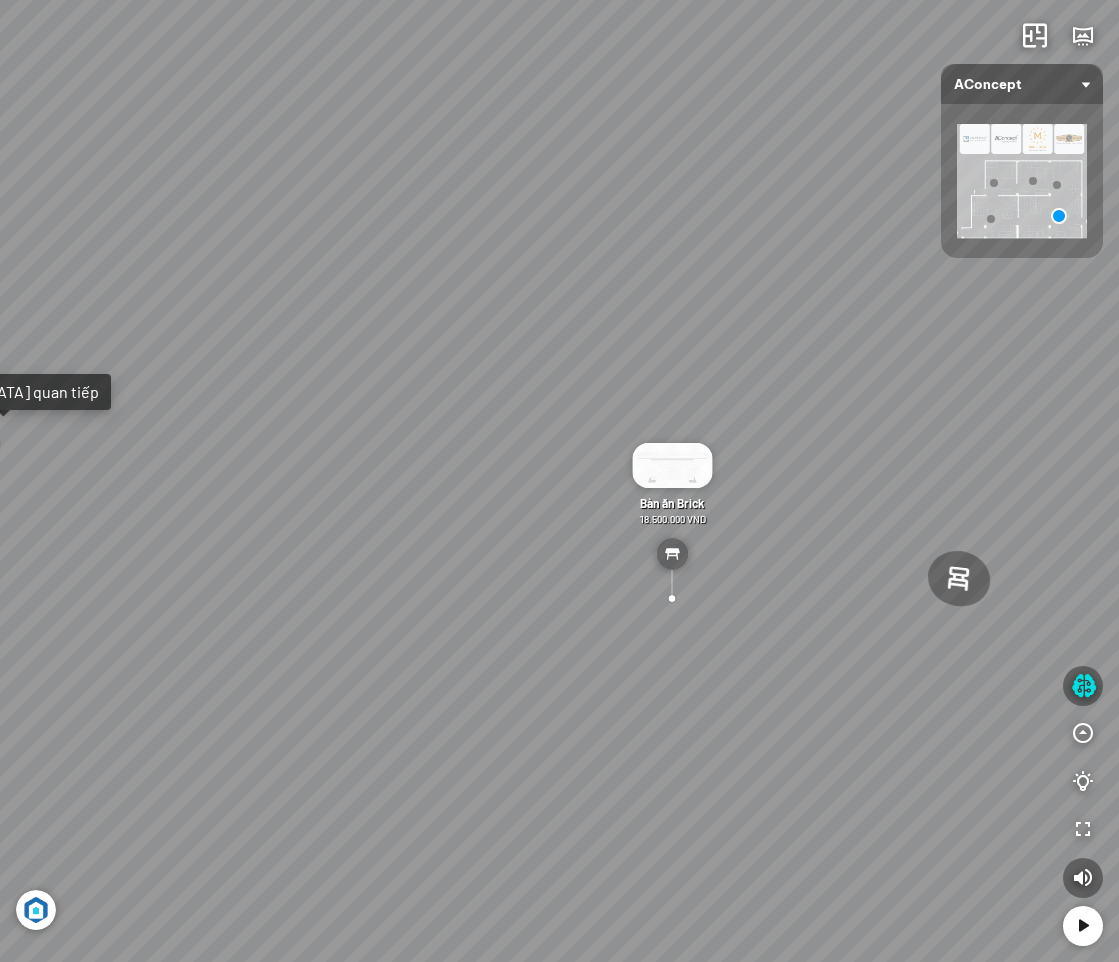 click at bounding box center [672, 465] 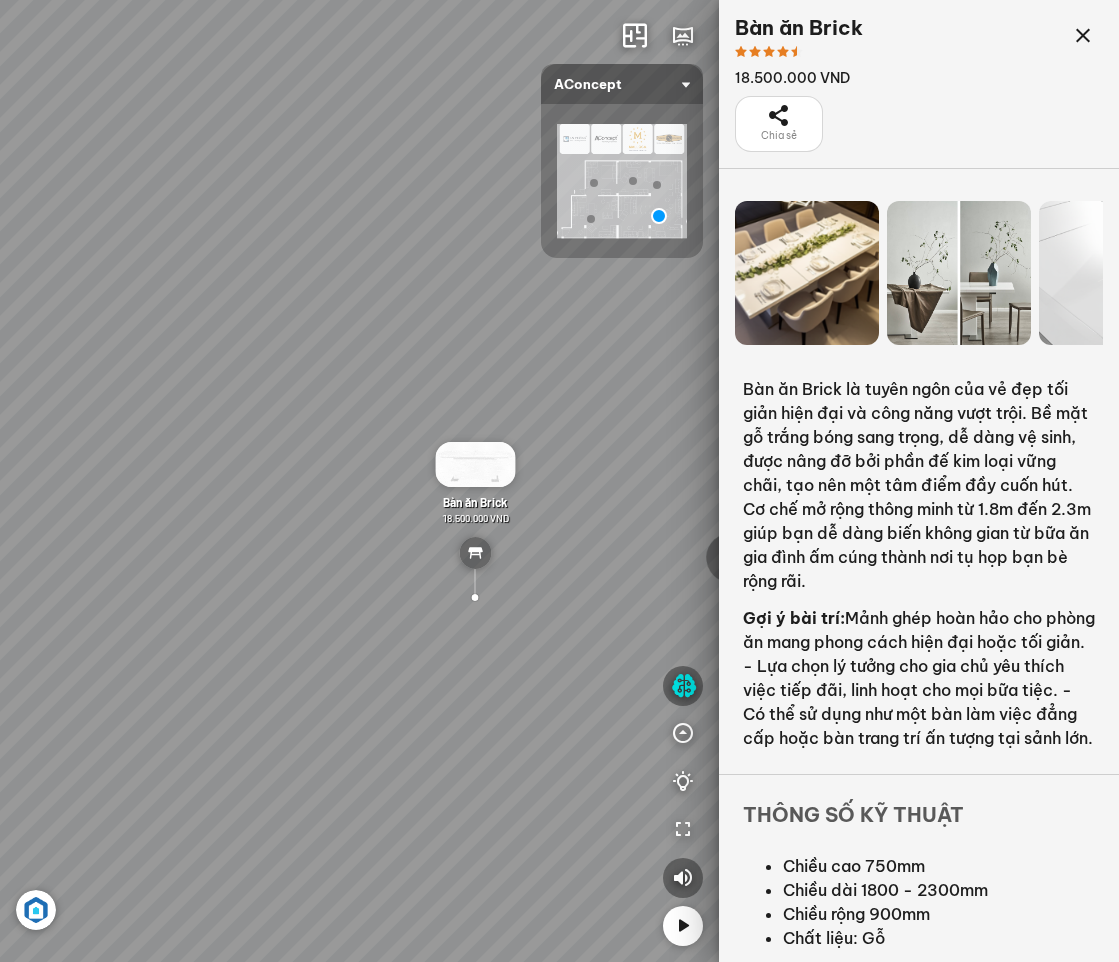 click at bounding box center (959, 273) 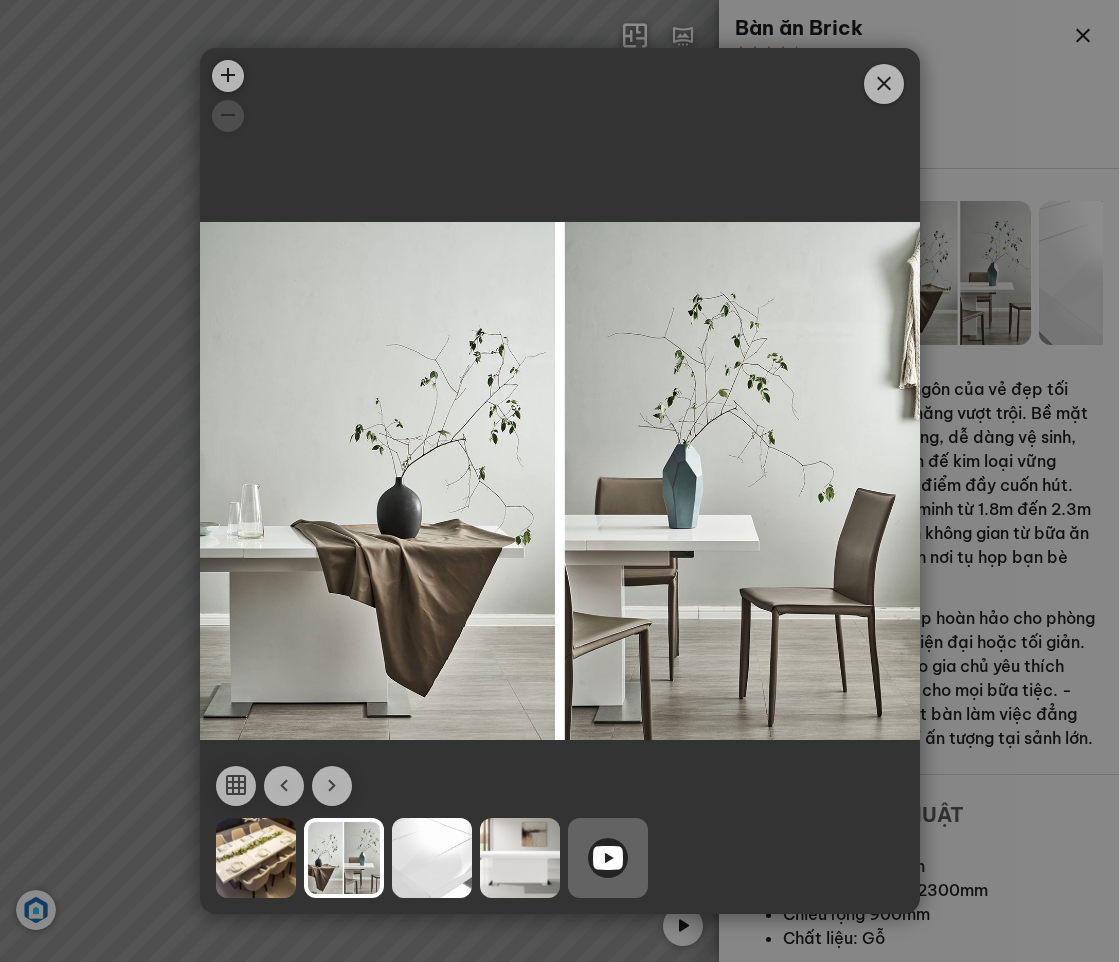click at bounding box center (608, 858) 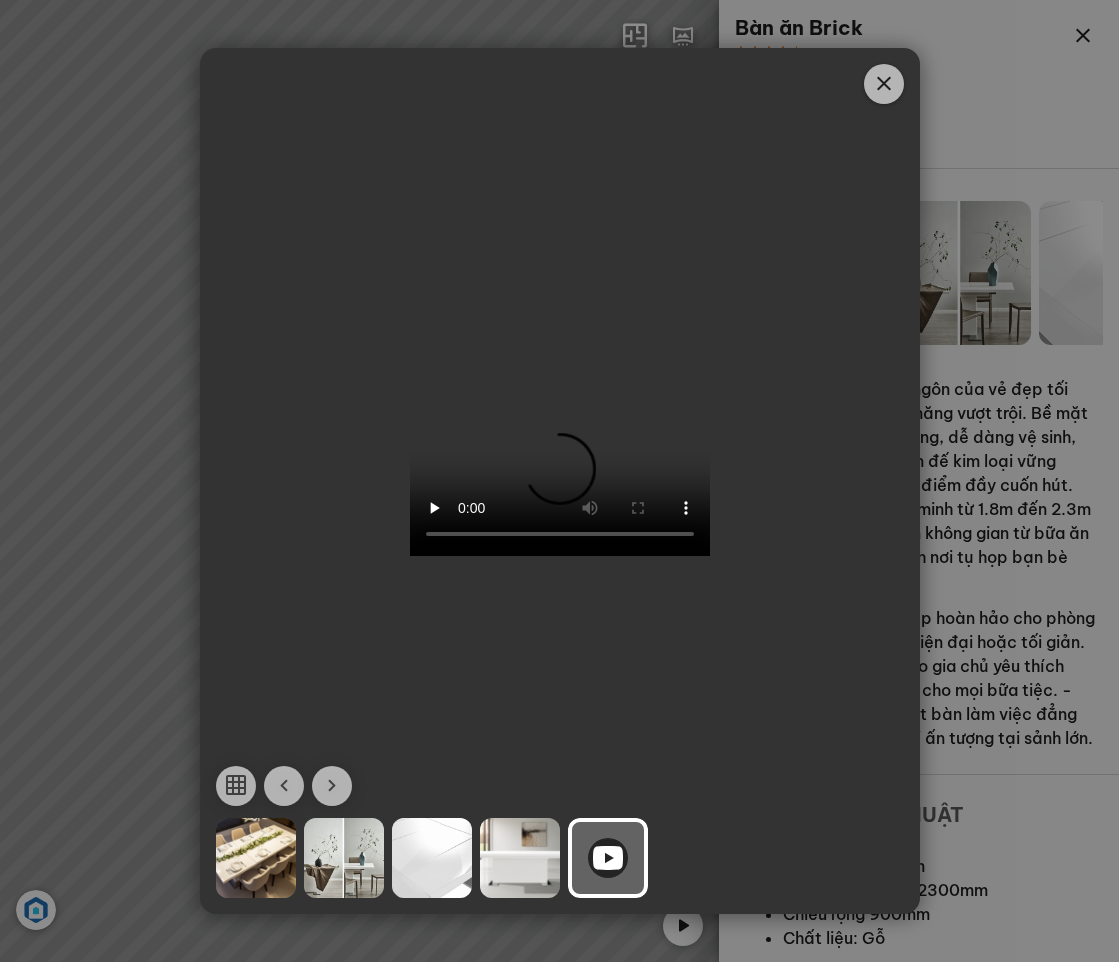click at bounding box center (560, 481) 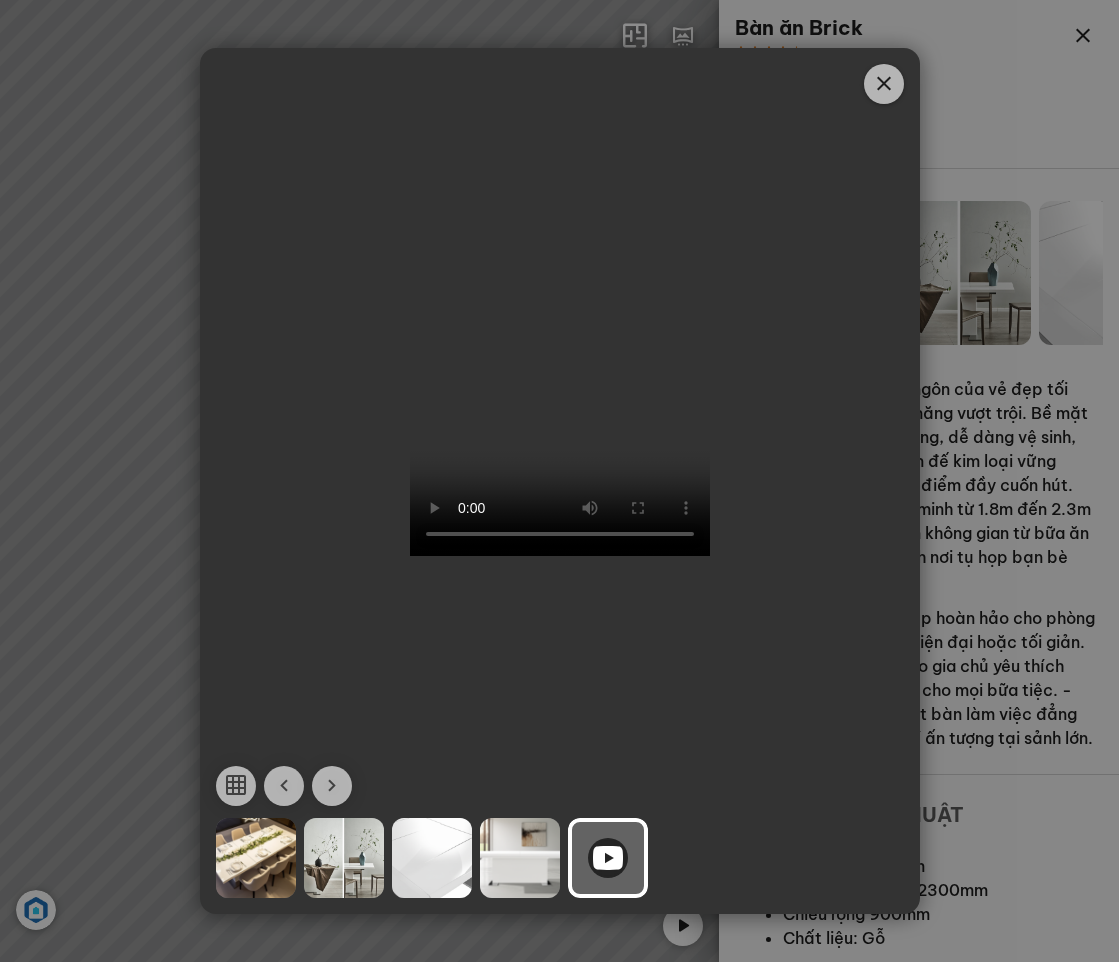 click at bounding box center [884, 84] 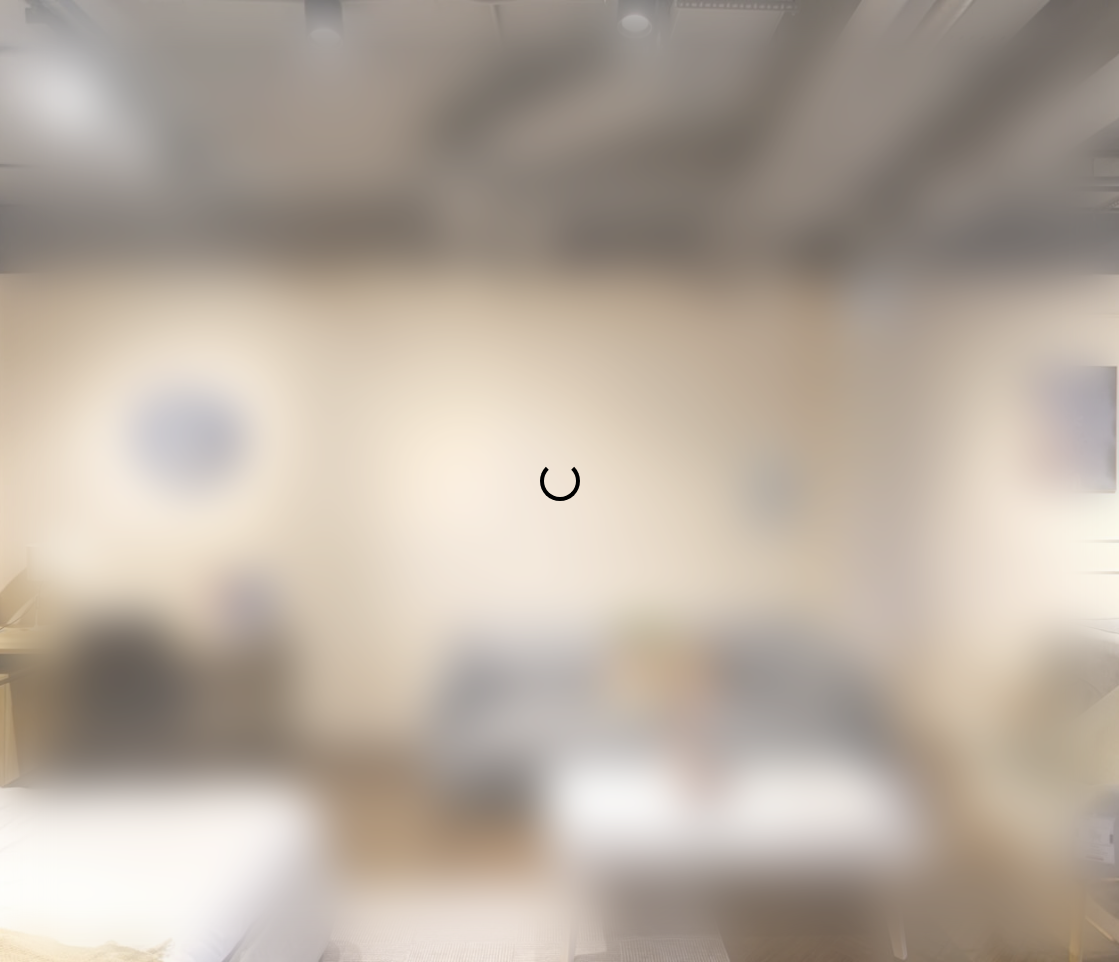 scroll, scrollTop: 0, scrollLeft: 0, axis: both 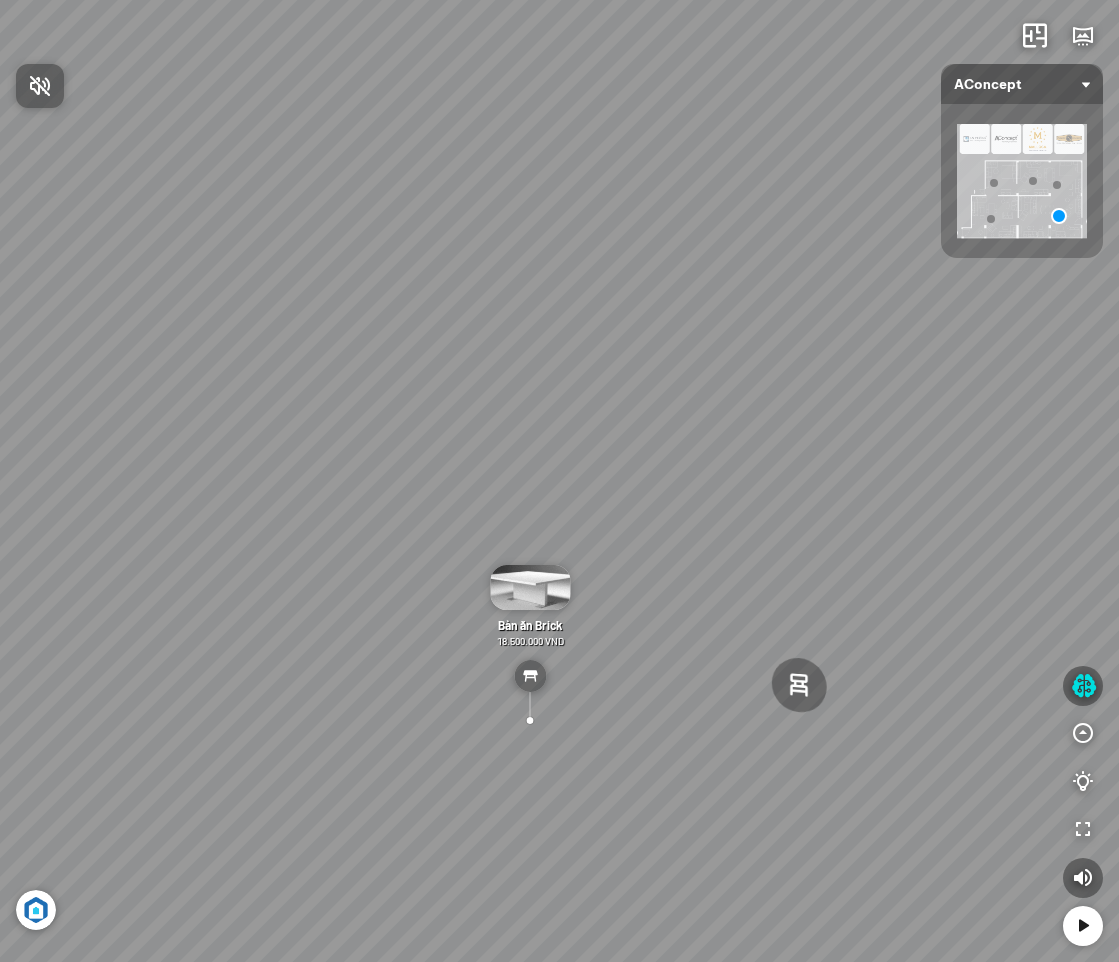 drag, startPoint x: 776, startPoint y: 759, endPoint x: 678, endPoint y: 673, distance: 130.38405 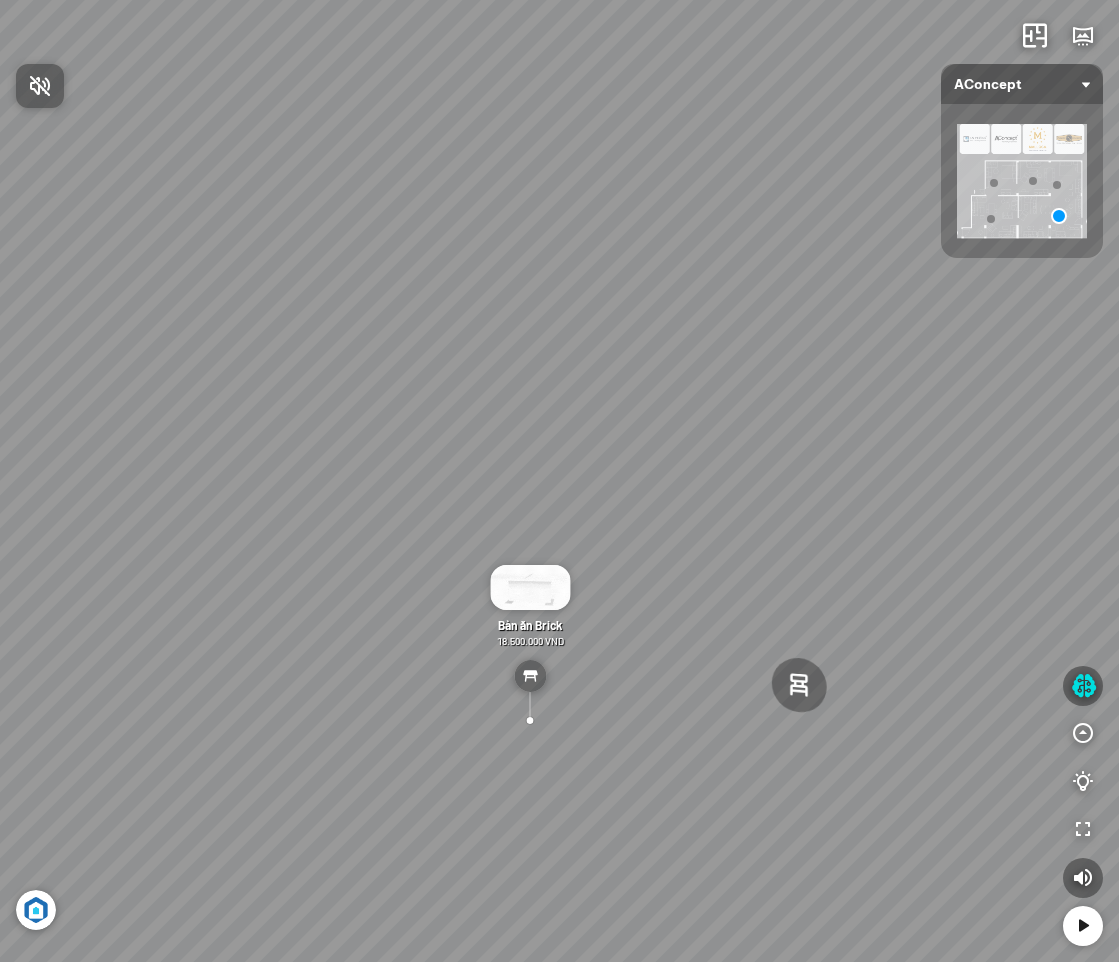 click at bounding box center (559, 481) 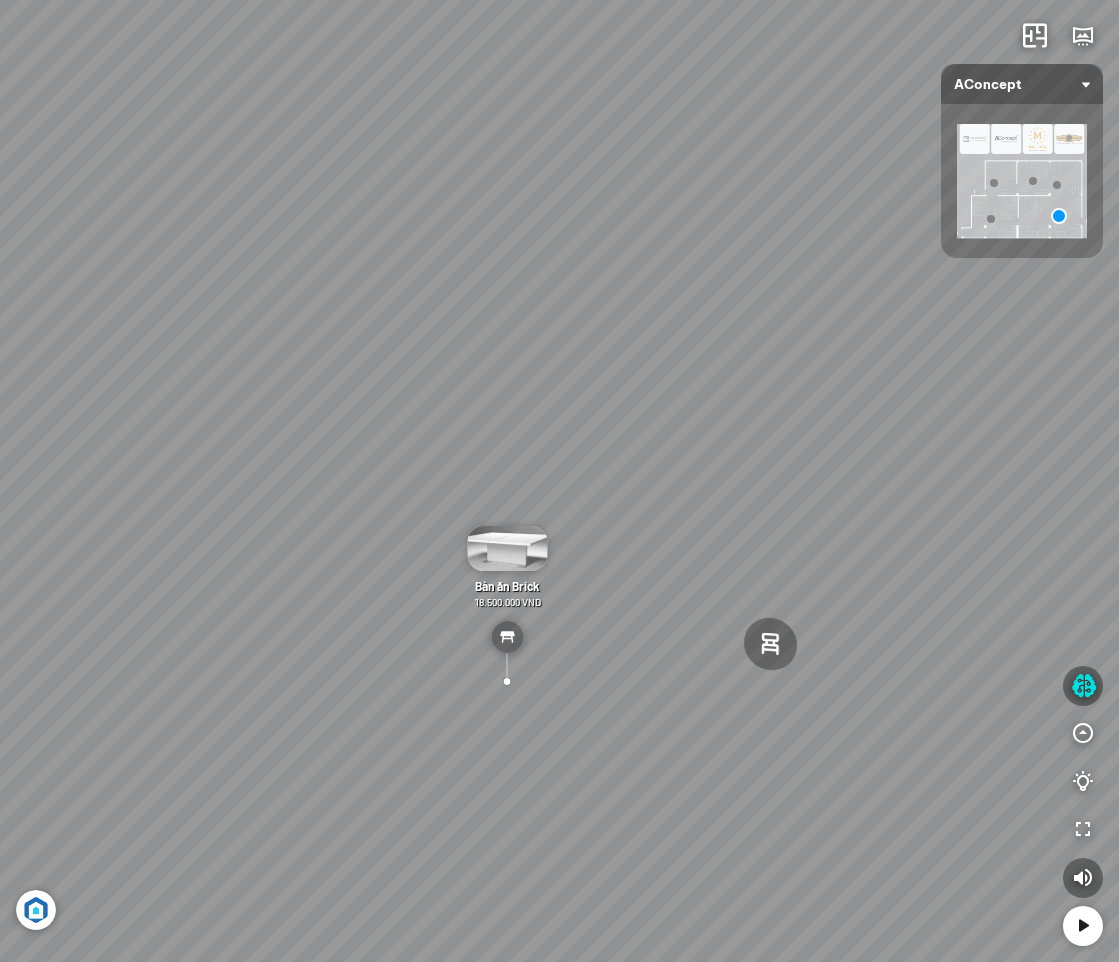 drag, startPoint x: 725, startPoint y: 796, endPoint x: 718, endPoint y: 734, distance: 62.39391 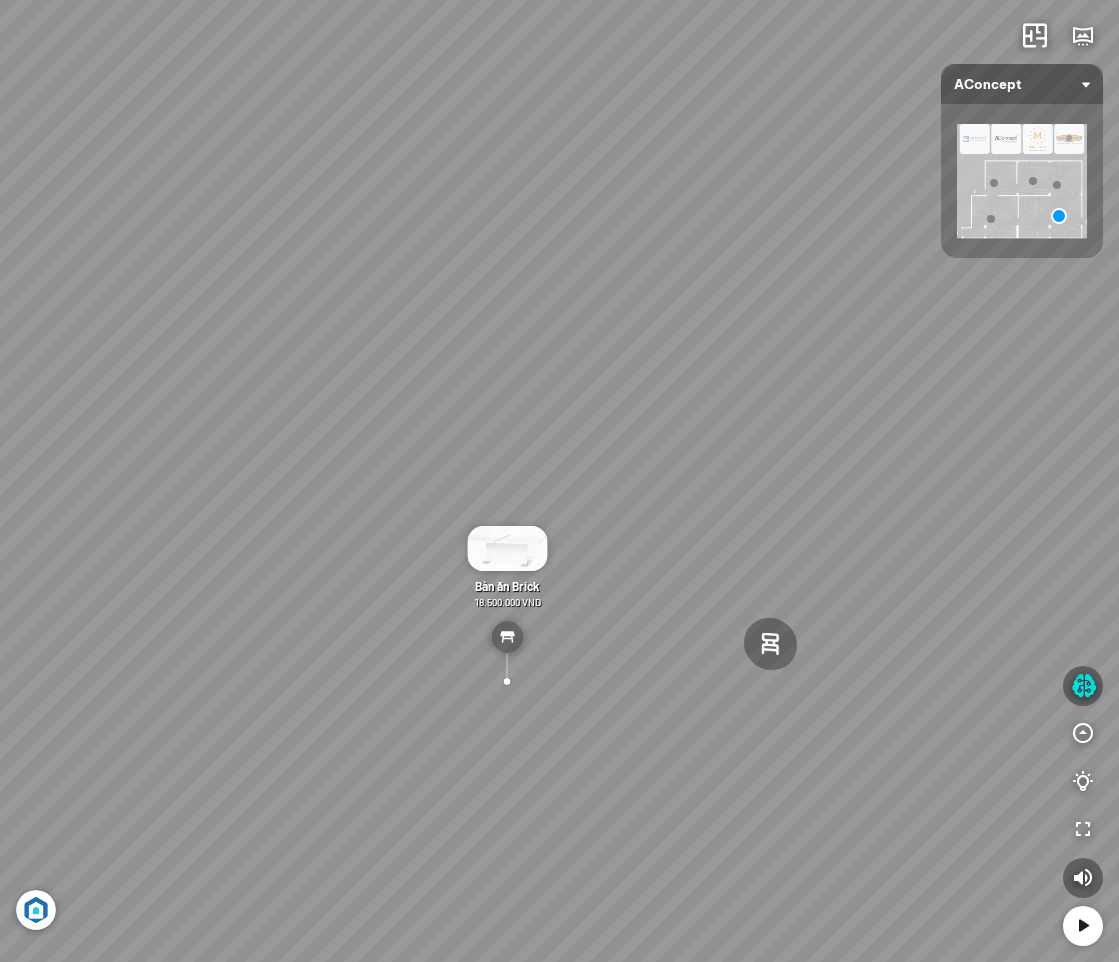 click on "Ghế ăn Wilma
1.800.000 VND
Sofa 3 chỗ Jonna vải Holly
19.500.000 VND
Bàn Cafe Tinka
3.600.000 VND
Bàn ăn Kính Asama
4.600.000 VND" at bounding box center (559, 481) 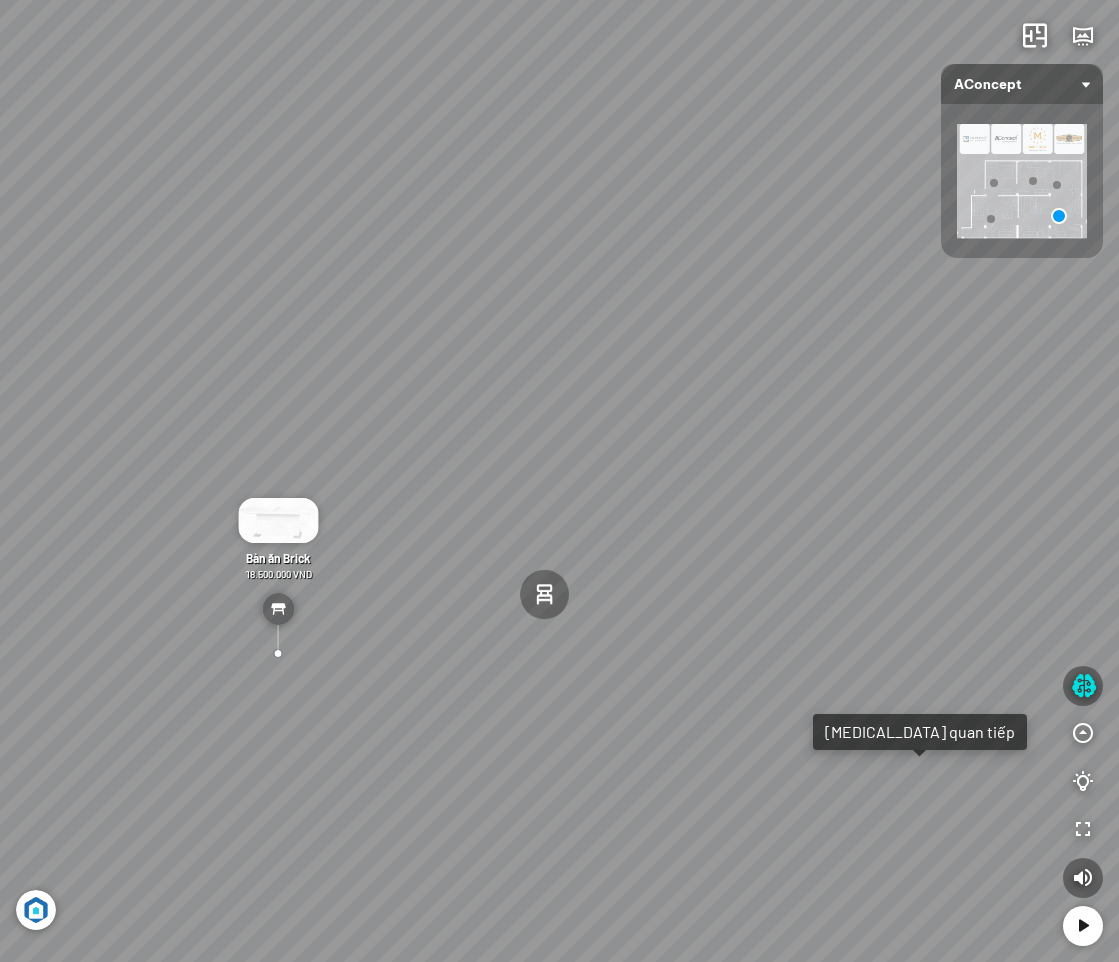 drag, startPoint x: 844, startPoint y: 765, endPoint x: 648, endPoint y: 758, distance: 196.12495 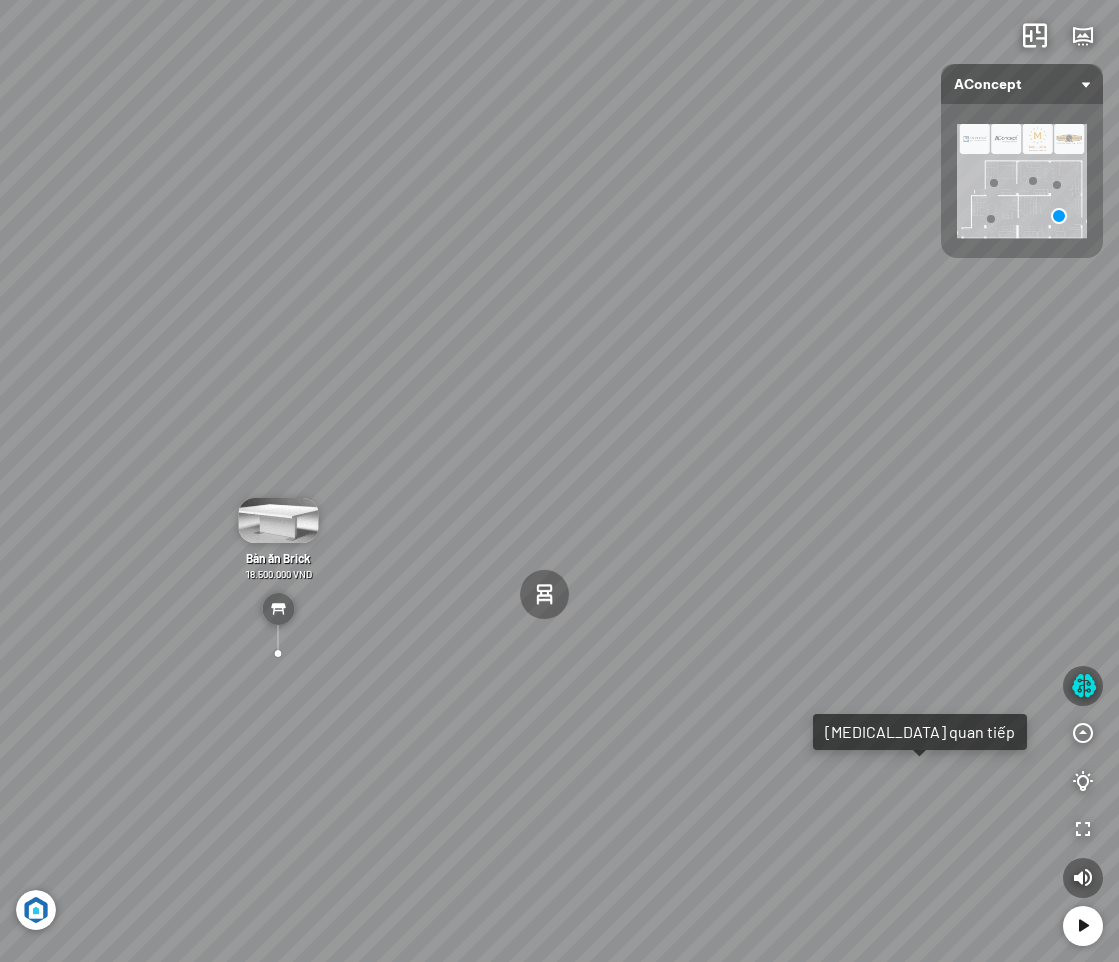 click on "Ghế ăn Wilma
1.800.000 VND
Sofa 3 chỗ Jonna vải Holly
19.500.000 VND
Bàn Cafe Tinka
3.600.000 VND
Bàn ăn Kính Asama
4.600.000 VND" at bounding box center (559, 481) 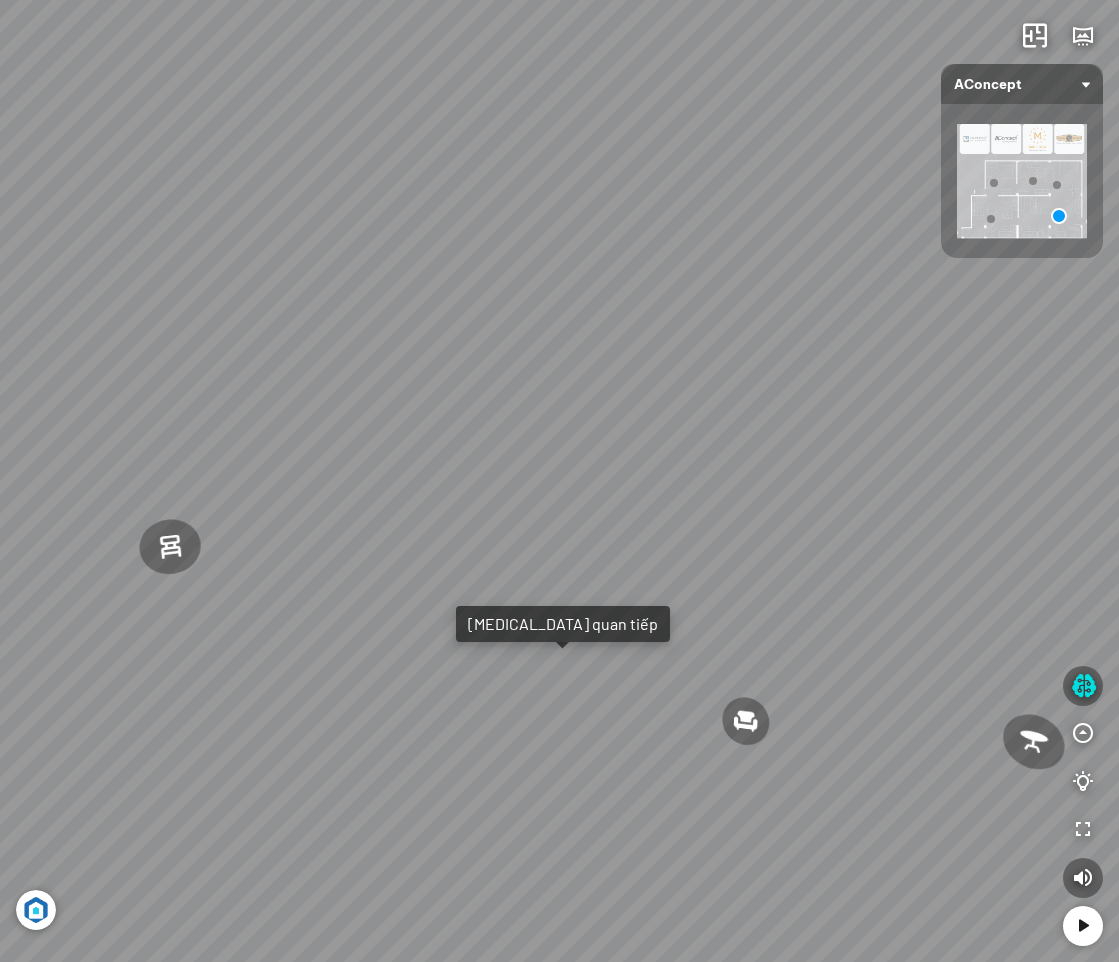 drag, startPoint x: 707, startPoint y: 764, endPoint x: 316, endPoint y: 669, distance: 402.37546 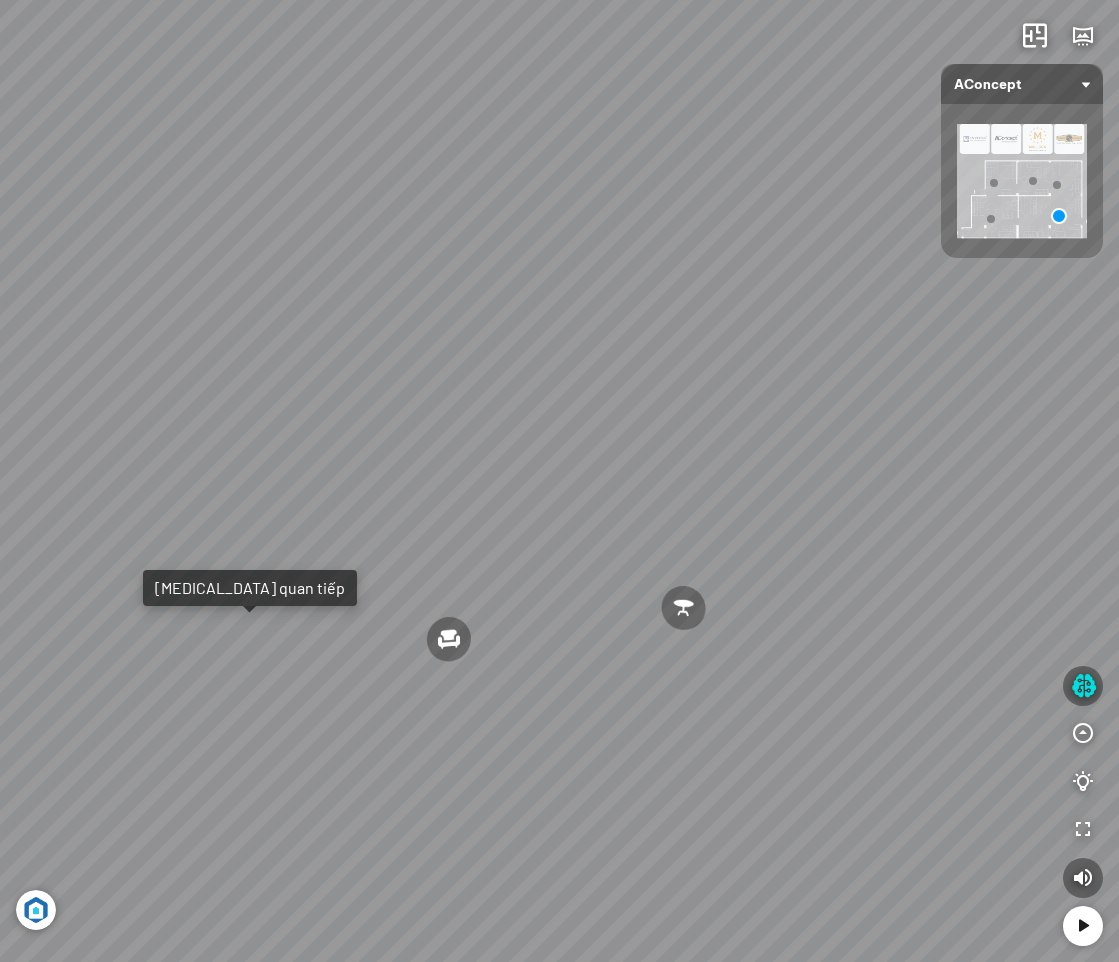 drag, startPoint x: 715, startPoint y: 742, endPoint x: 428, endPoint y: 719, distance: 287.92014 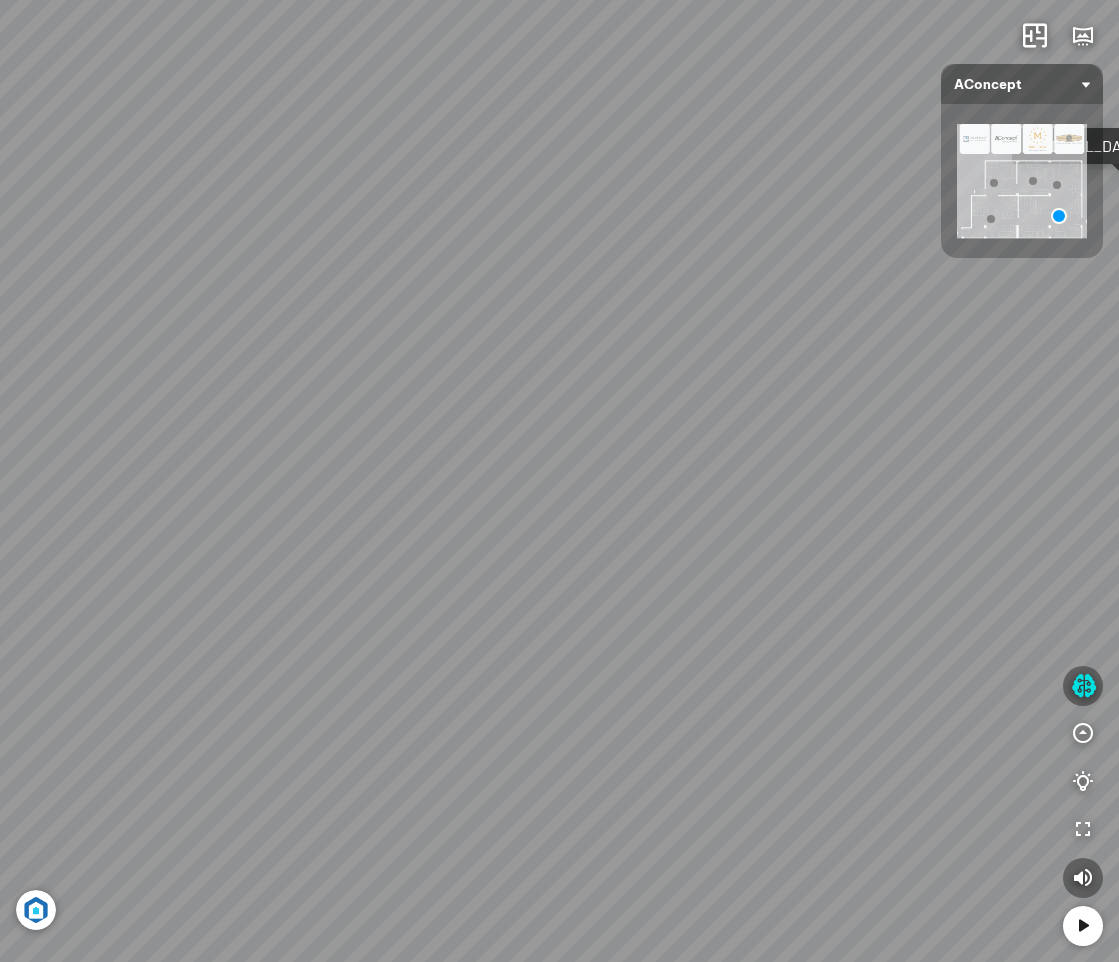 drag, startPoint x: 380, startPoint y: 476, endPoint x: 436, endPoint y: 729, distance: 259.12354 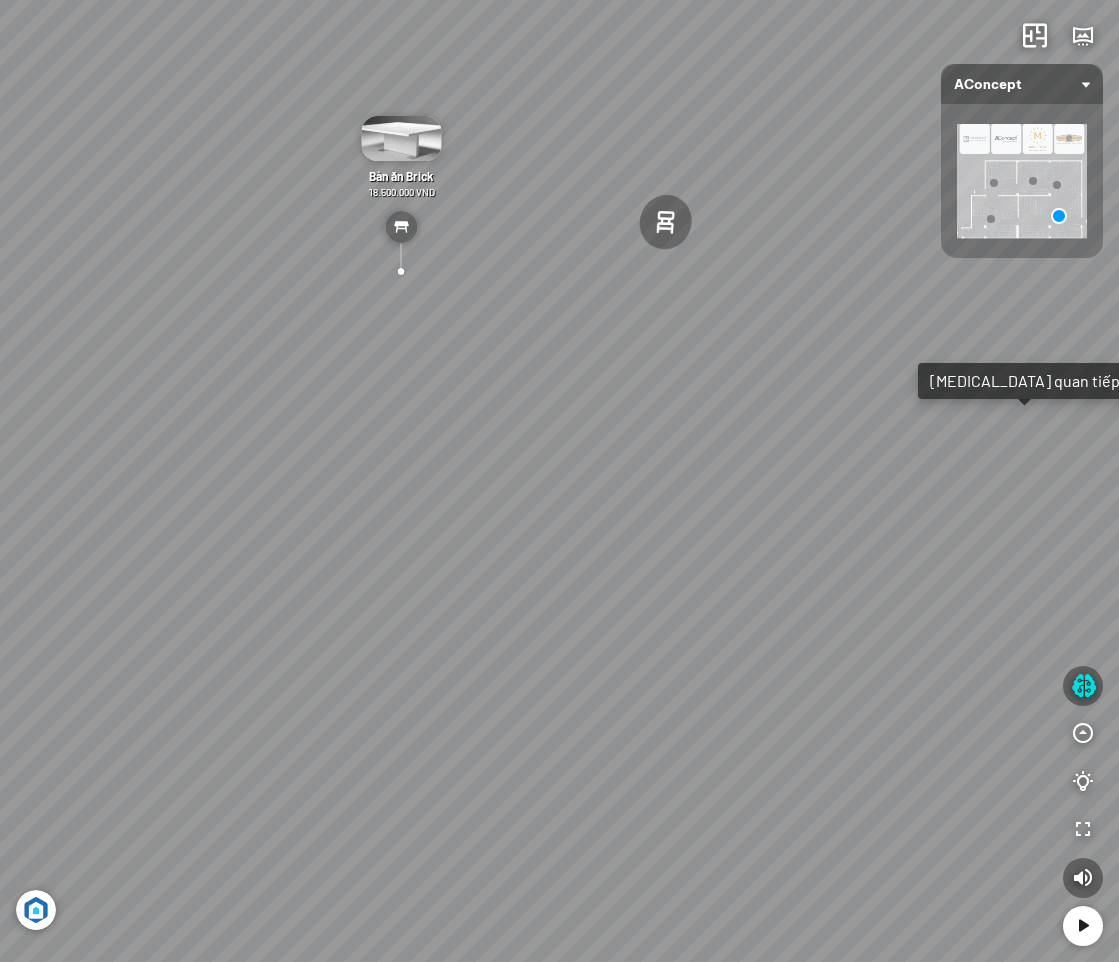 drag, startPoint x: 641, startPoint y: 484, endPoint x: 278, endPoint y: 577, distance: 374.7239 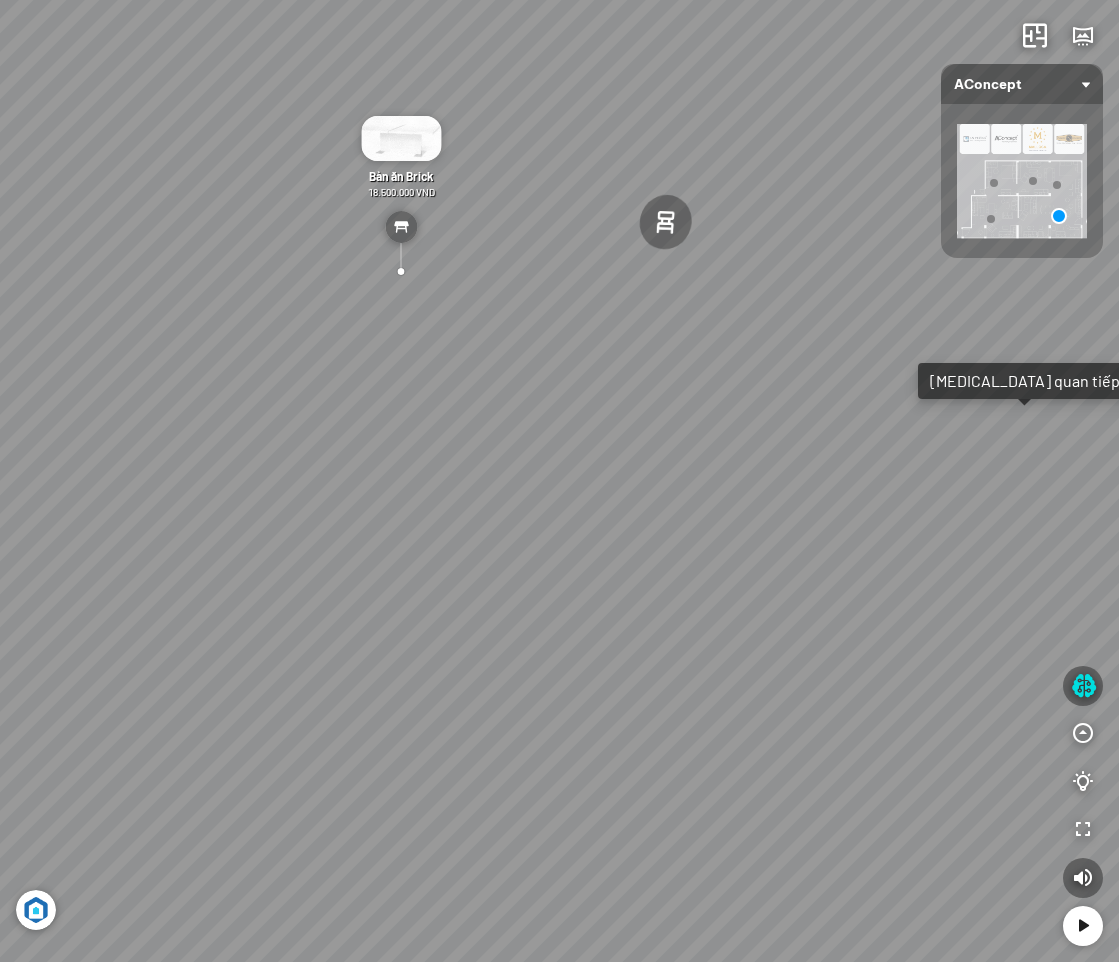 click on "Ghế ăn Wilma
1.800.000 VND
Sofa 3 chỗ Jonna vải Holly
19.500.000 VND
Bàn Cafe Tinka
3.600.000 VND
Bàn ăn Kính Asama
4.600.000 VND" at bounding box center (559, 481) 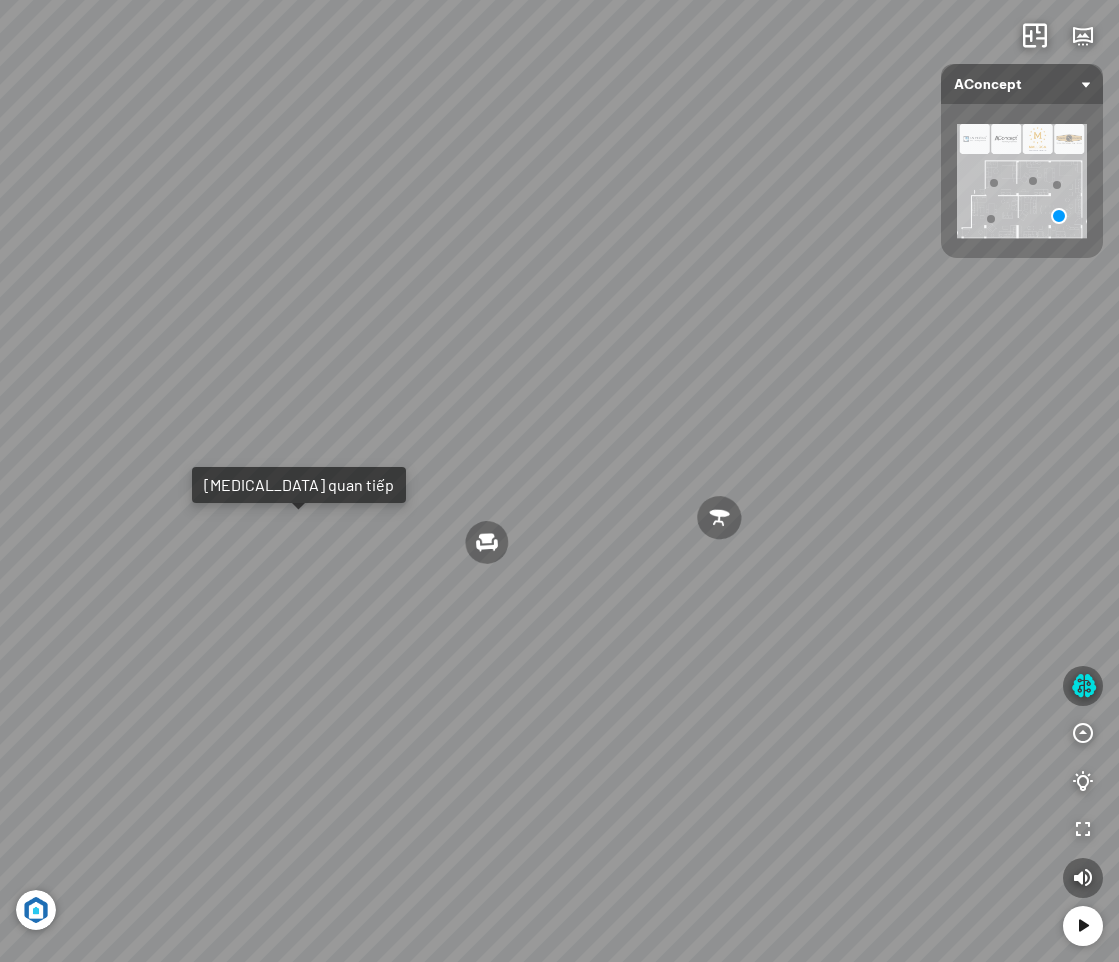 drag, startPoint x: 664, startPoint y: 608, endPoint x: 540, endPoint y: 629, distance: 125.765656 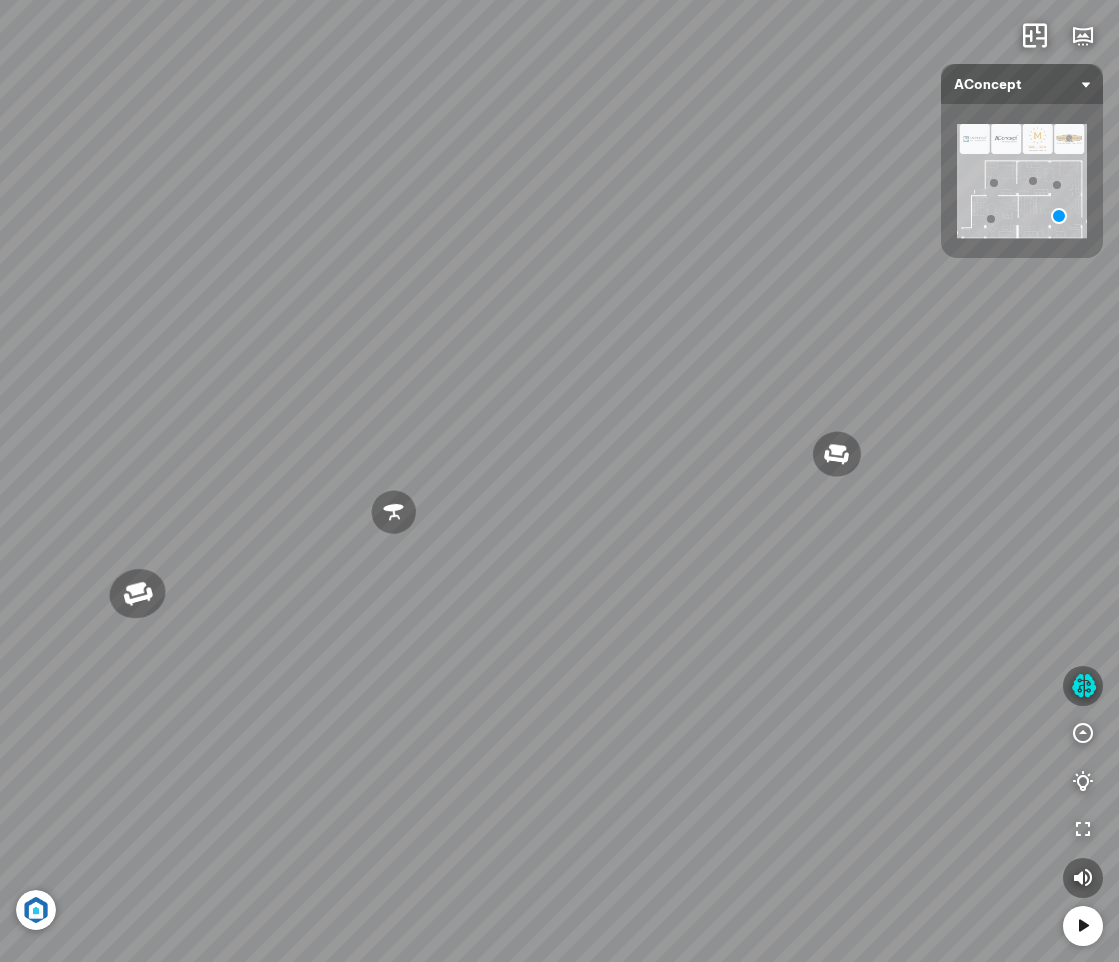 drag, startPoint x: 823, startPoint y: 629, endPoint x: 435, endPoint y: 610, distance: 388.46494 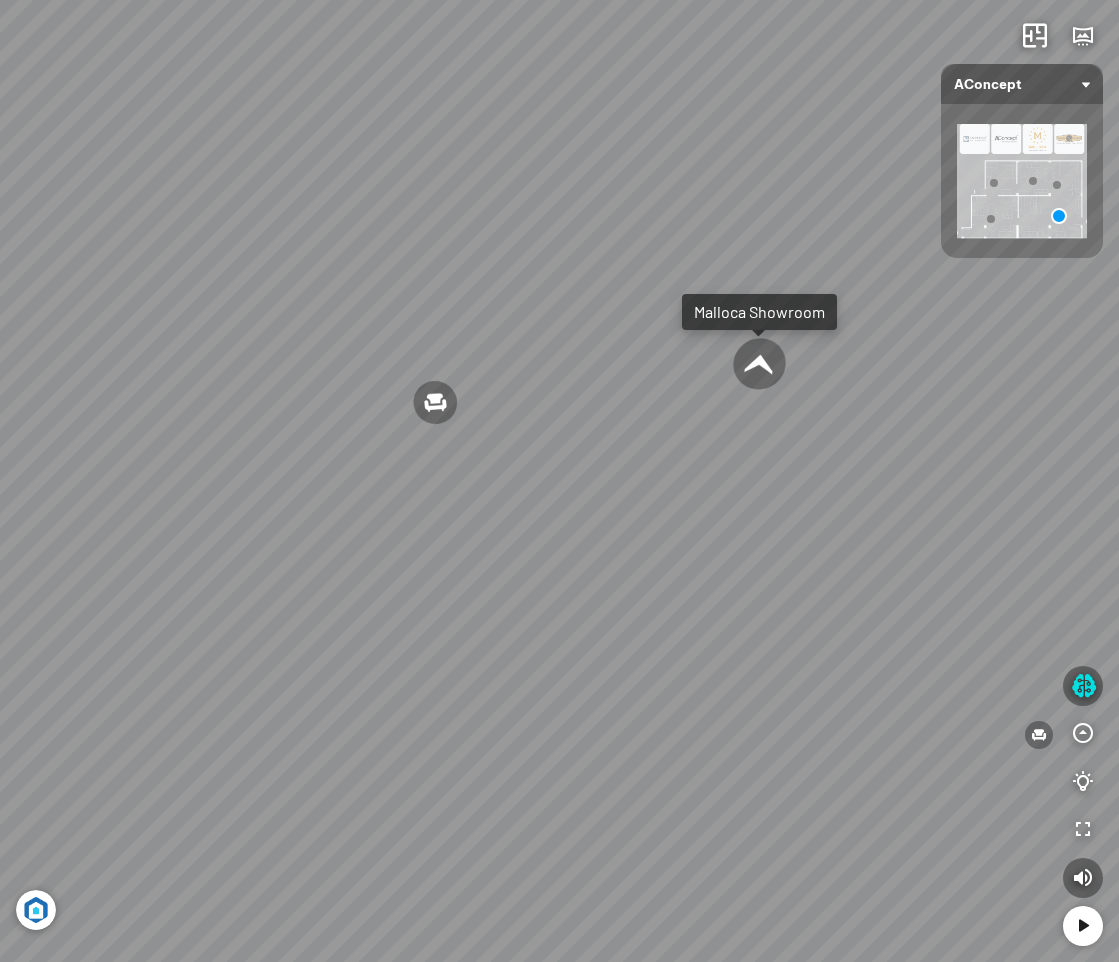 drag, startPoint x: 667, startPoint y: 612, endPoint x: 296, endPoint y: 590, distance: 371.65173 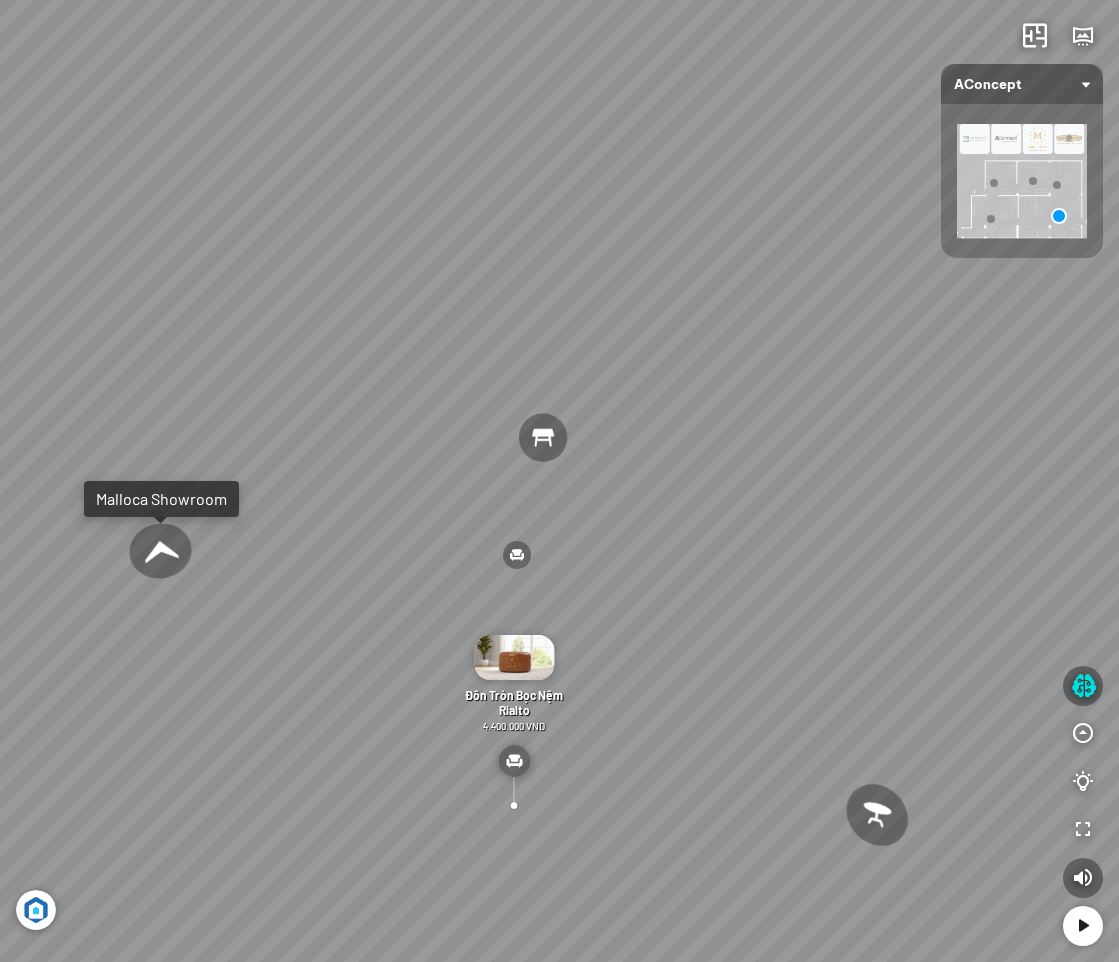 drag, startPoint x: 536, startPoint y: 493, endPoint x: 353, endPoint y: 651, distance: 241.77055 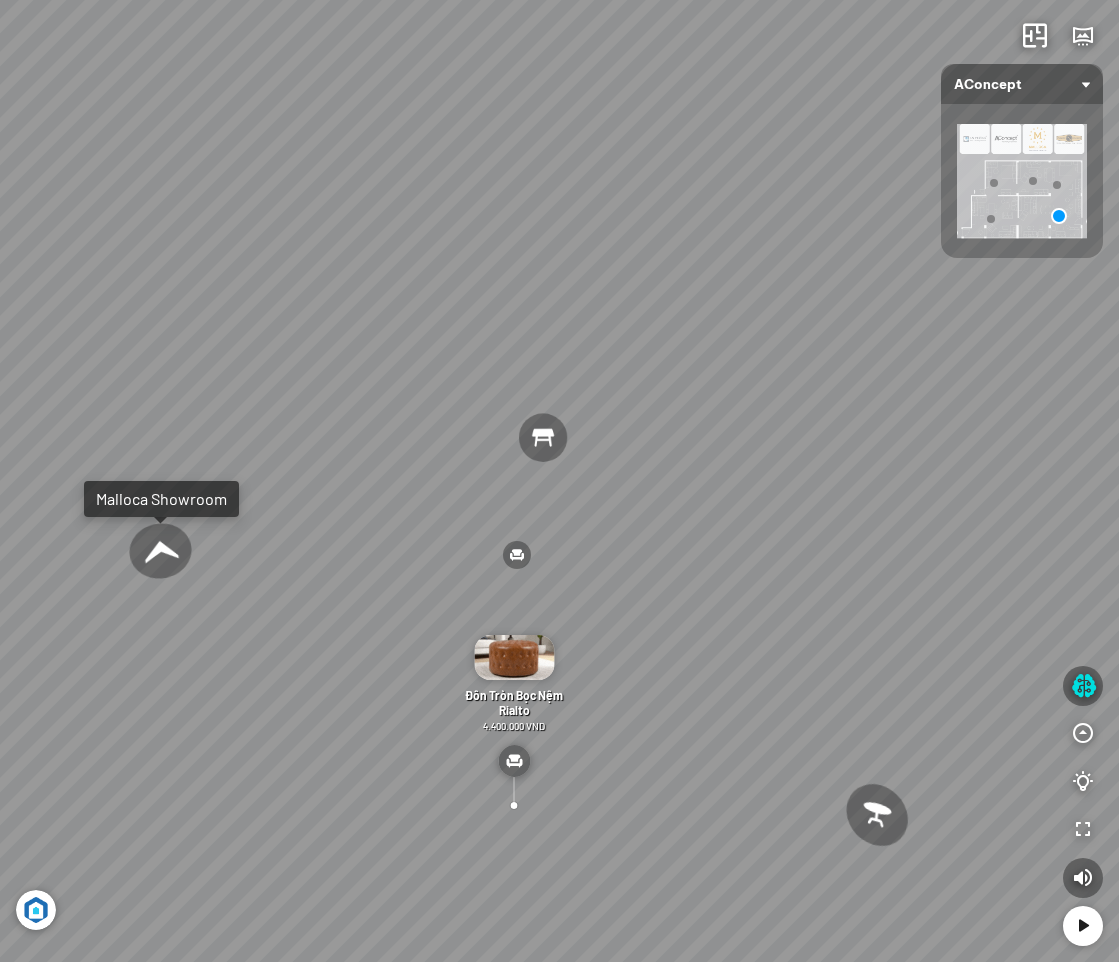 click on "Ghế ăn Wilma
1.800.000 VND
Sofa 3 chỗ Jonna vải Holly
19.500.000 VND
Bàn Cafe Tinka
3.600.000 VND
Bàn ăn Kính Asama
4.600.000 VND" at bounding box center (559, 481) 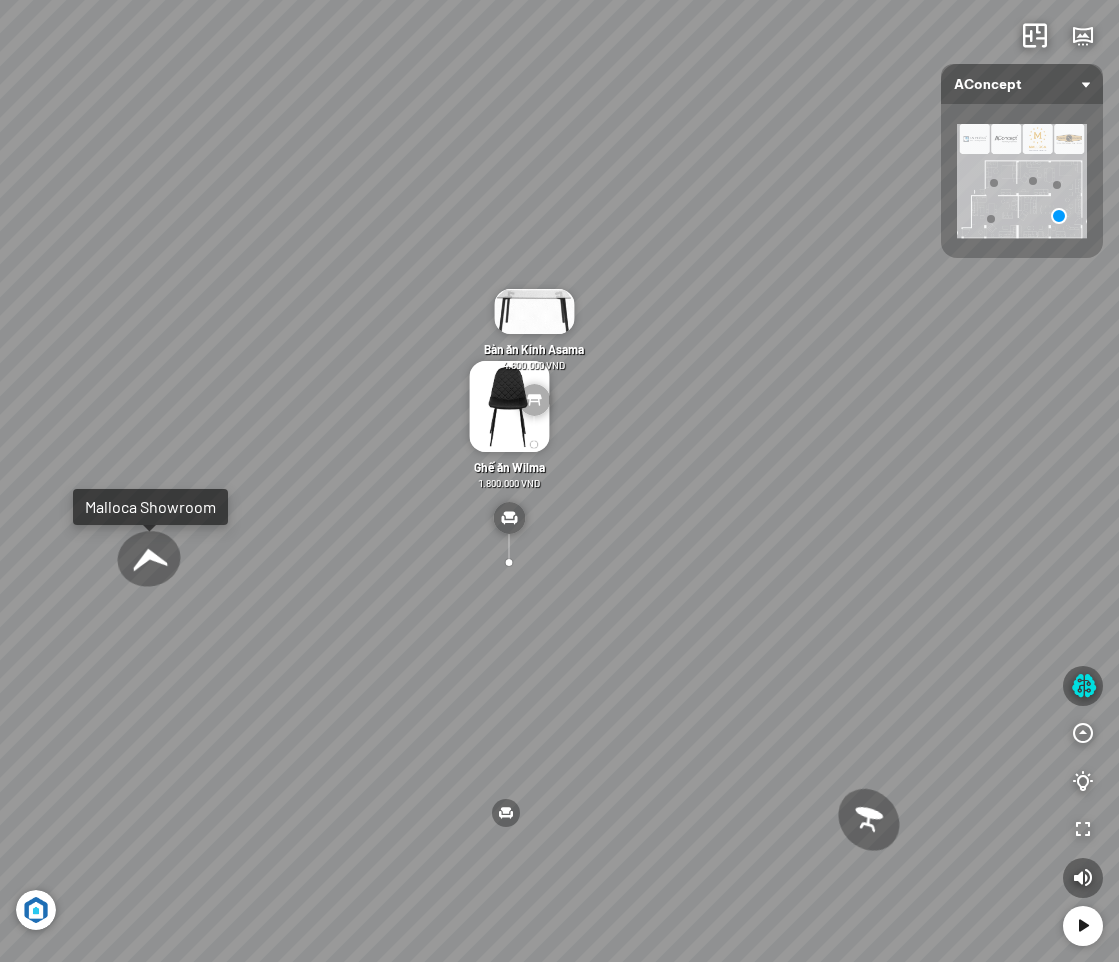 click at bounding box center [509, 562] 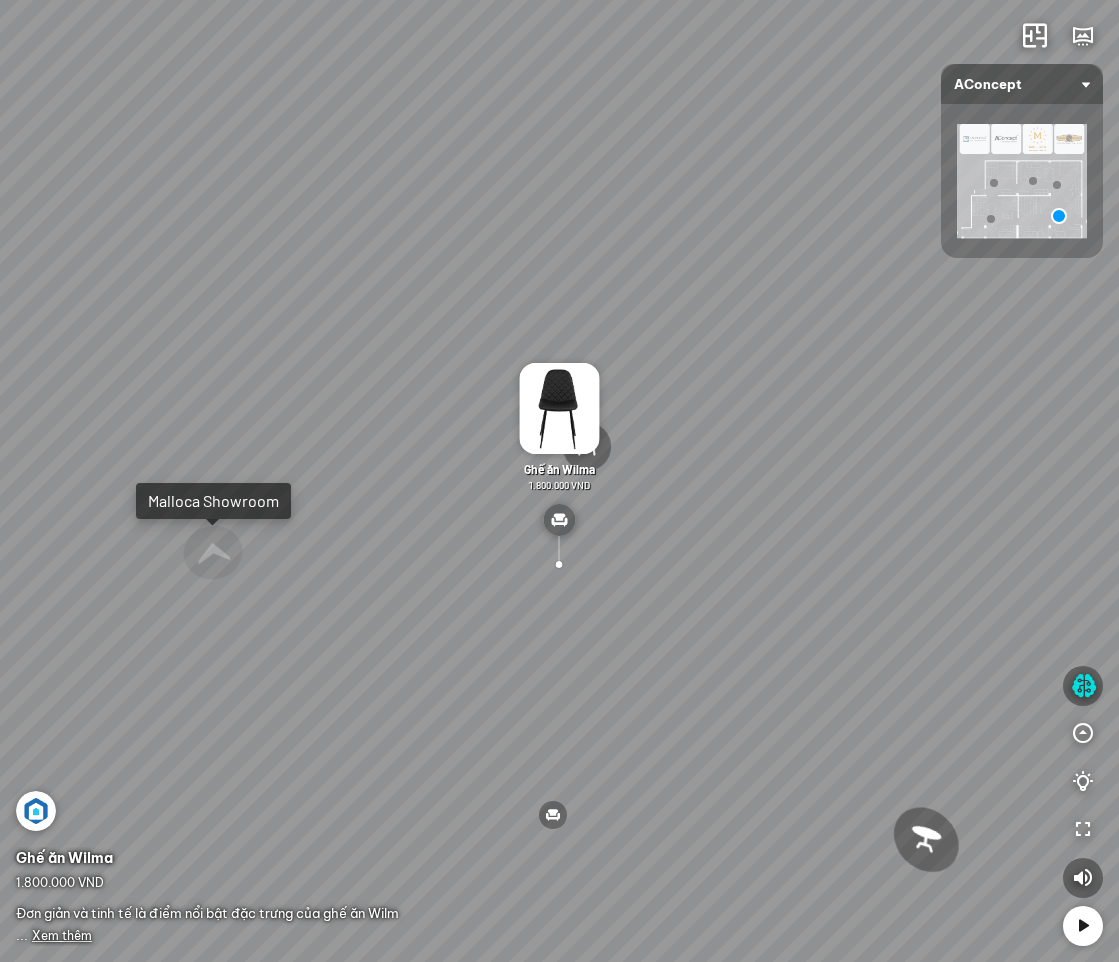 click at bounding box center (559, 408) 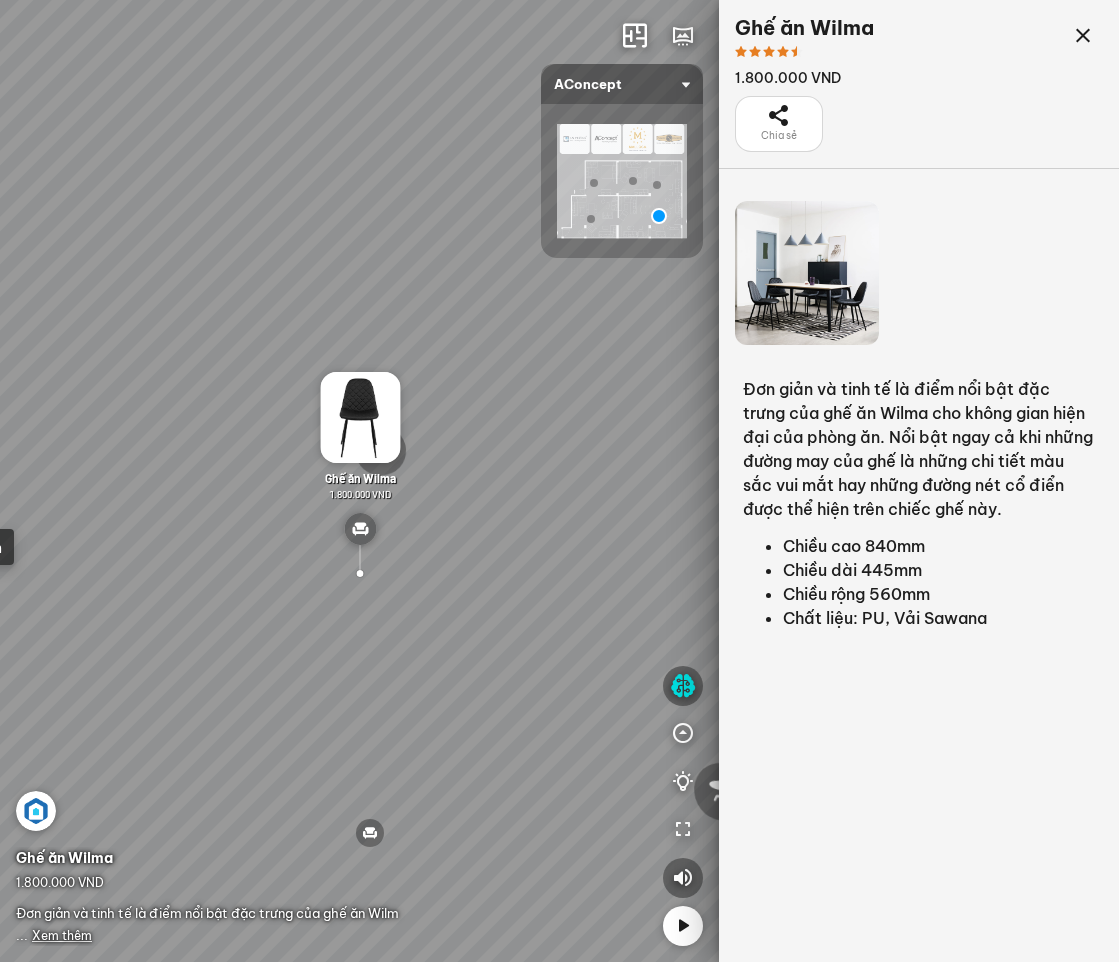 click on "Ghế ăn Wilma" at bounding box center (804, 28) 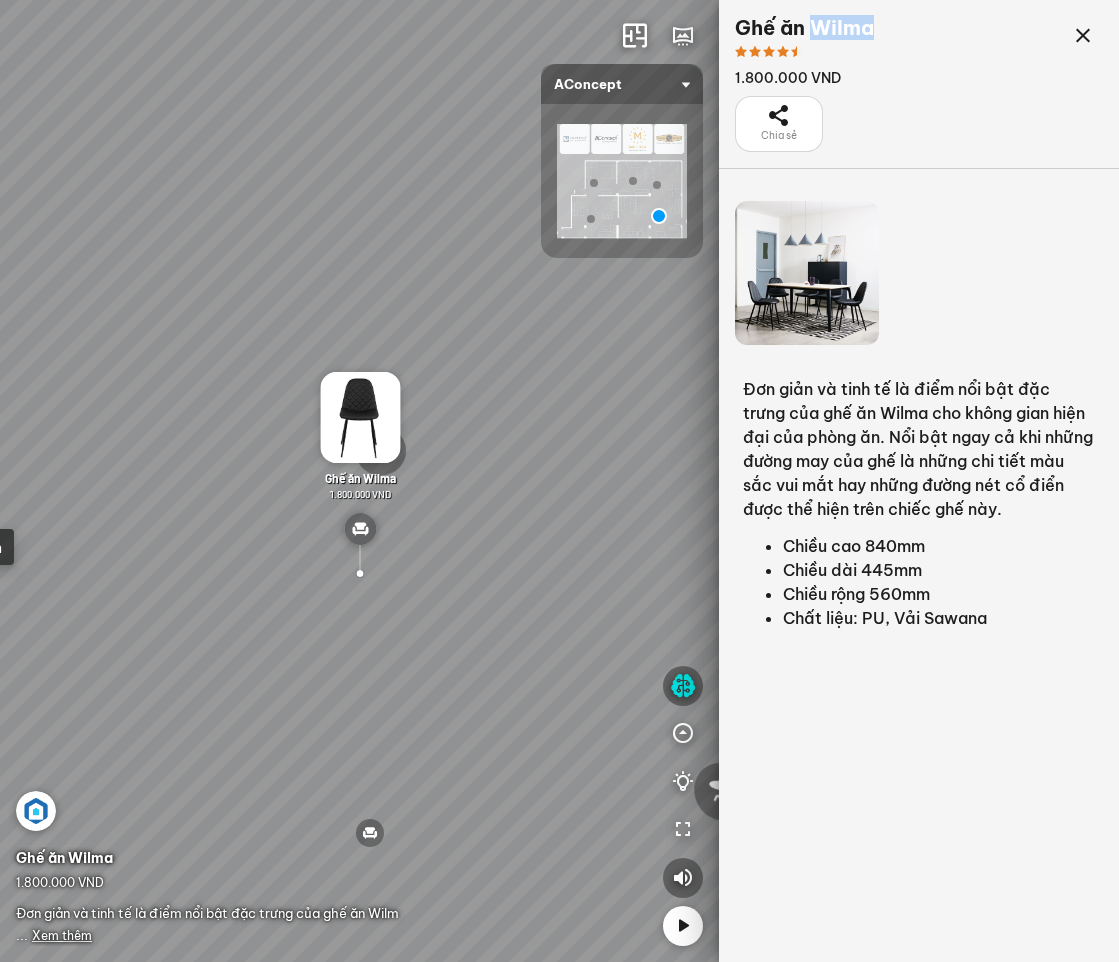 click on "Ghế ăn Wilma" at bounding box center [804, 28] 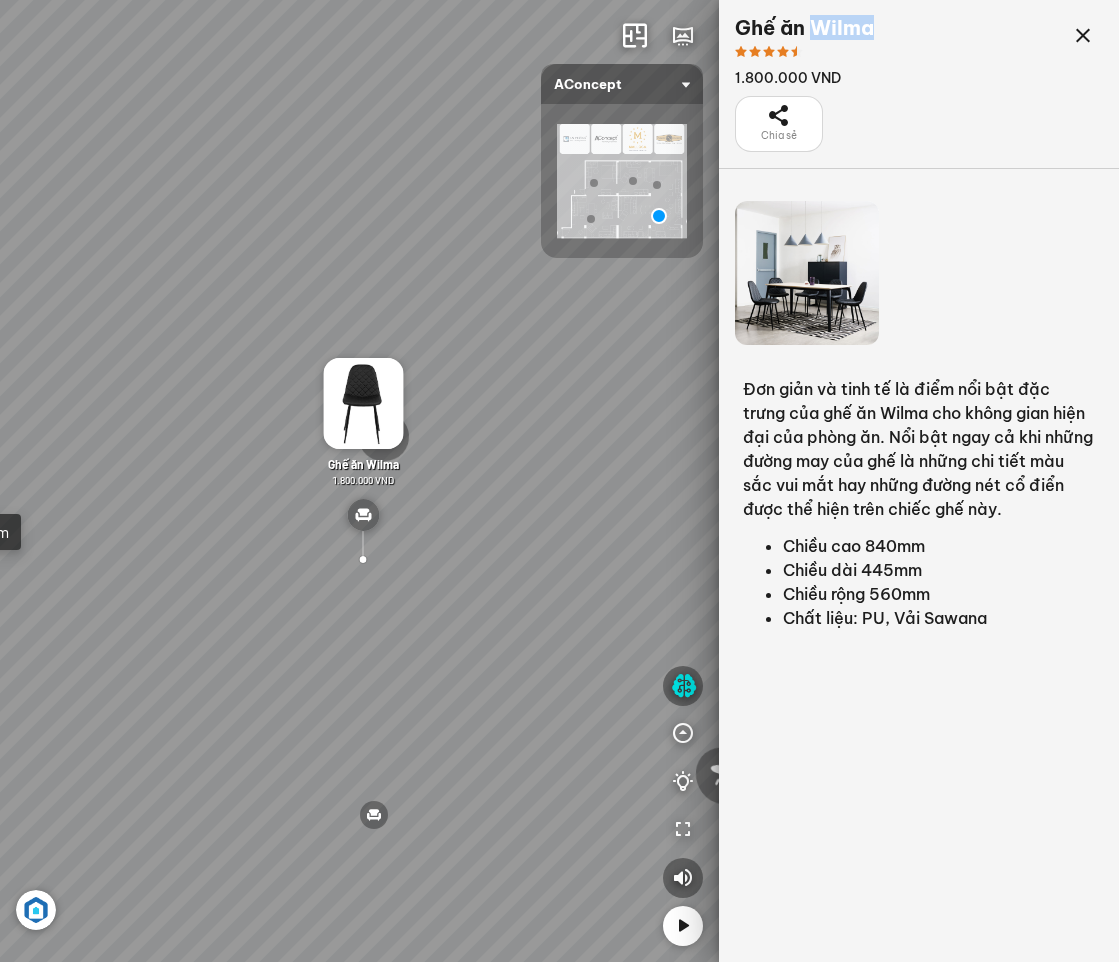 drag, startPoint x: 276, startPoint y: 693, endPoint x: 373, endPoint y: 634, distance: 113.534134 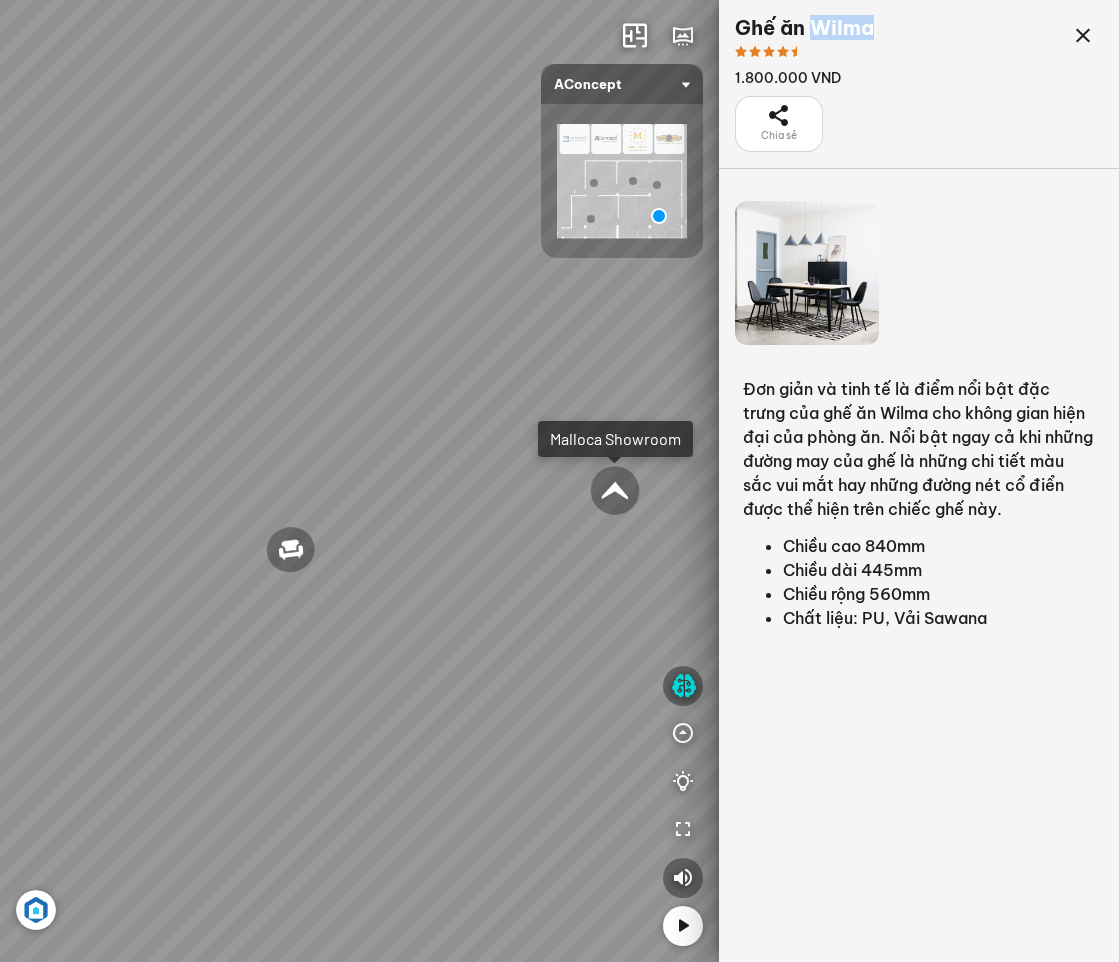 drag, startPoint x: 281, startPoint y: 612, endPoint x: 841, endPoint y: 674, distance: 563.4217 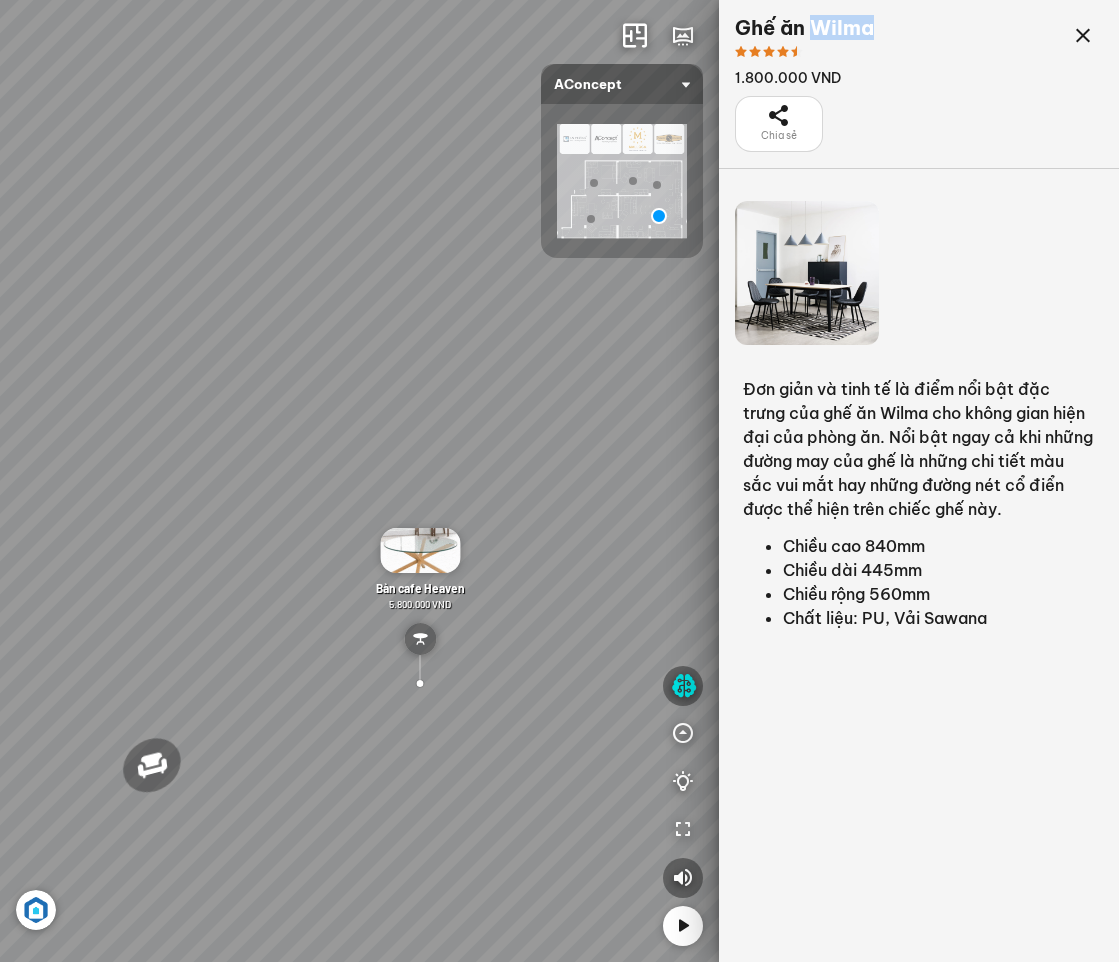 drag, startPoint x: 334, startPoint y: 618, endPoint x: 578, endPoint y: 602, distance: 244.52403 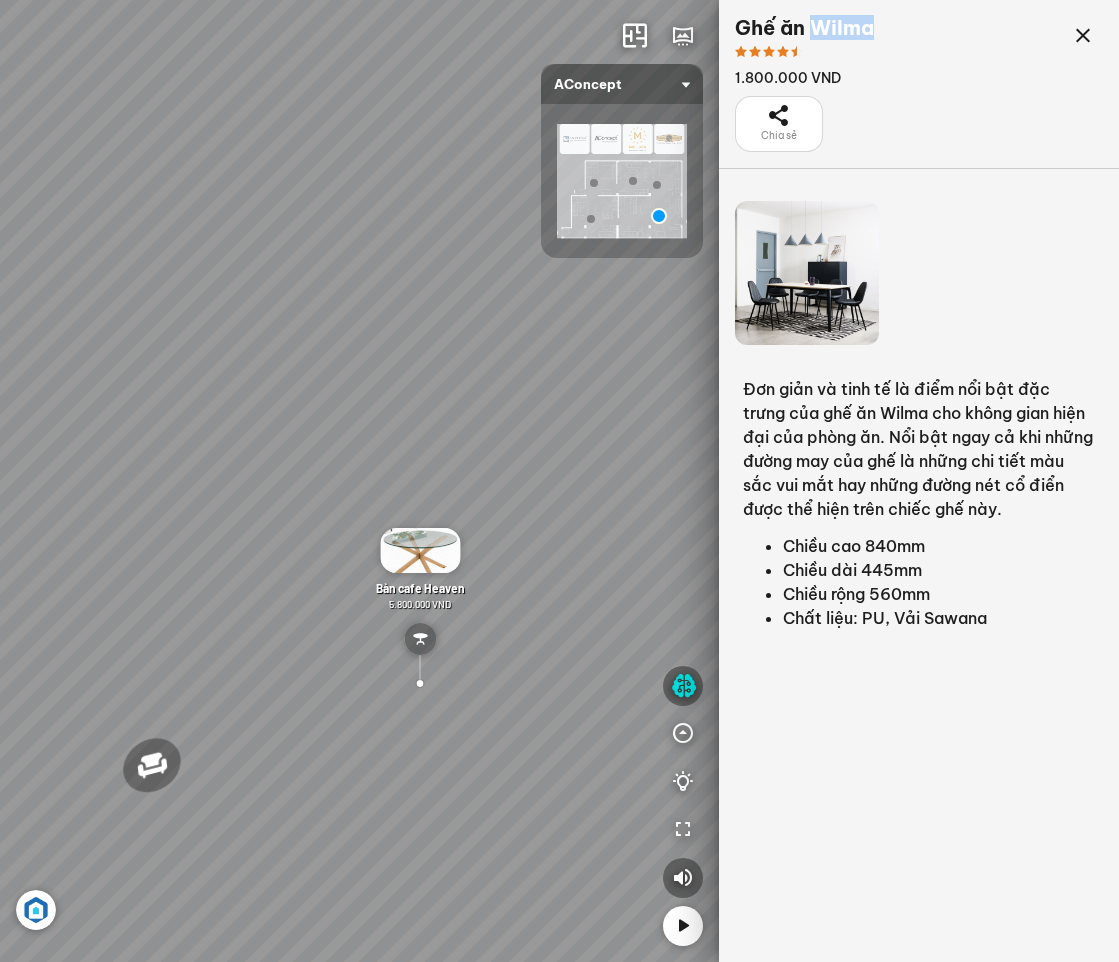 click on "Ghế ăn Wilma
1.800.000 VND
Sofa 3 chỗ Jonna vải Holly
19.500.000 VND
Bàn Cafe Tinka
3.600.000 VND
Bàn ăn Kính Asama
4.600.000 VND" at bounding box center (559, 481) 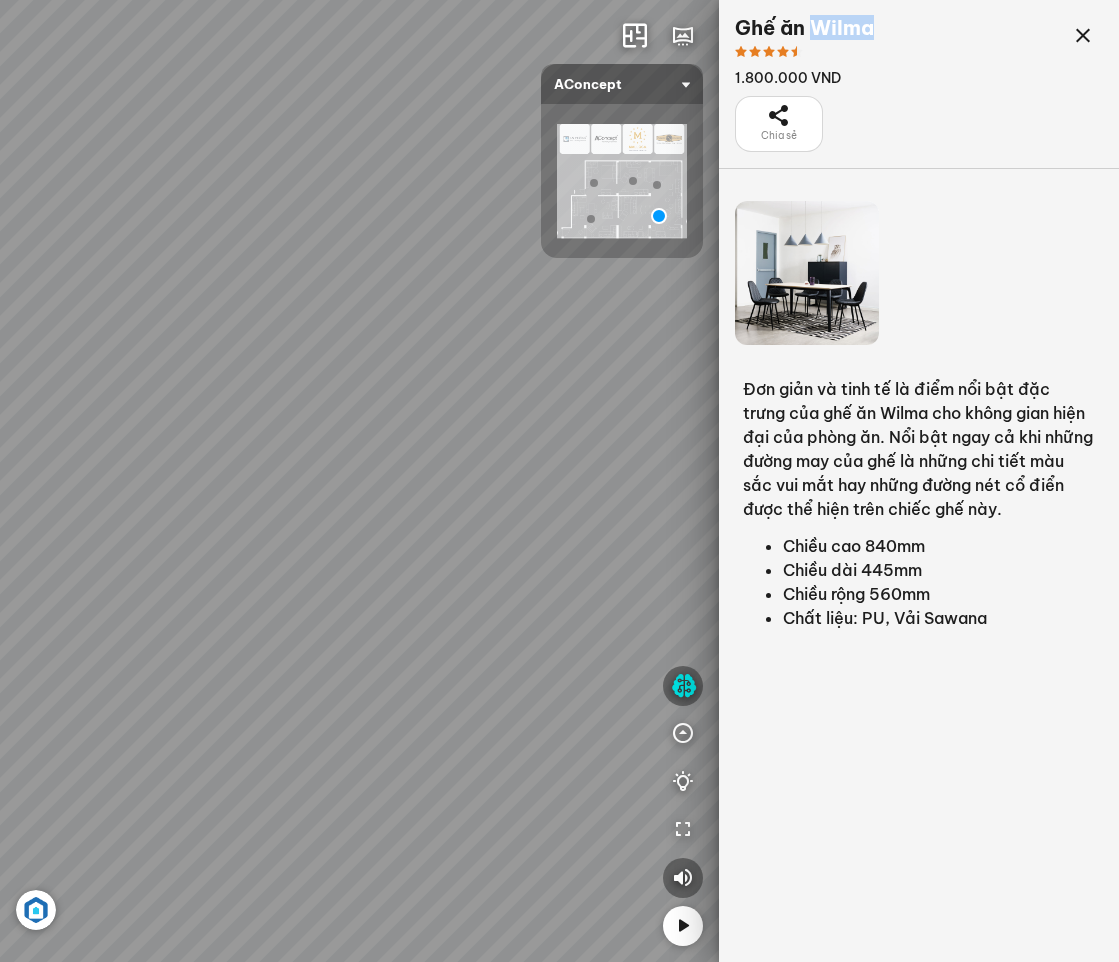 drag, startPoint x: 484, startPoint y: 588, endPoint x: 697, endPoint y: 540, distance: 218.34148 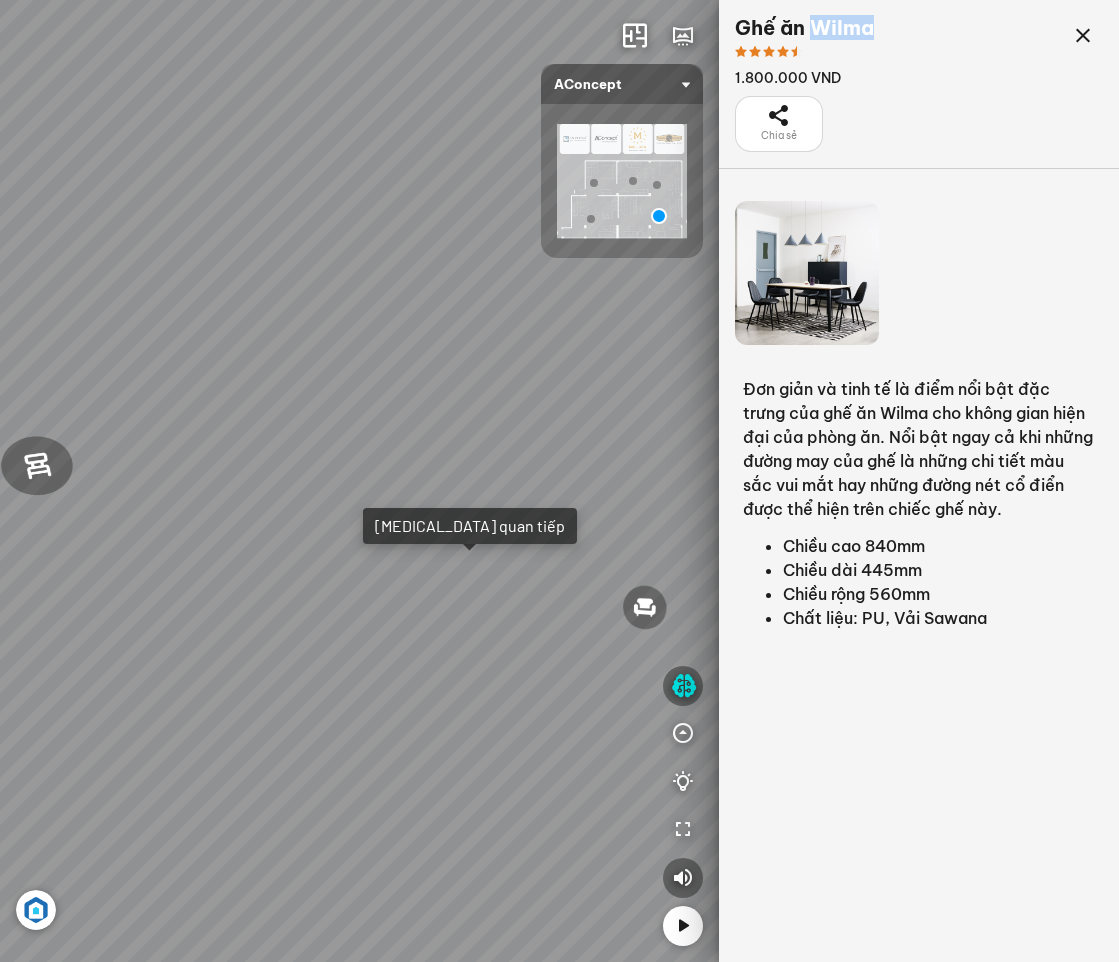 drag, startPoint x: 503, startPoint y: 457, endPoint x: 121, endPoint y: 448, distance: 382.10602 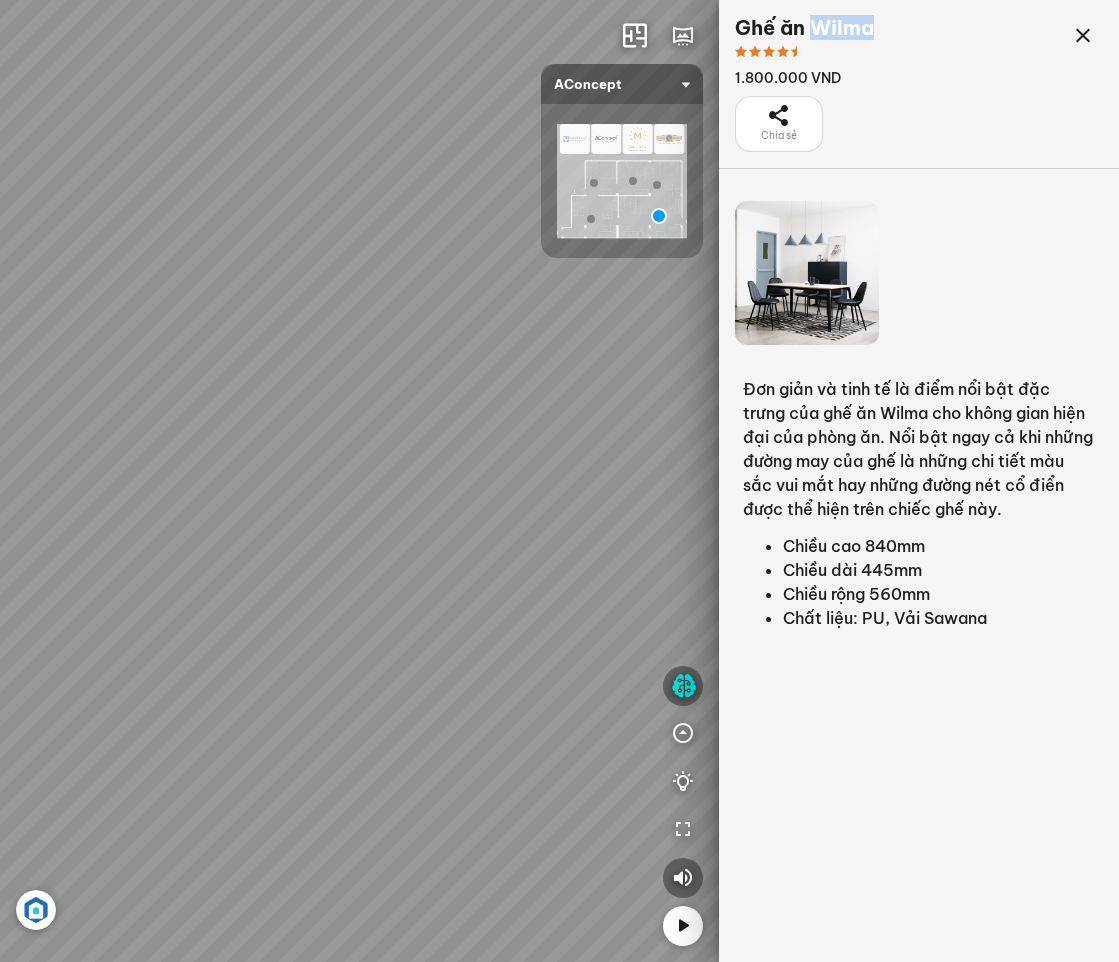 drag, startPoint x: 386, startPoint y: 515, endPoint x: 811, endPoint y: 509, distance: 425.04236 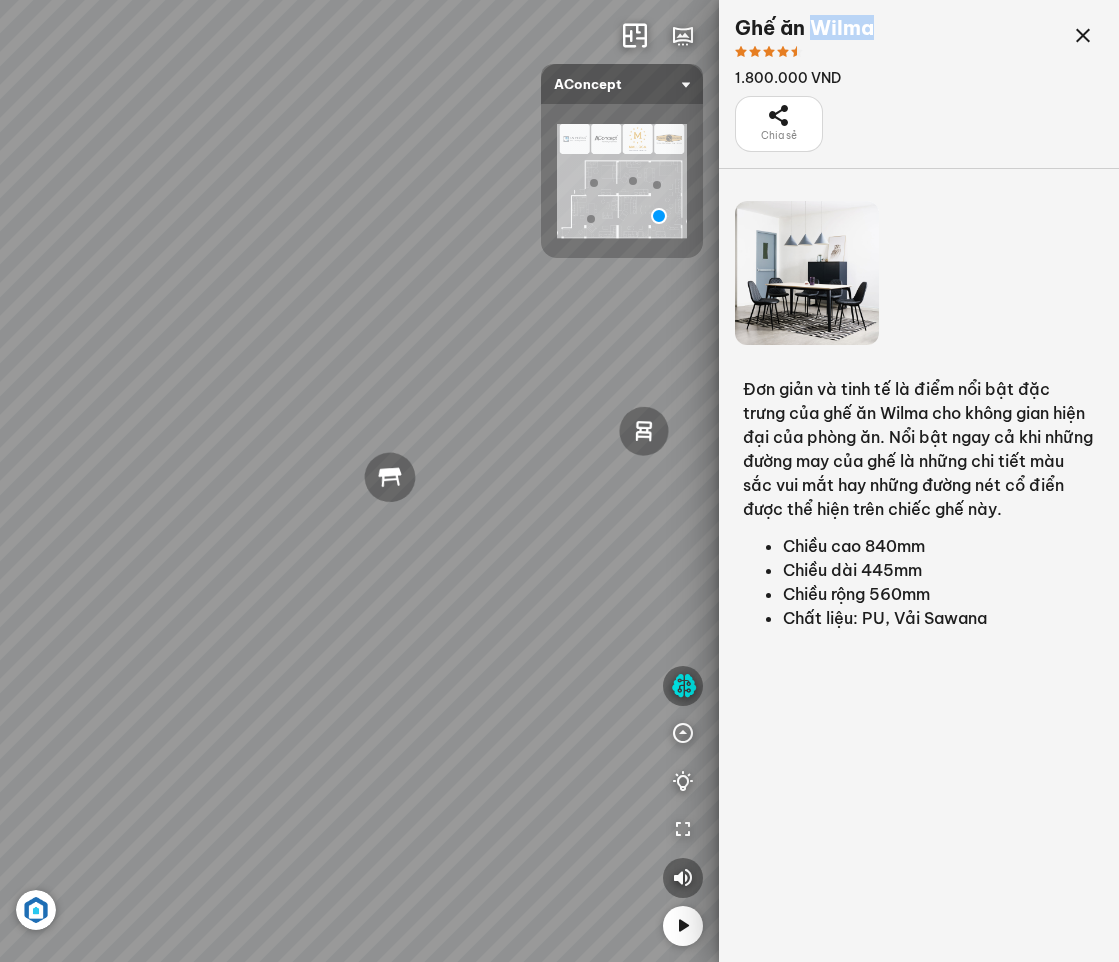 drag, startPoint x: 429, startPoint y: 527, endPoint x: 1037, endPoint y: 603, distance: 612.73157 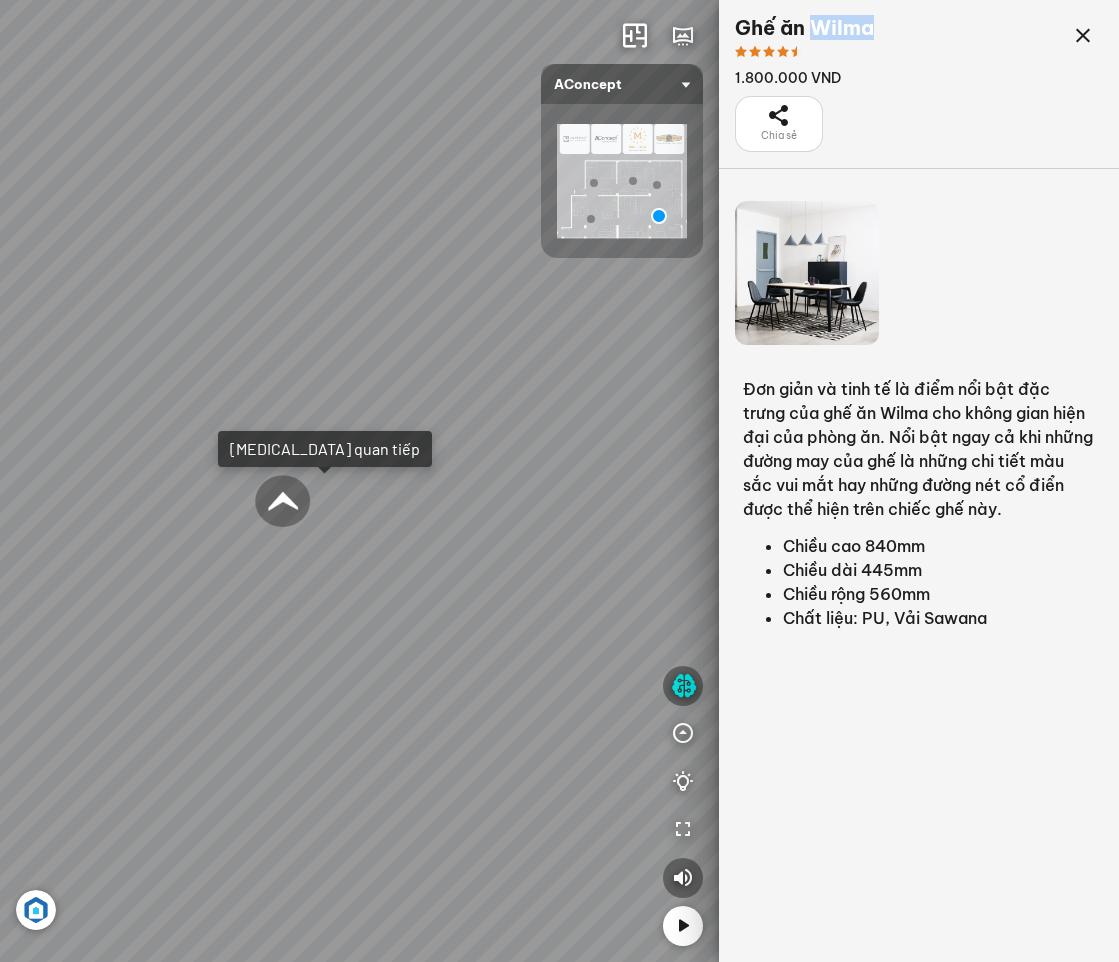drag, startPoint x: 533, startPoint y: 554, endPoint x: 506, endPoint y: 672, distance: 121.049576 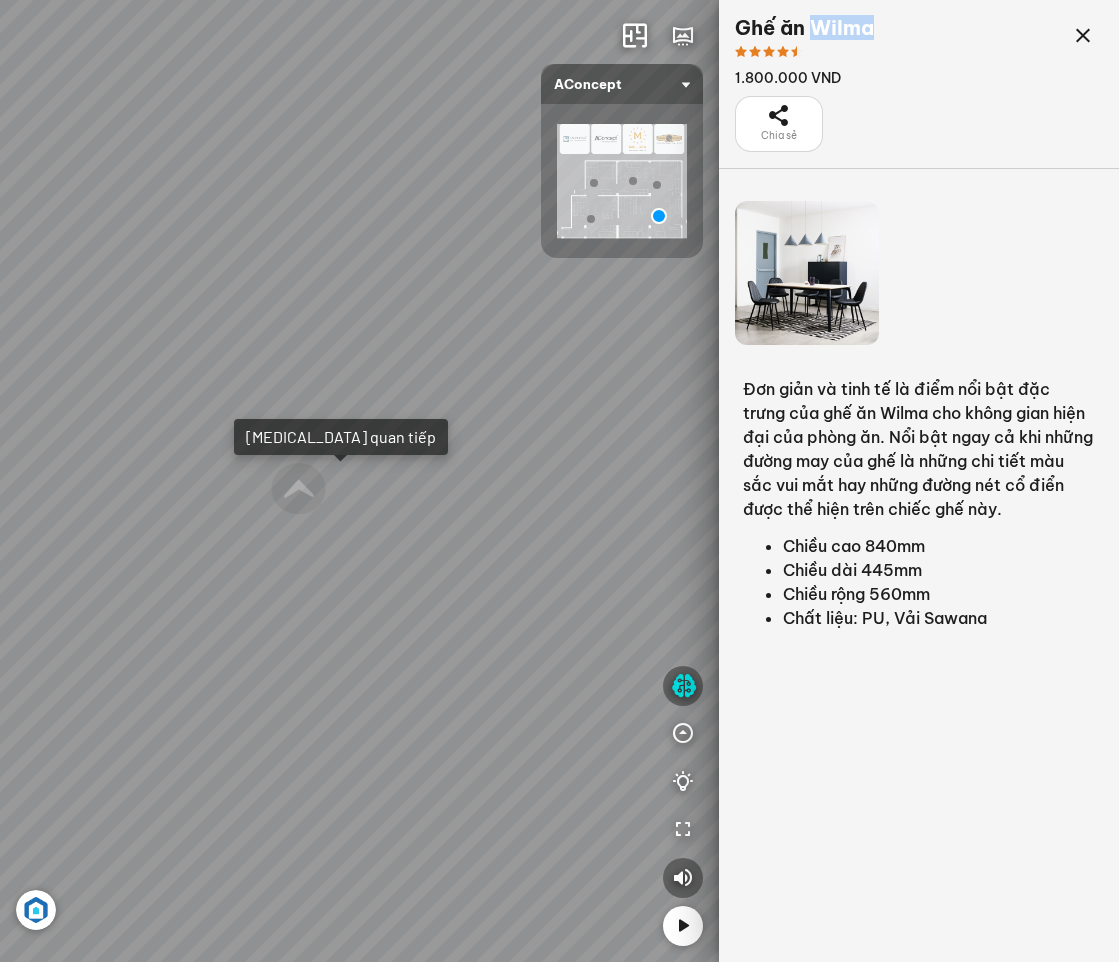drag, startPoint x: 311, startPoint y: 633, endPoint x: 629, endPoint y: 484, distance: 351.1766 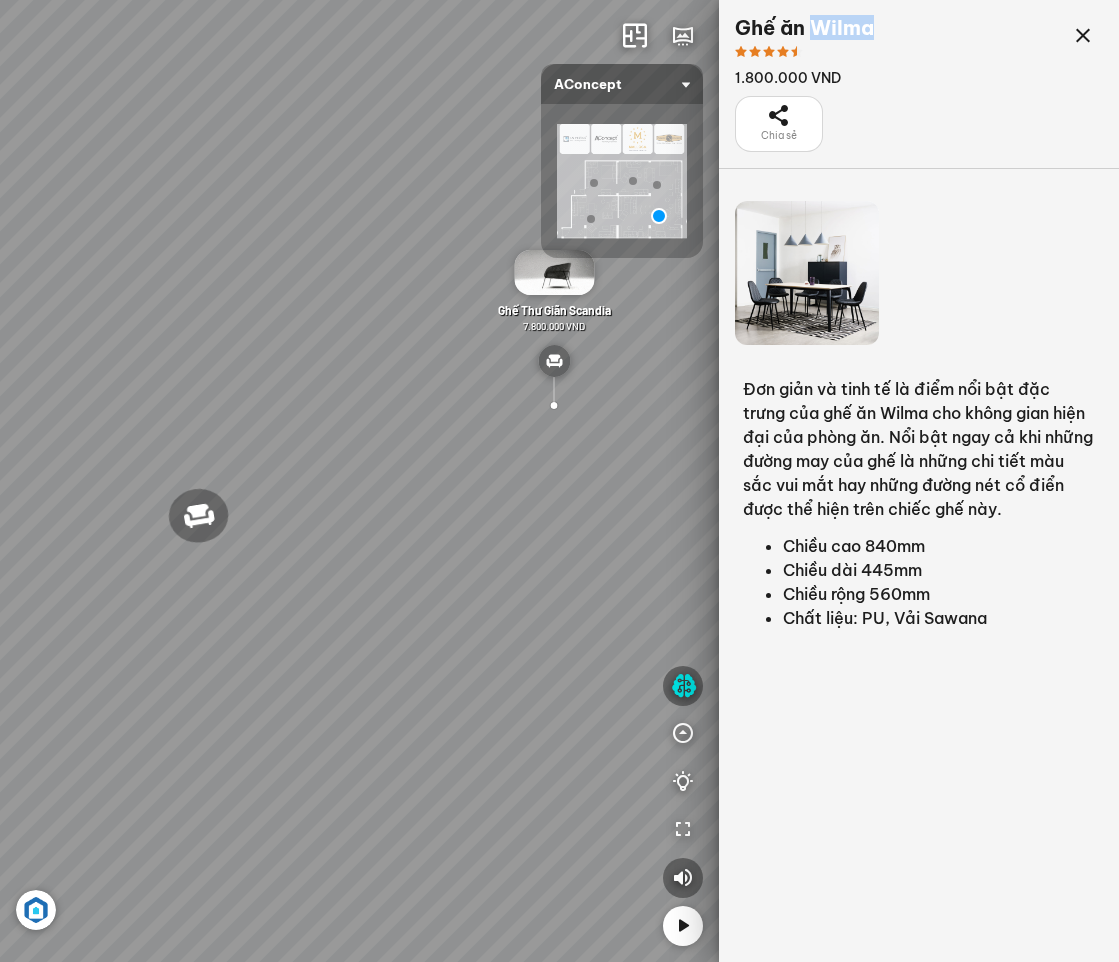 drag, startPoint x: 447, startPoint y: 616, endPoint x: 573, endPoint y: 520, distance: 158.40454 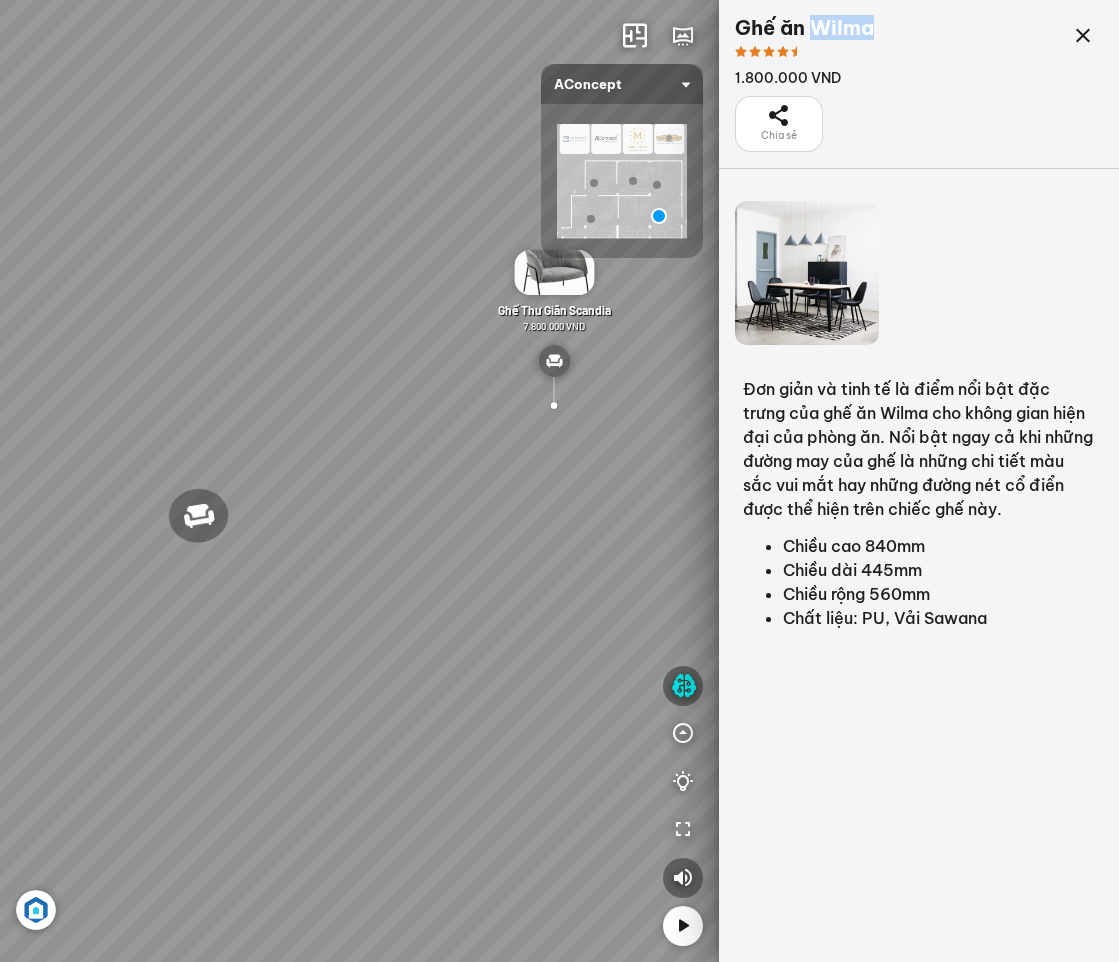 click on "Ghế ăn Wilma
1.800.000 VND
Sofa 3 chỗ Jonna vải Holly
19.500.000 VND
Bàn Cafe Tinka
3.600.000 VND
Bàn ăn Kính Asama
4.600.000 VND" at bounding box center (559, 481) 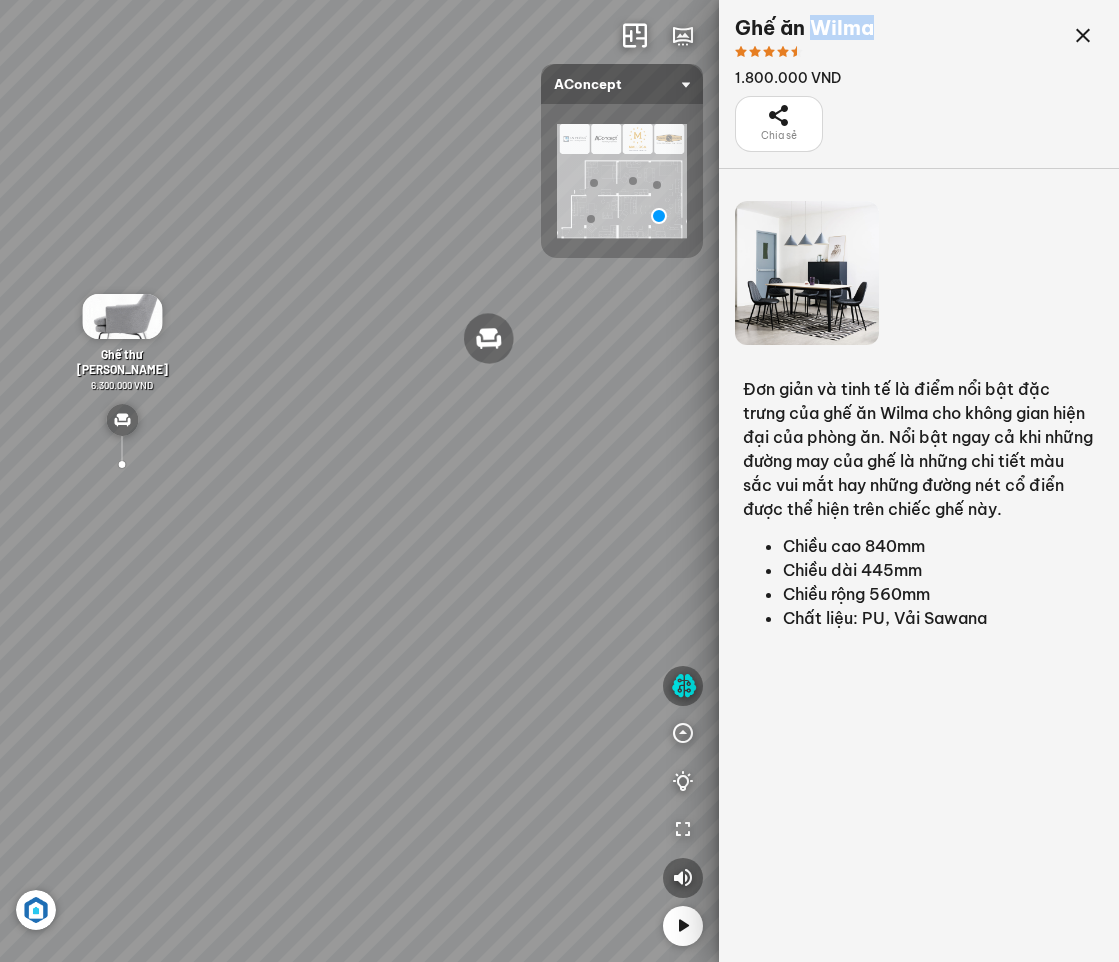 drag, startPoint x: 215, startPoint y: 605, endPoint x: 375, endPoint y: 559, distance: 166.48123 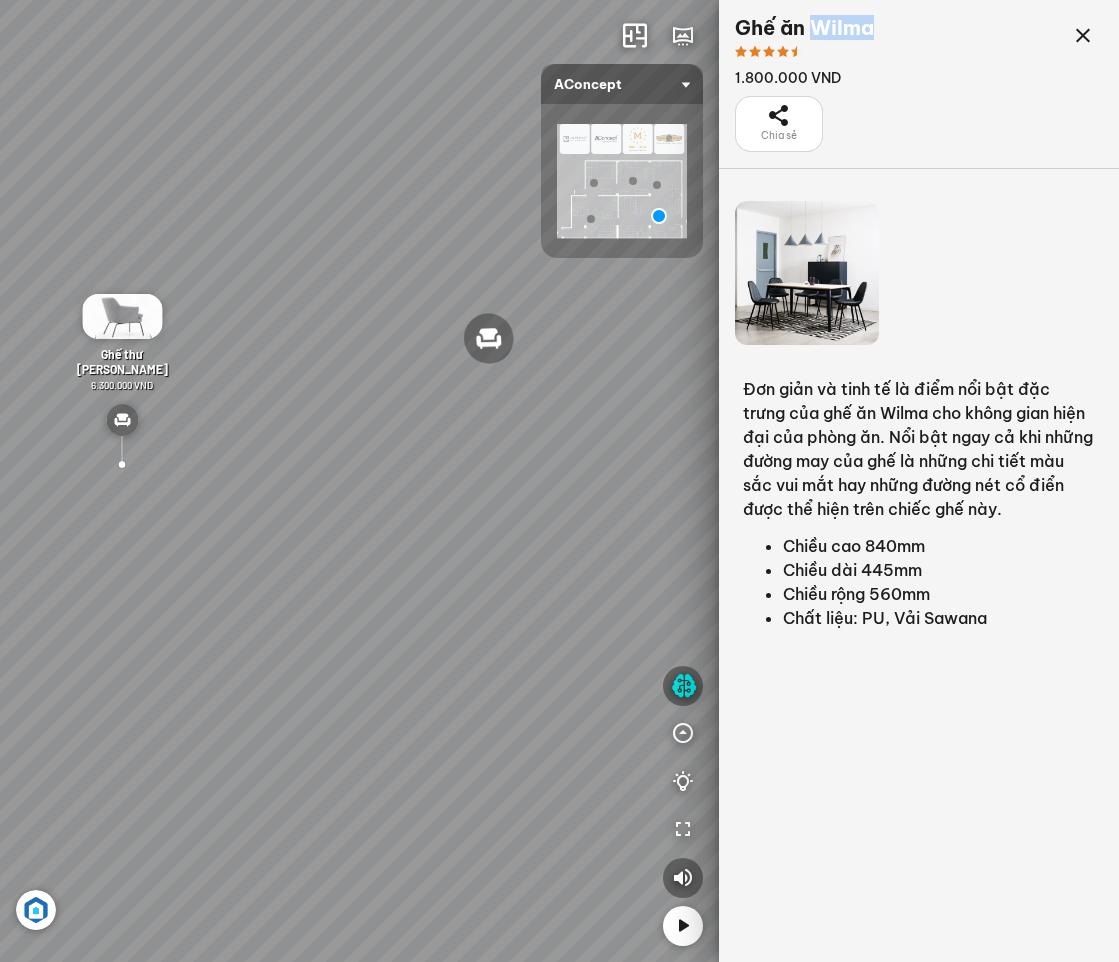 click on "Ghế ăn Wilma
1.800.000 VND
Sofa 3 chỗ Jonna vải Holly
19.500.000 VND
Bàn Cafe Tinka
3.600.000 VND
Bàn ăn Kính Asama
4.600.000 VND" at bounding box center [559, 481] 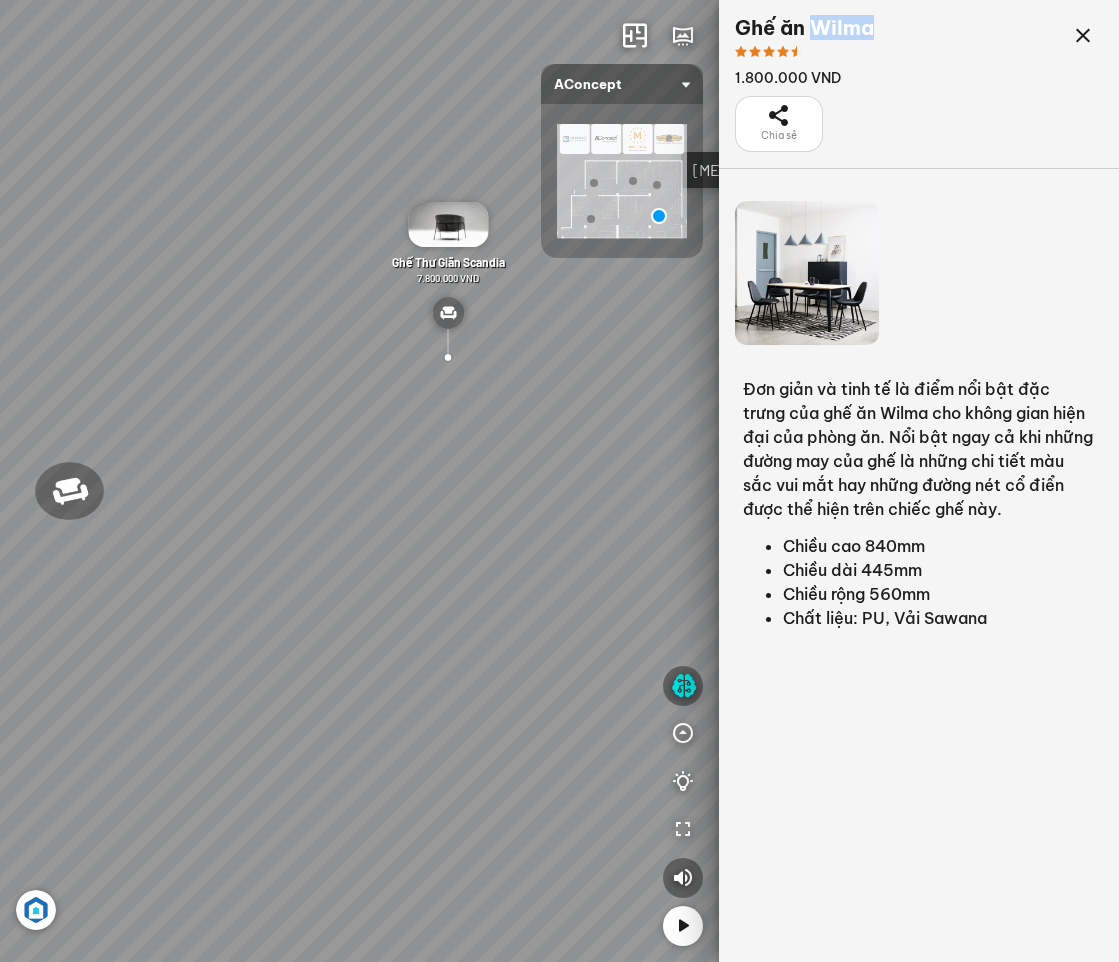 drag, startPoint x: 440, startPoint y: 554, endPoint x: 530, endPoint y: 439, distance: 146.03082 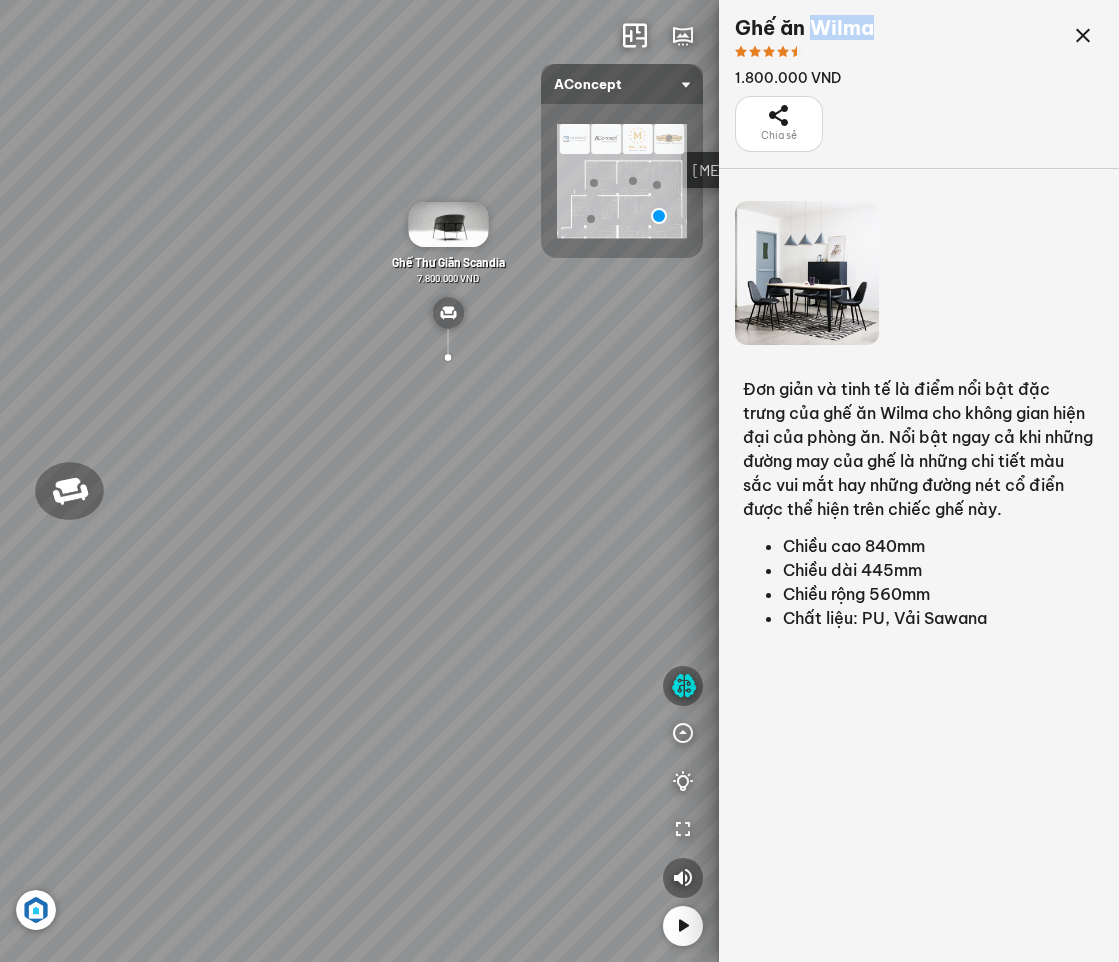 click on "Ghế ăn Wilma
1.800.000 VND
Sofa 3 chỗ Jonna vải Holly
19.500.000 VND
Bàn Cafe Tinka
3.600.000 VND
Bàn ăn Kính Asama
4.600.000 VND" at bounding box center (559, 481) 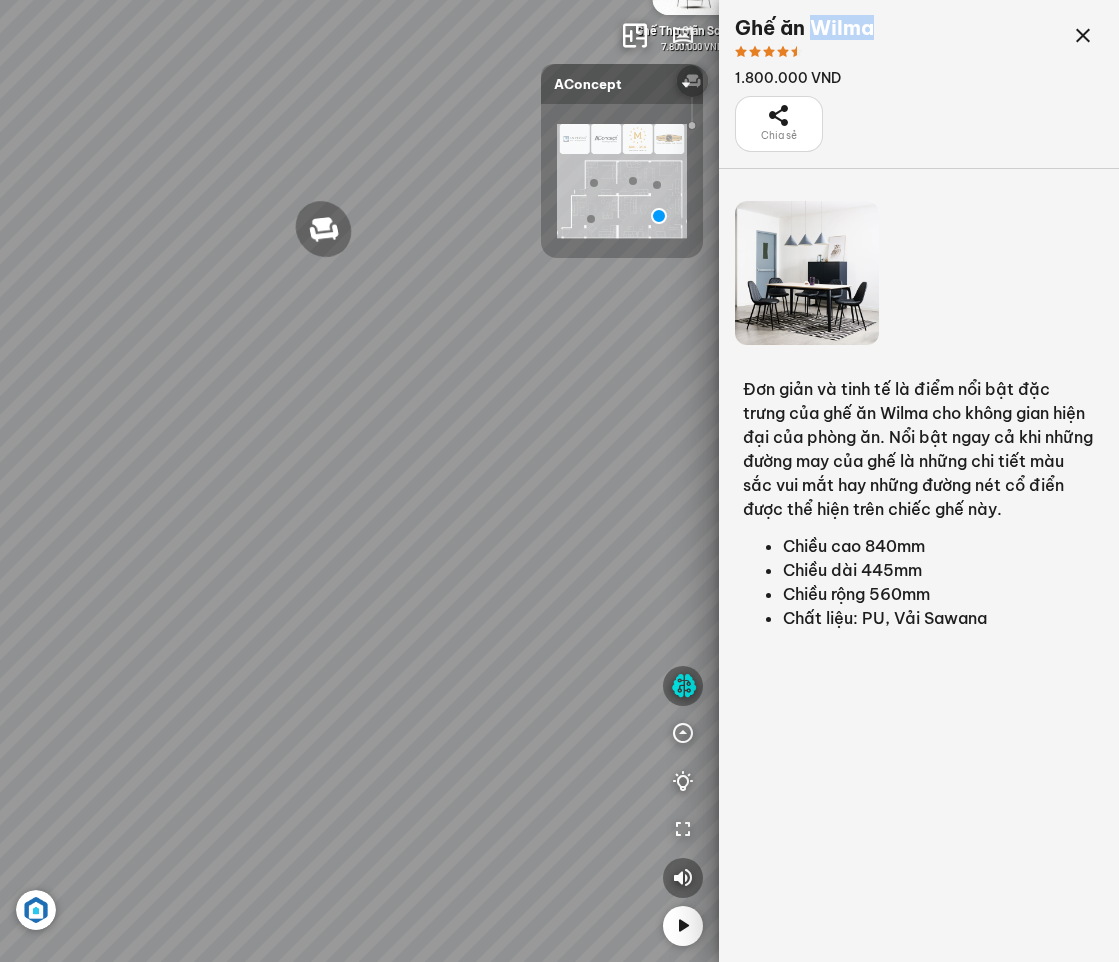 drag, startPoint x: 364, startPoint y: 489, endPoint x: 624, endPoint y: 524, distance: 262.34518 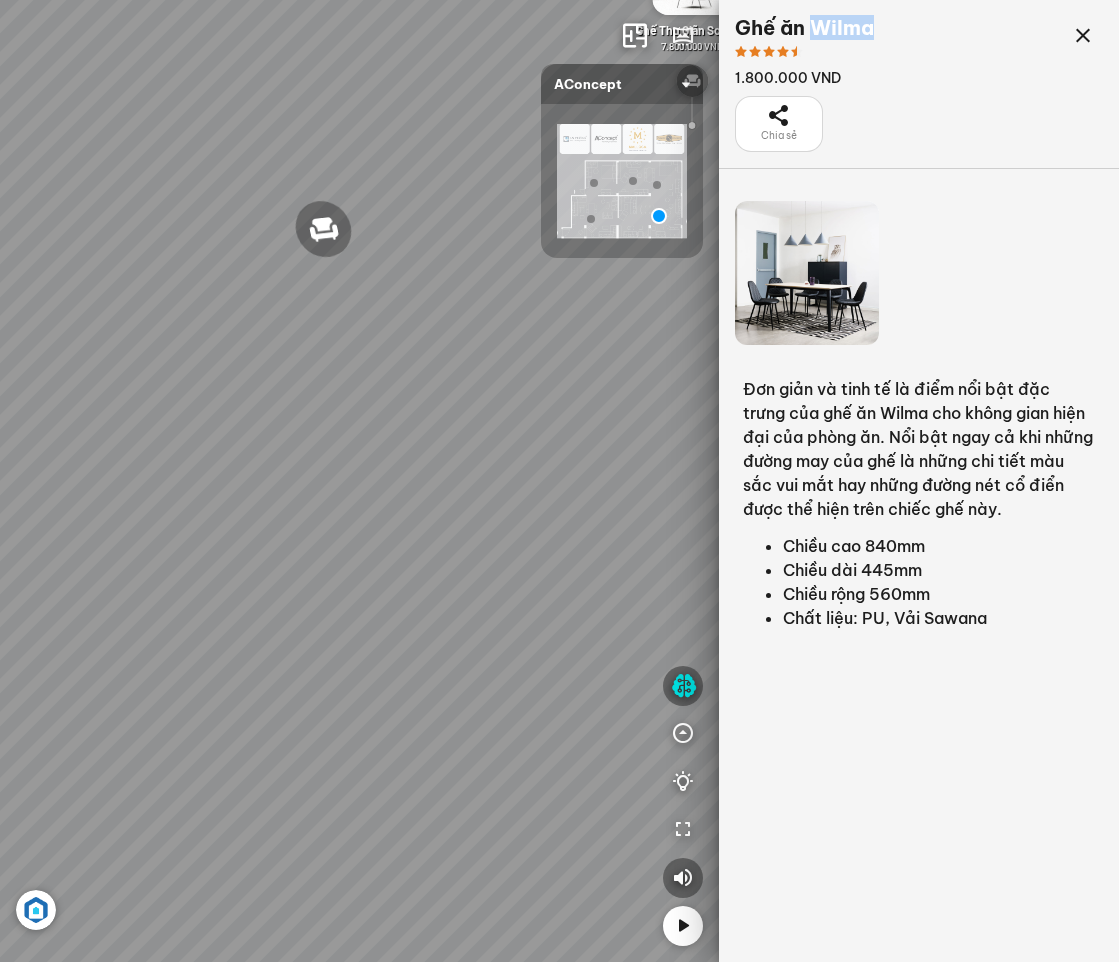 click on "Ghế ăn Wilma
1.800.000 VND
Sofa 3 chỗ Jonna vải Holly
19.500.000 VND
Bàn Cafe Tinka
3.600.000 VND
Bàn ăn Kính Asama
4.600.000 VND" at bounding box center (559, 481) 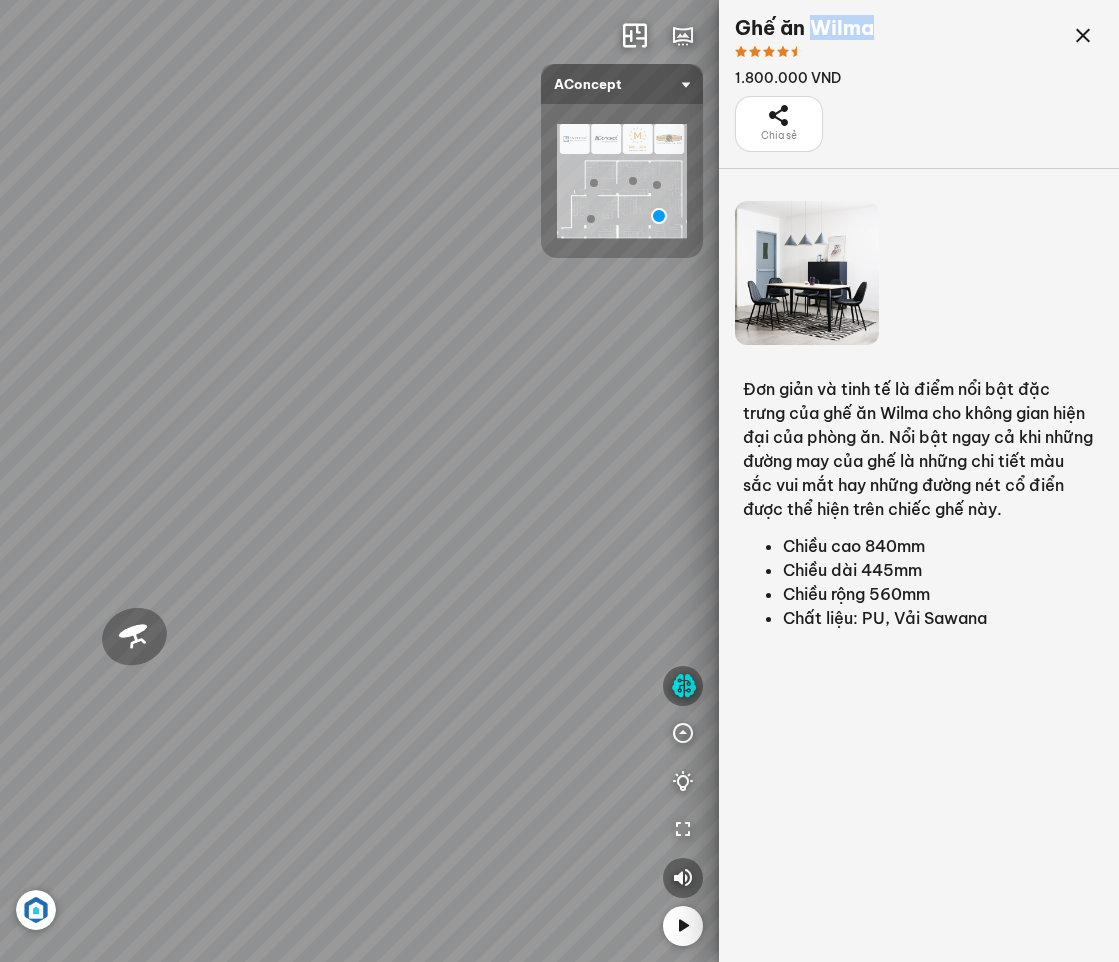 drag, startPoint x: 318, startPoint y: 454, endPoint x: 552, endPoint y: 542, distance: 250 